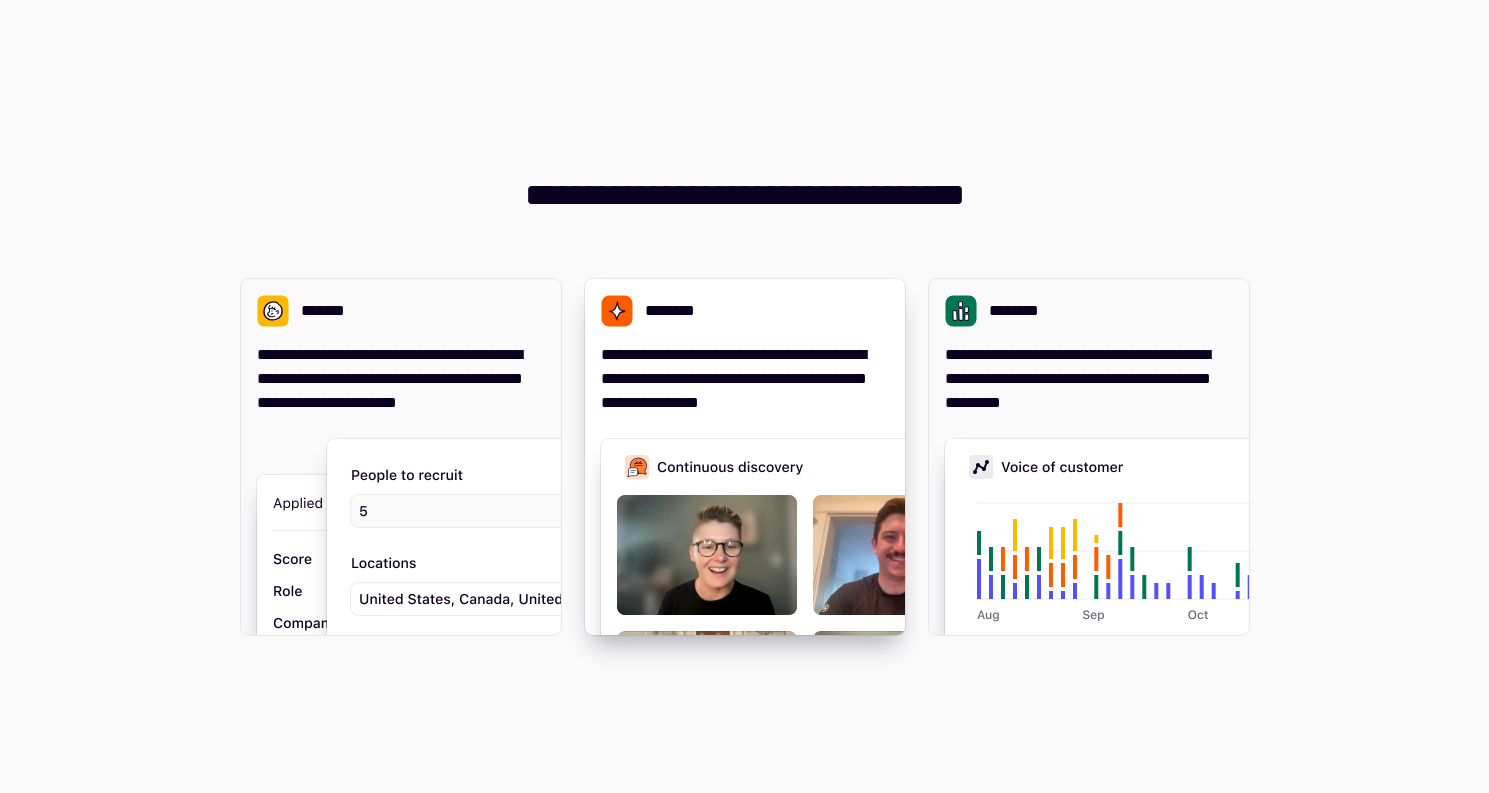 scroll, scrollTop: 0, scrollLeft: 0, axis: both 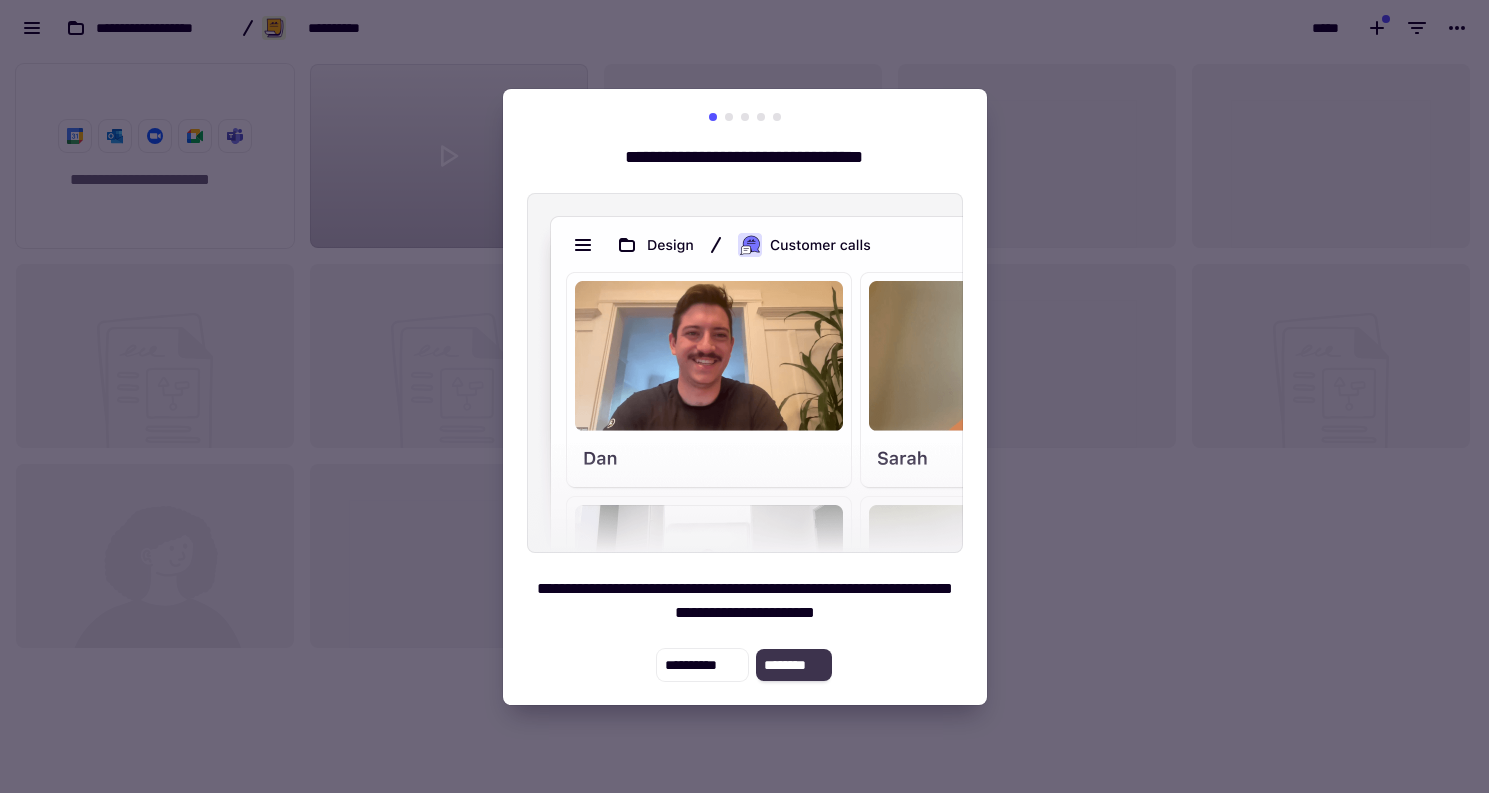click on "********" 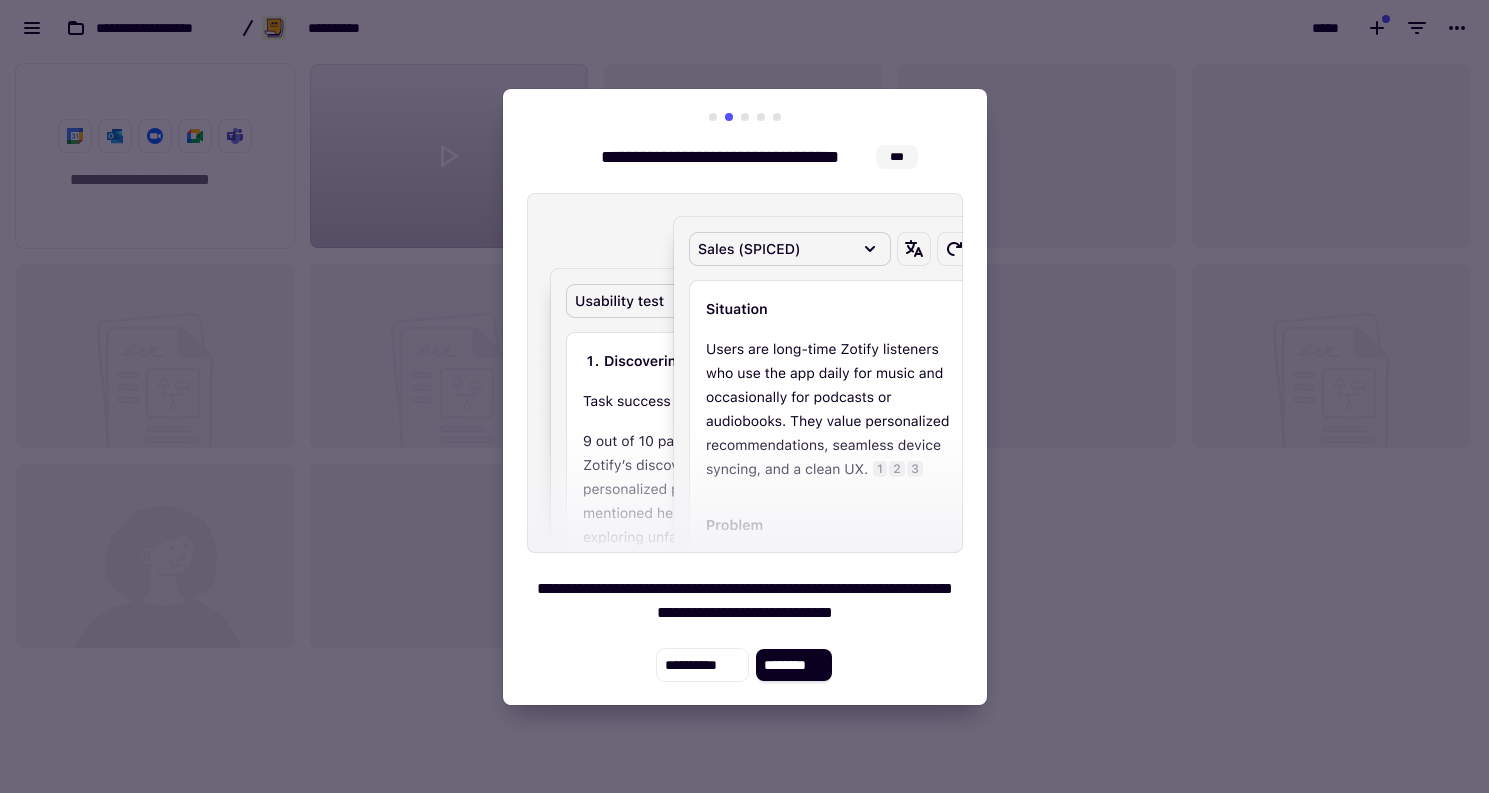 click at bounding box center (713, 117) 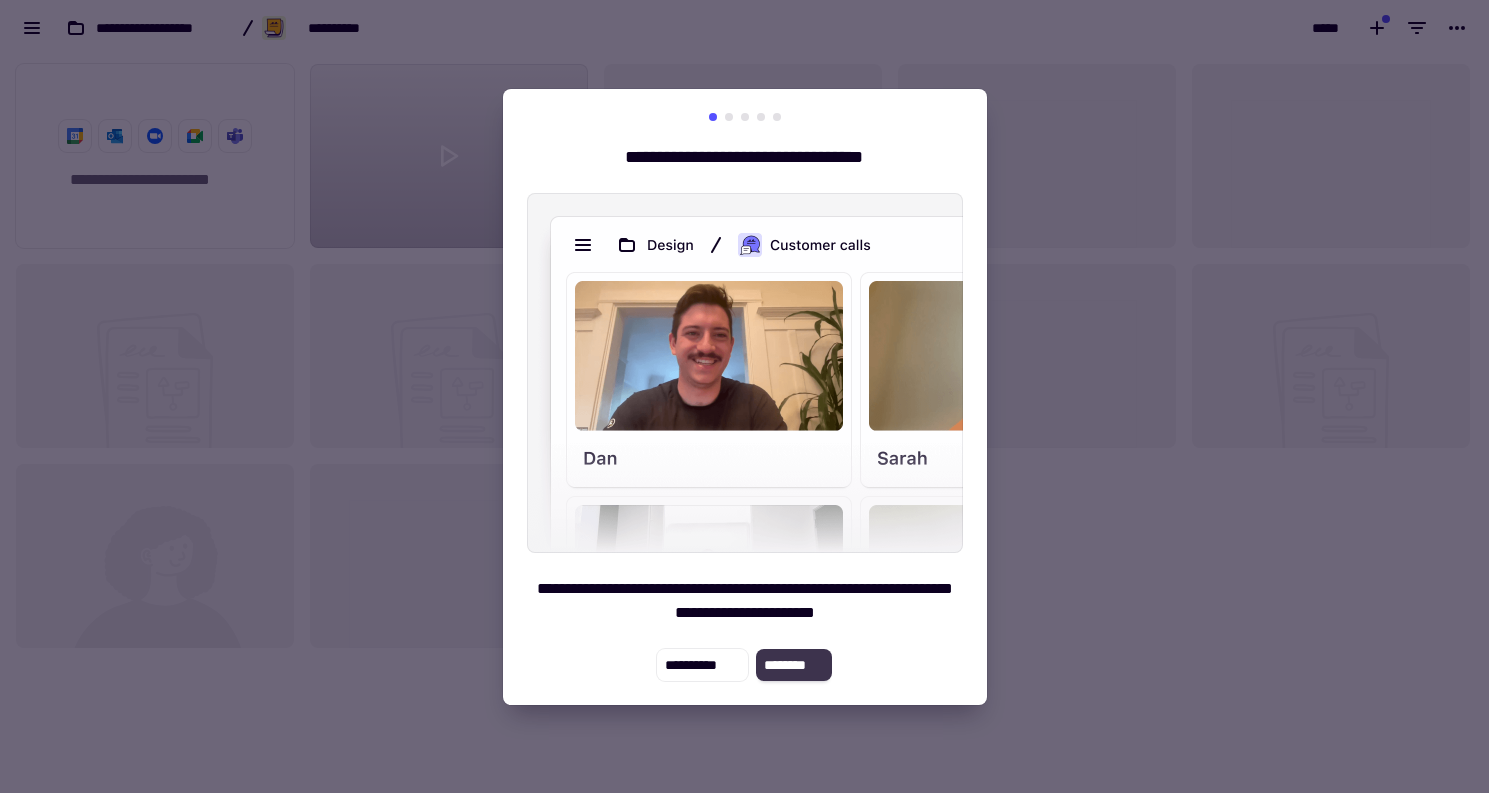 click on "********" 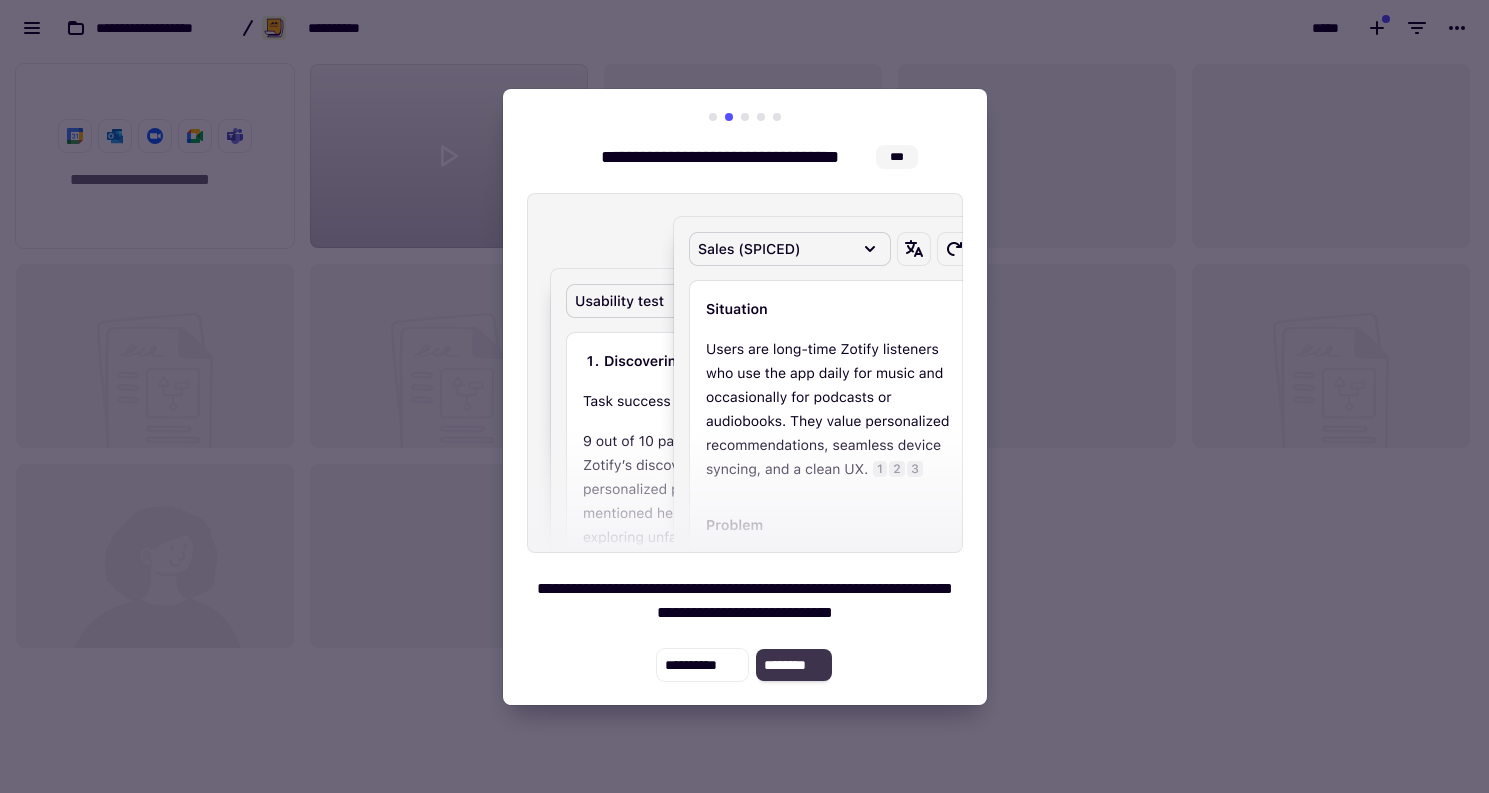 click on "********" 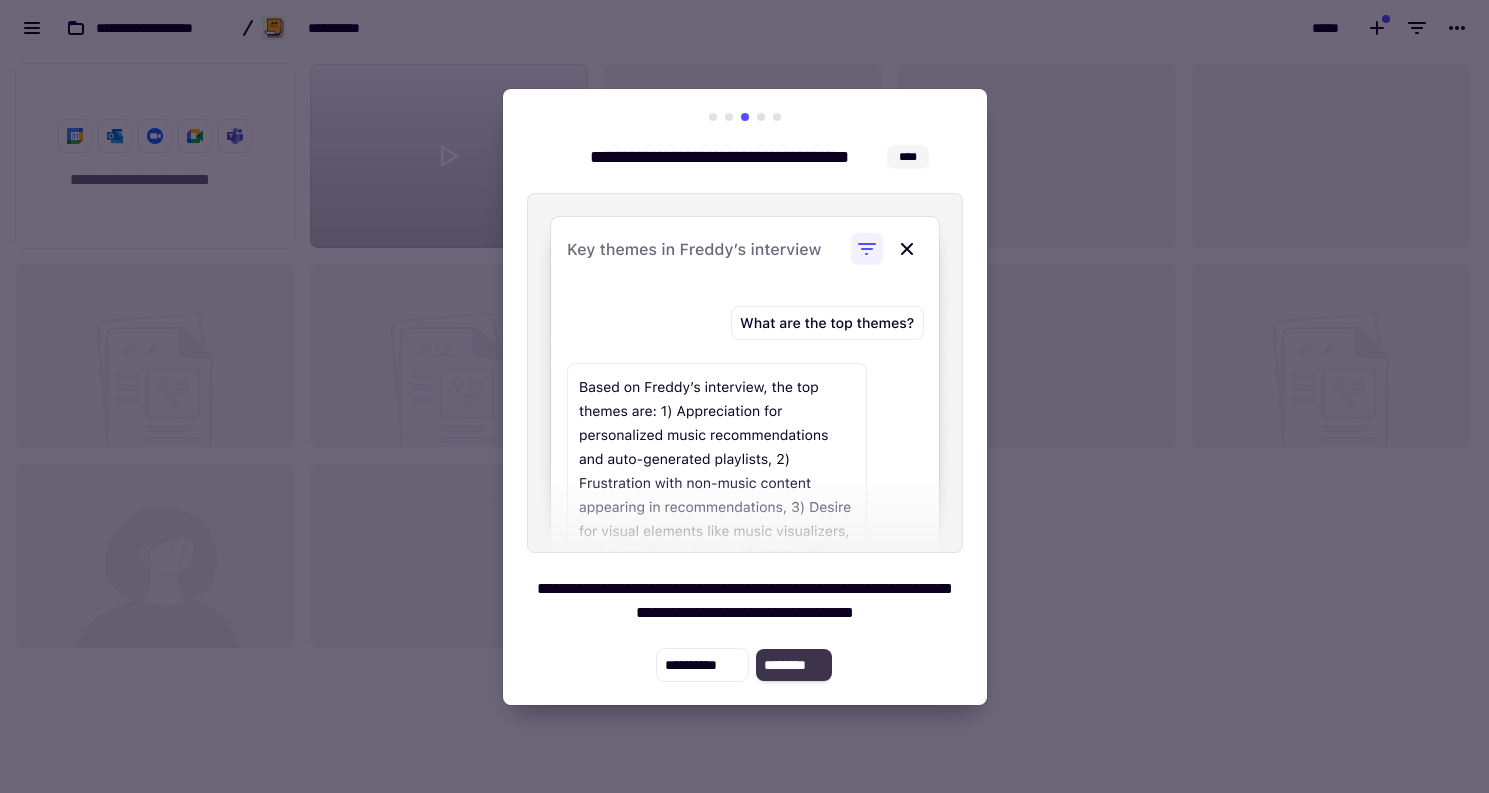 click on "********" 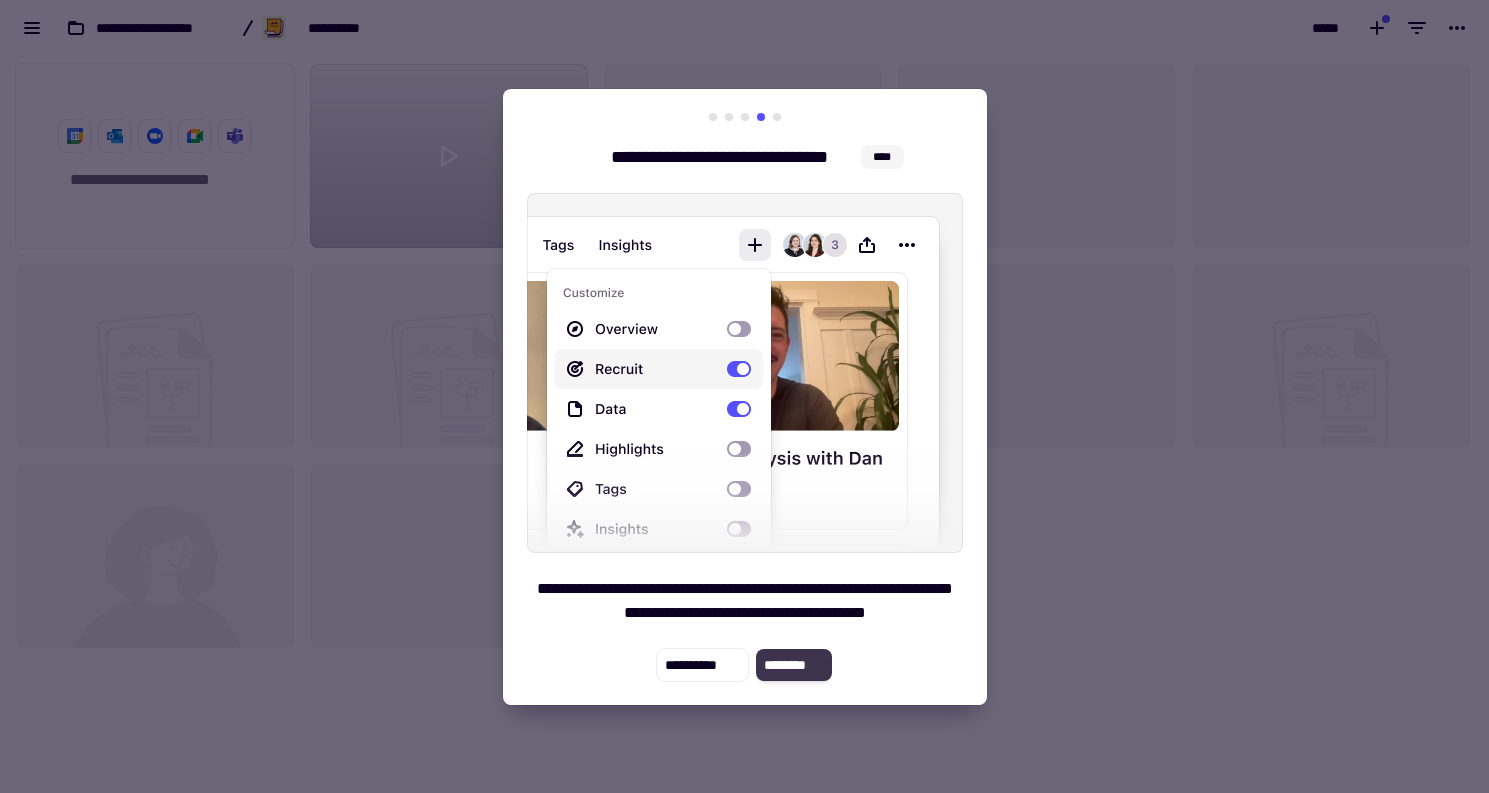 click on "********" 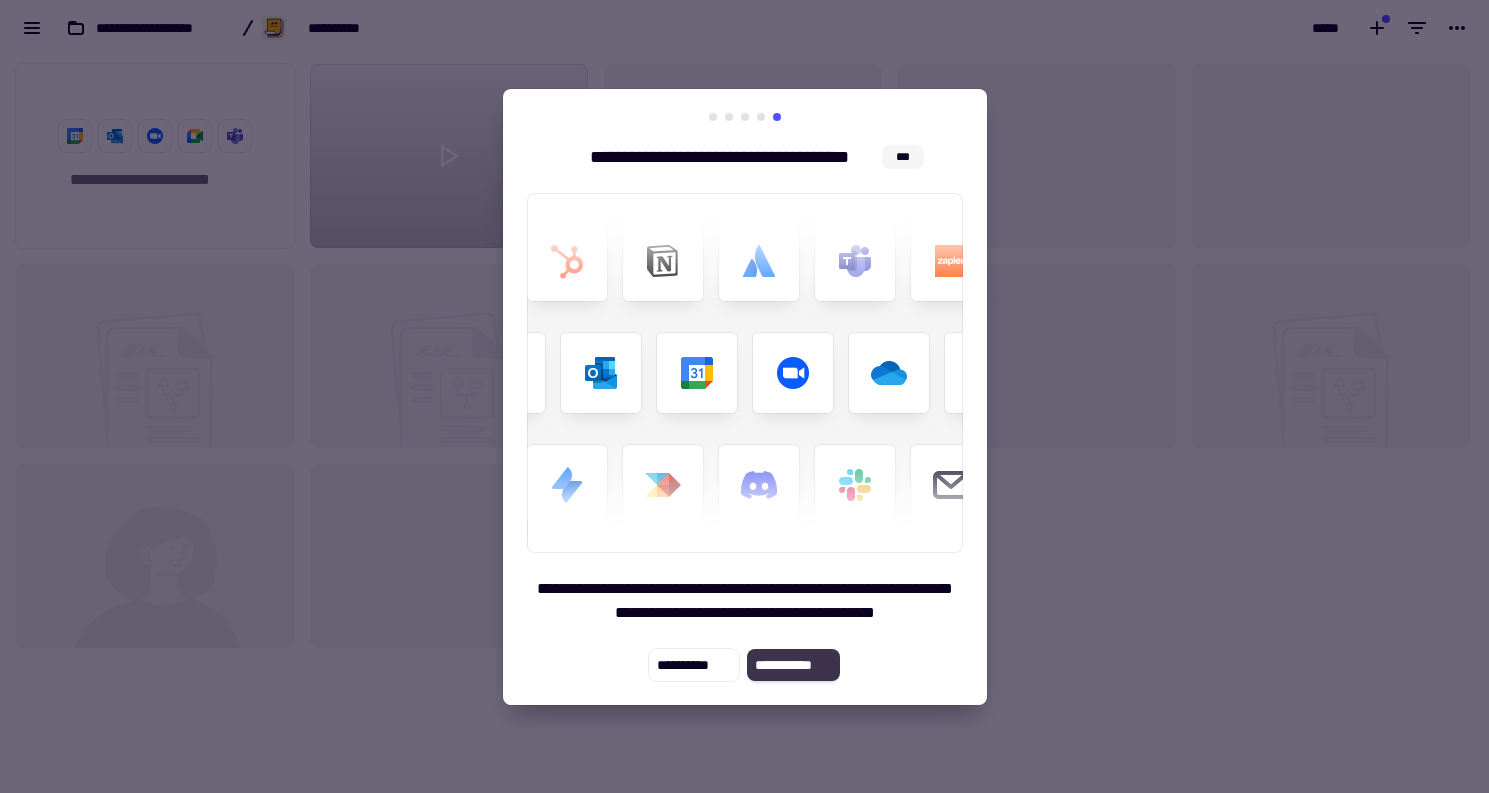 click on "**********" 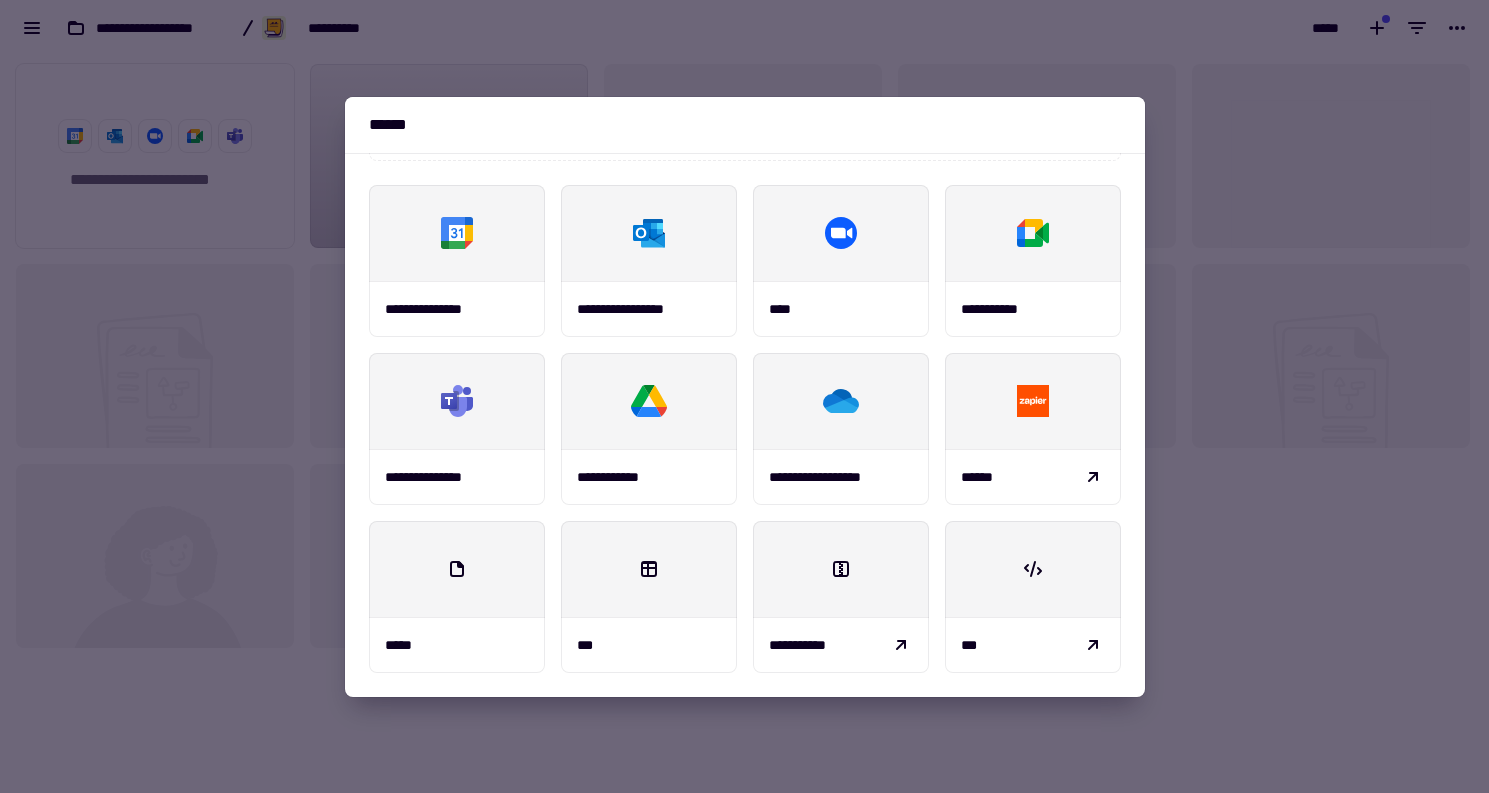 scroll, scrollTop: 234, scrollLeft: 0, axis: vertical 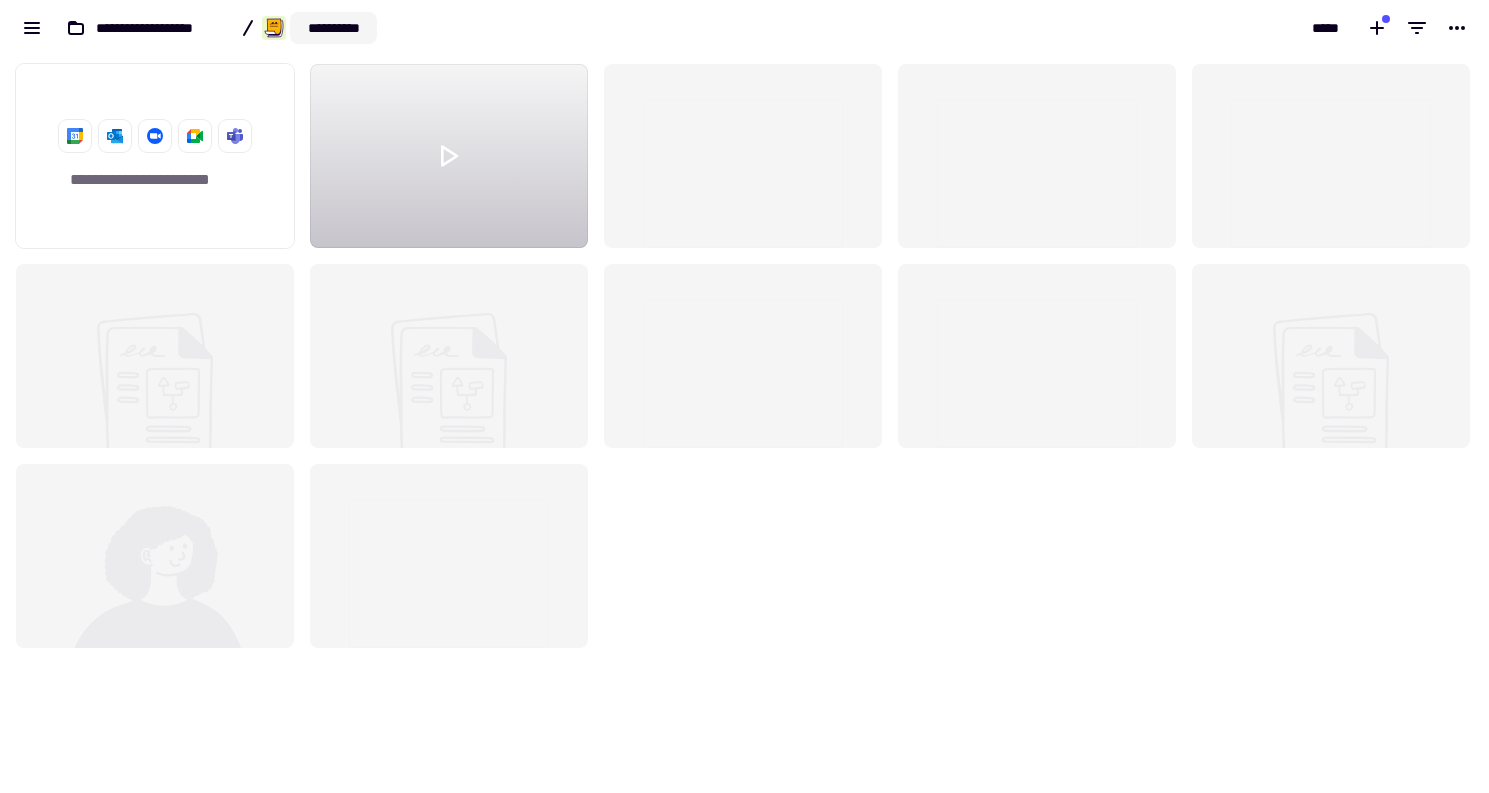 click on "**********" 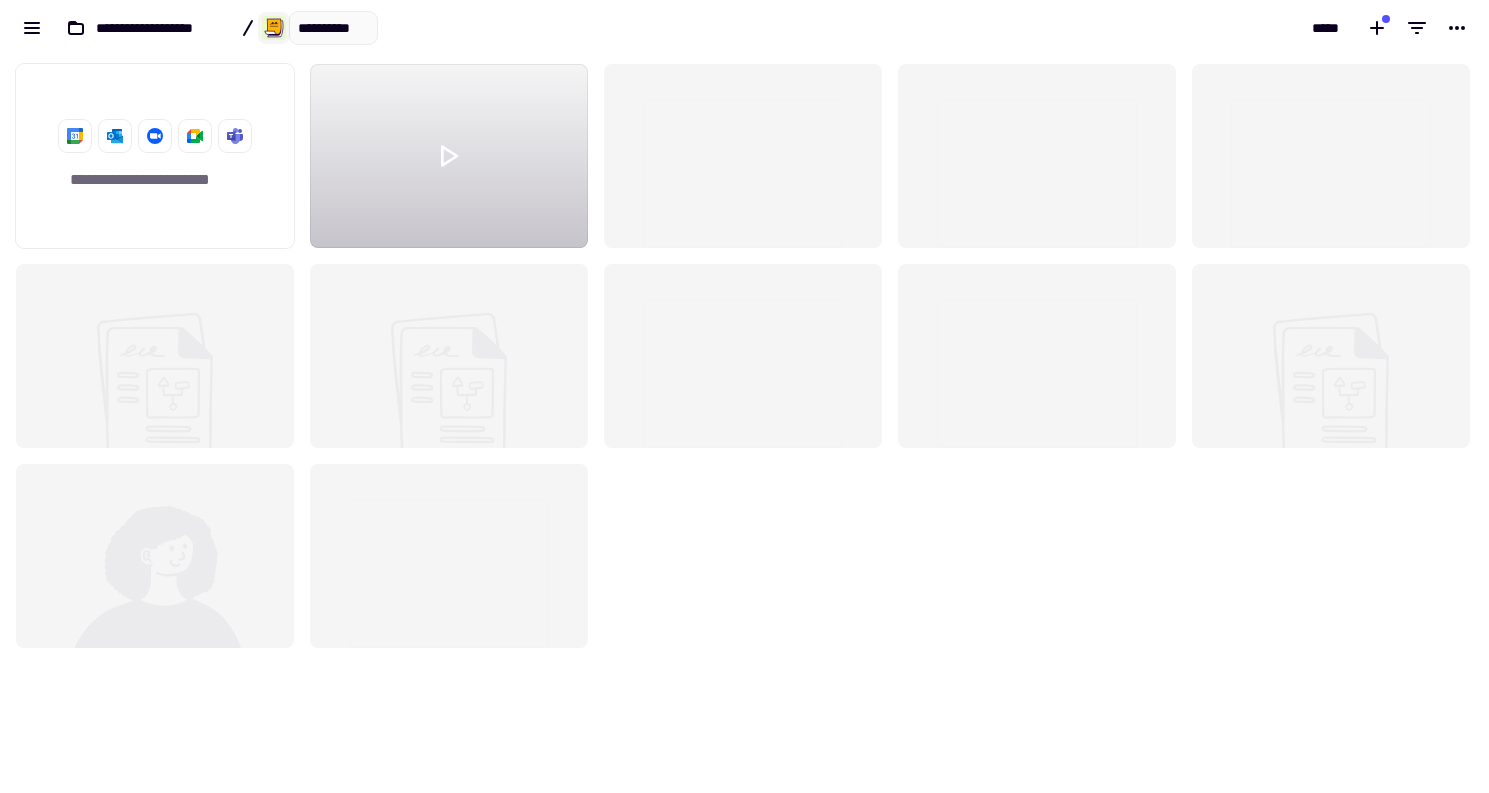 click 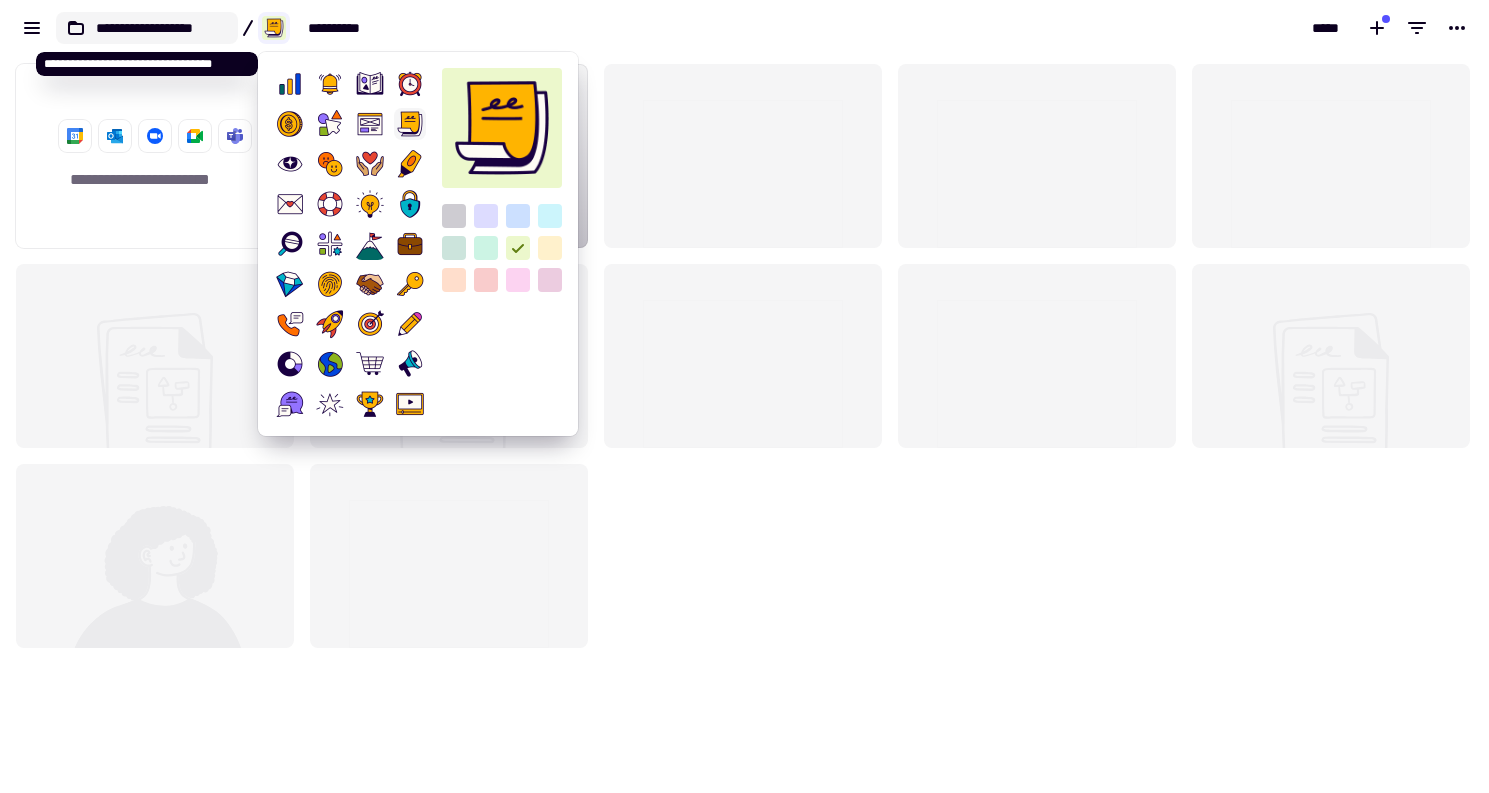 click on "**********" 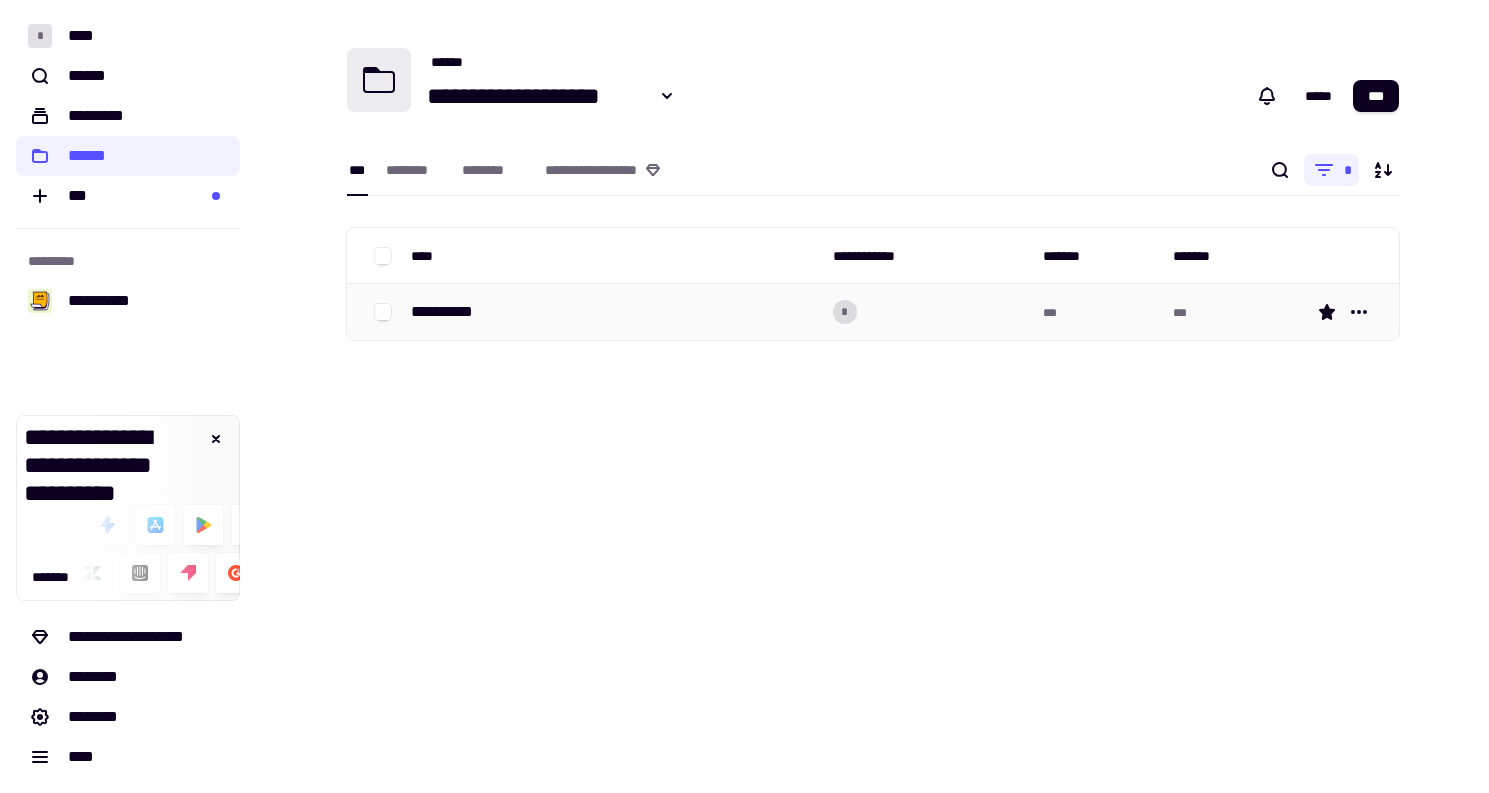 click on "**********" at bounding box center (614, 312) 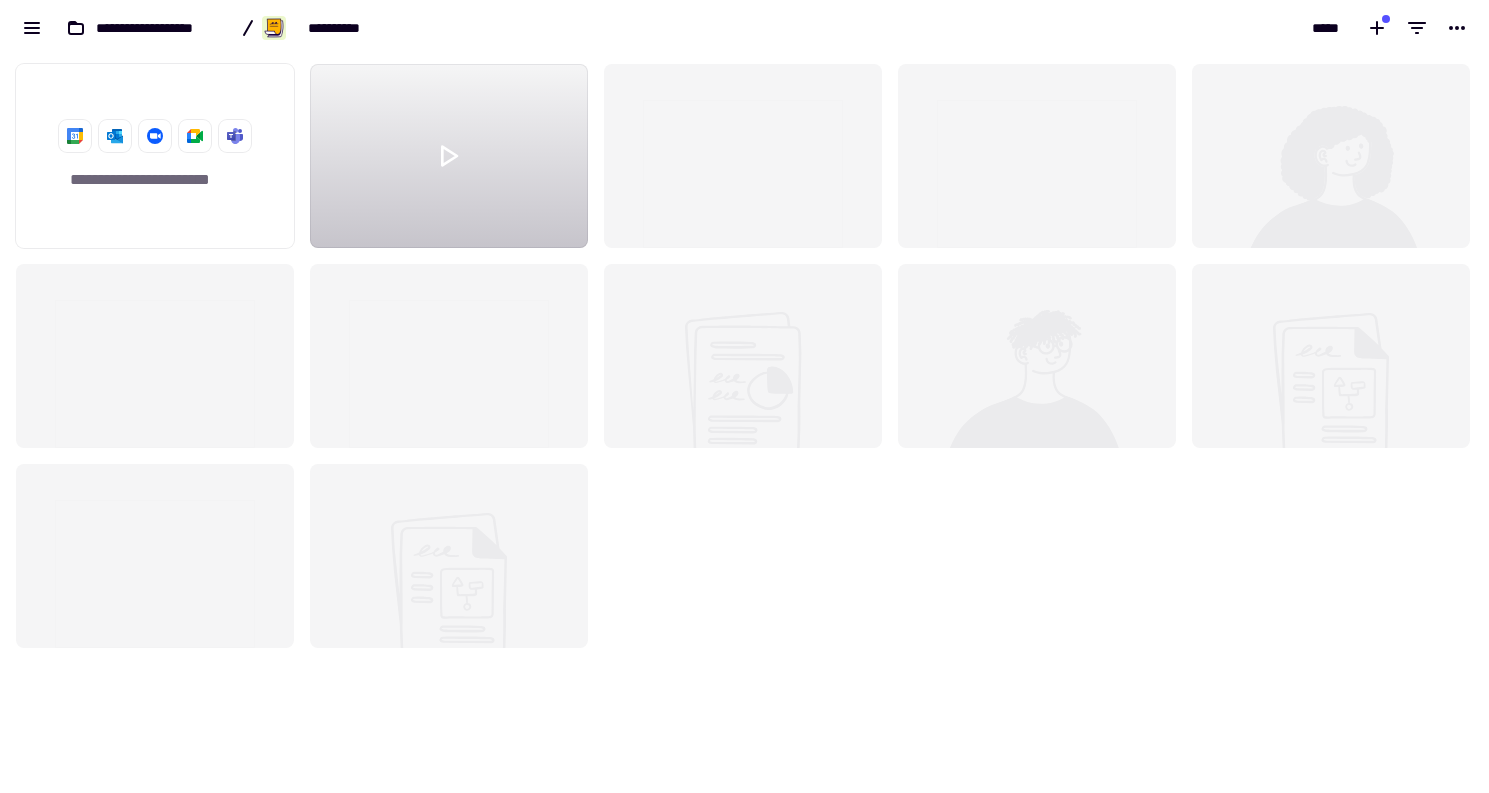 scroll, scrollTop: 1, scrollLeft: 1, axis: both 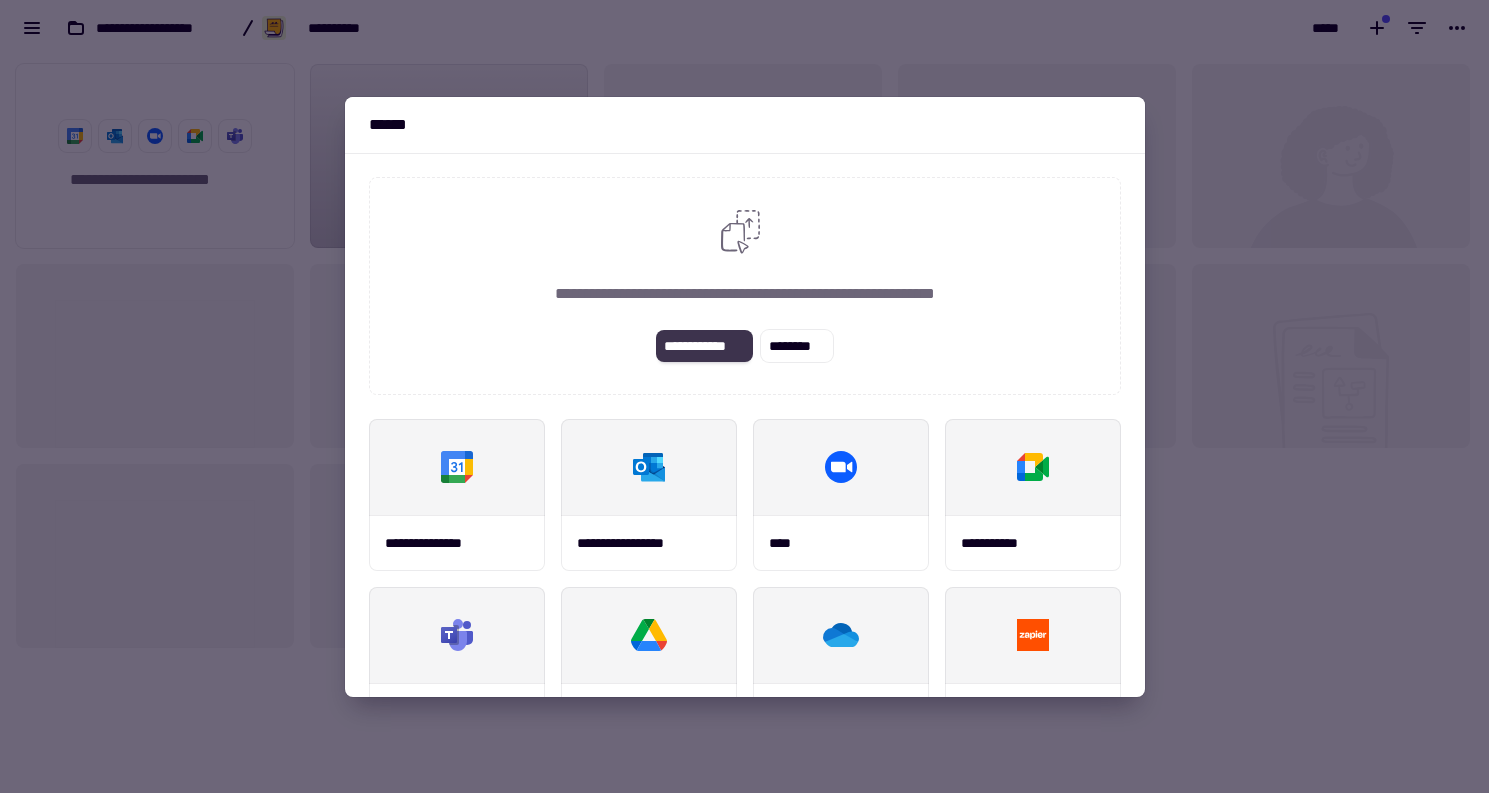 click on "**********" 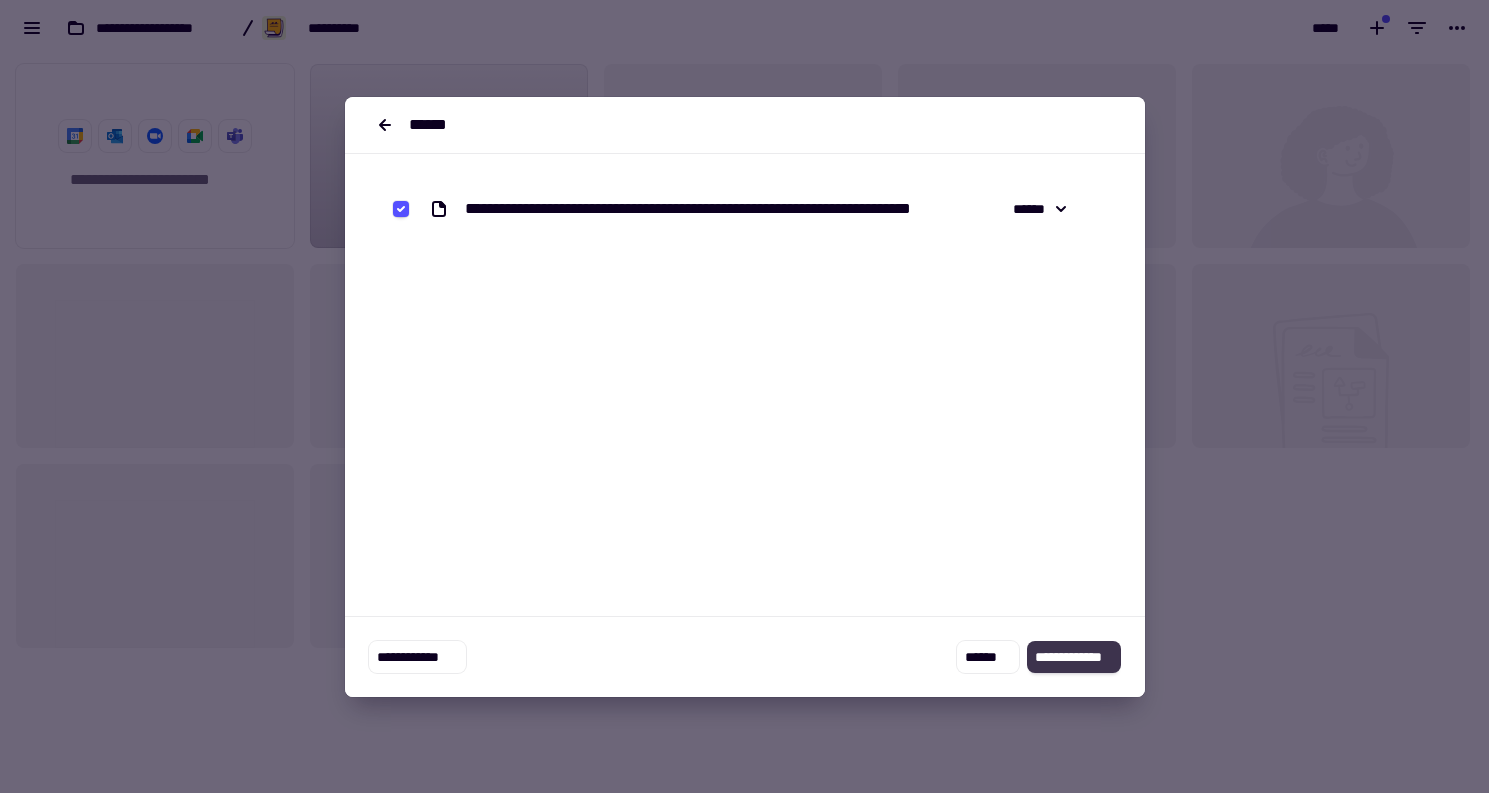 click on "**********" 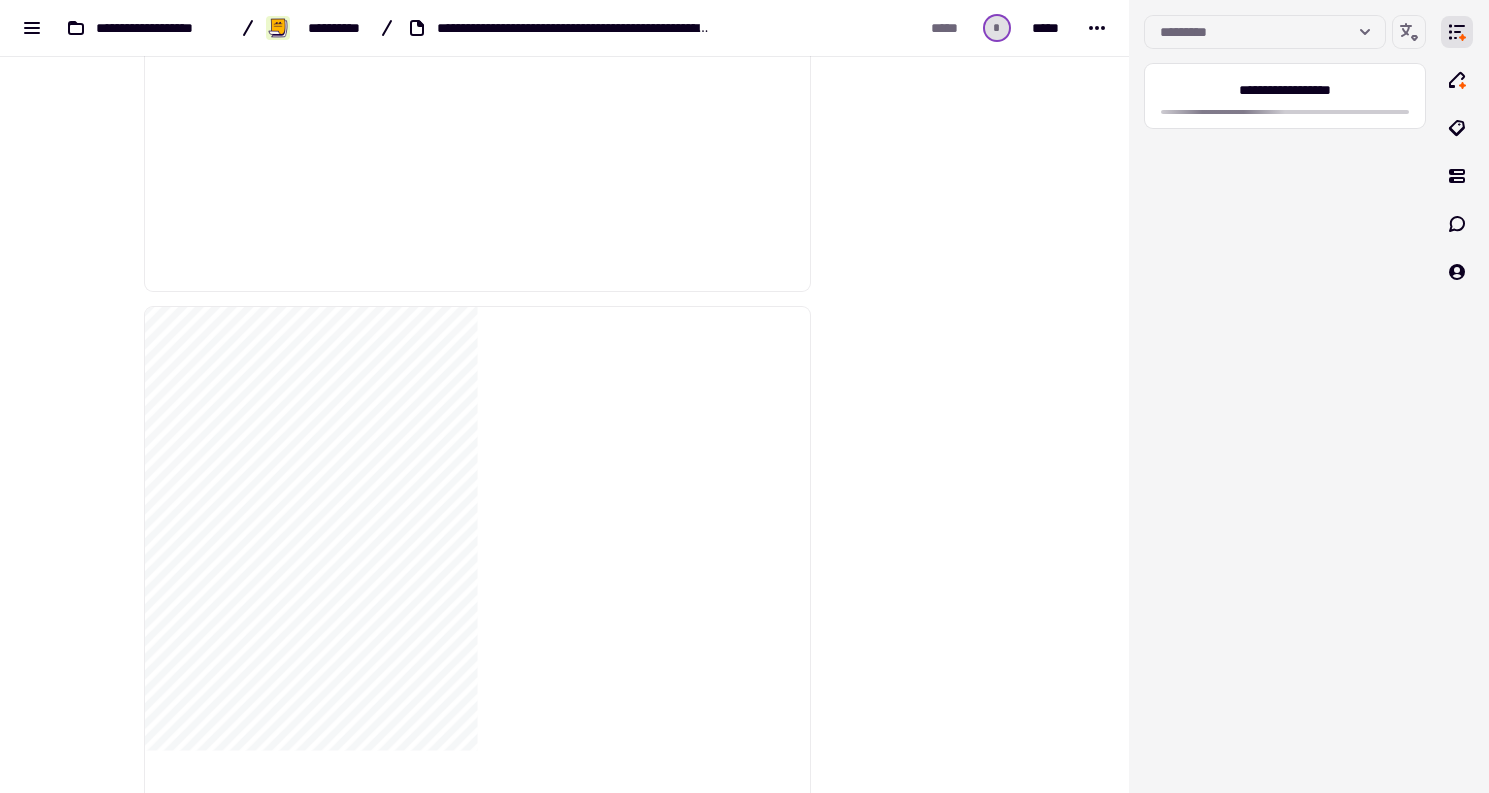 scroll, scrollTop: 6275, scrollLeft: 0, axis: vertical 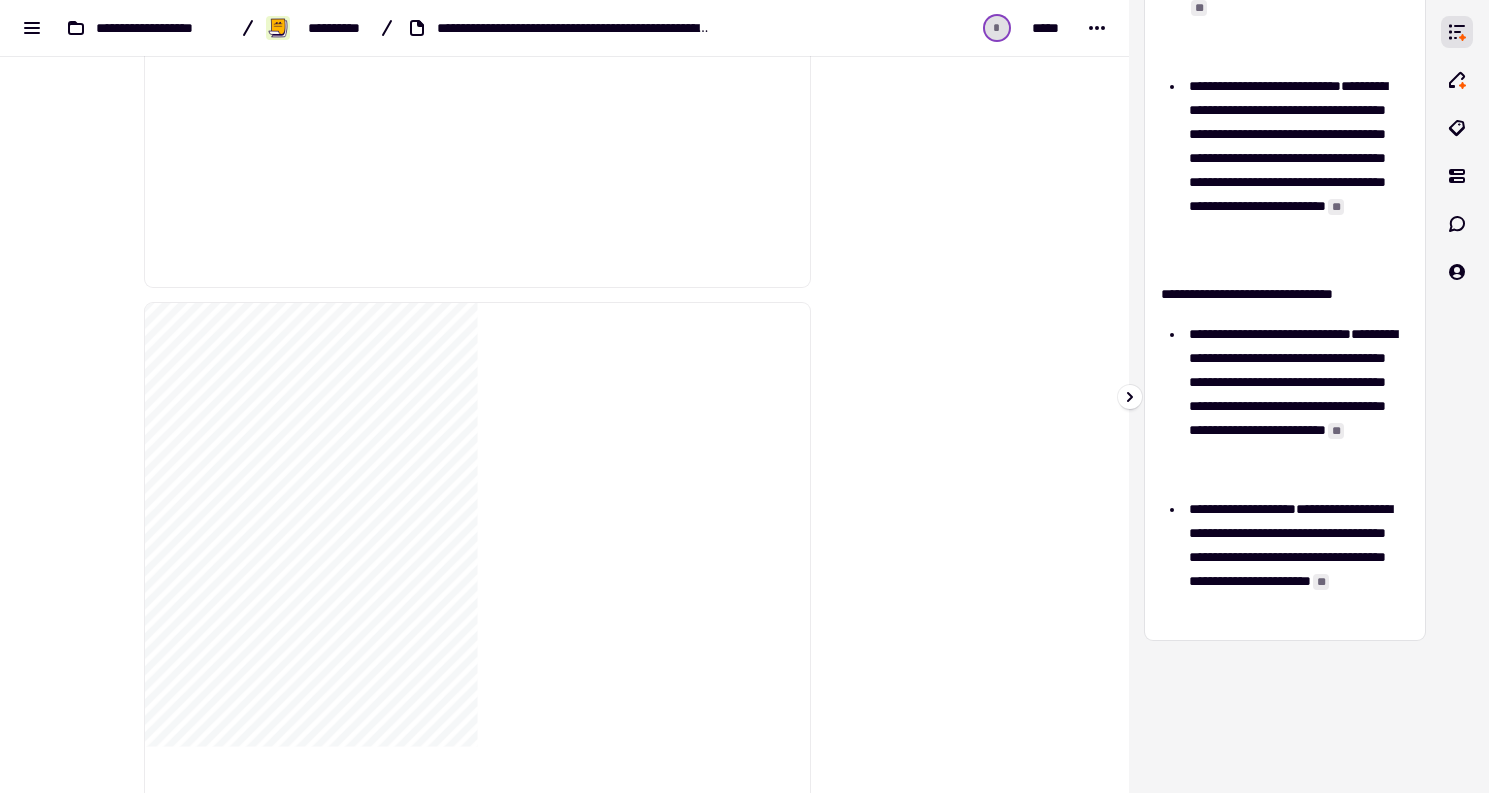 click on "**" at bounding box center (1336, 431) 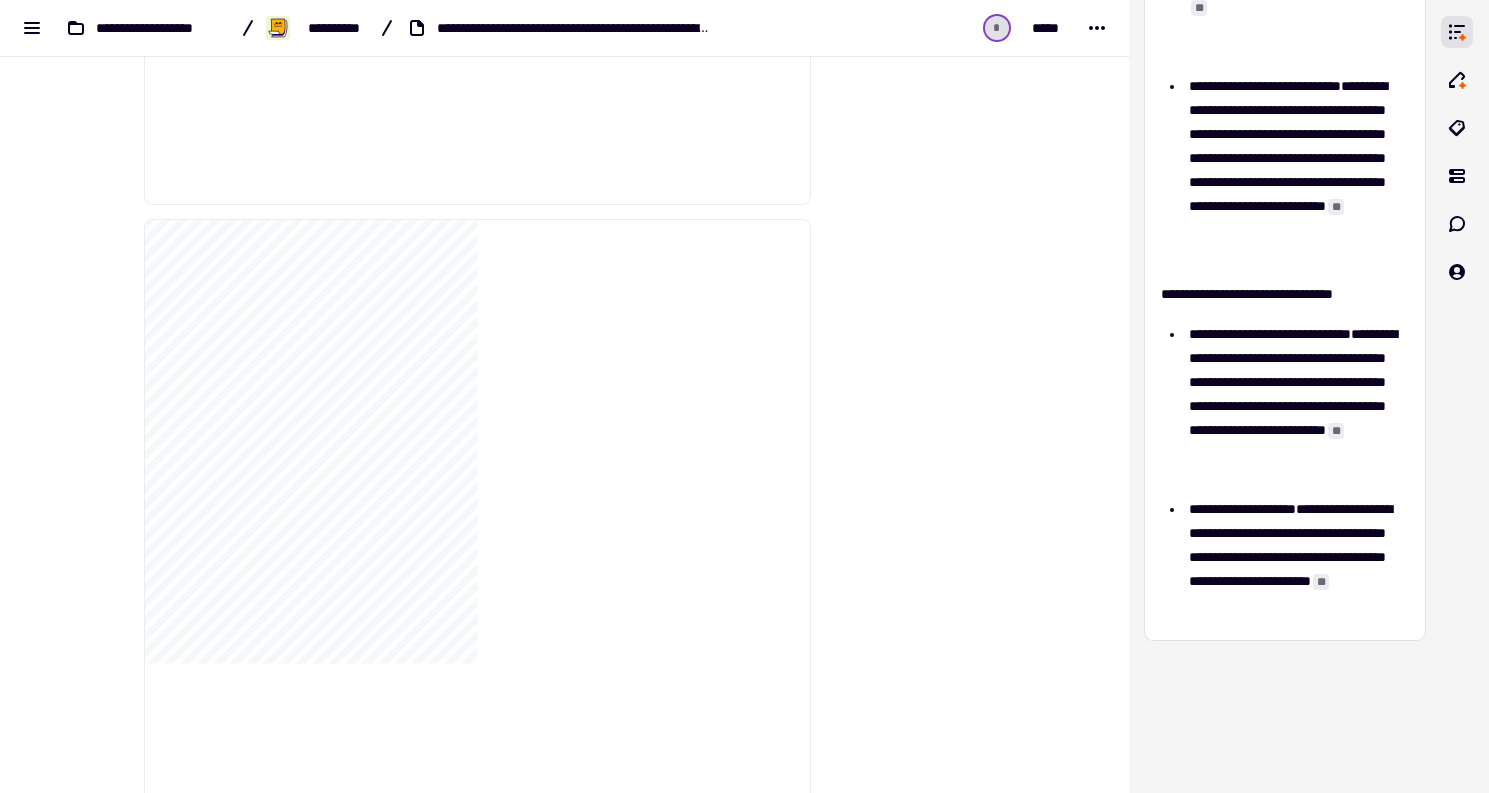scroll, scrollTop: 4513, scrollLeft: 0, axis: vertical 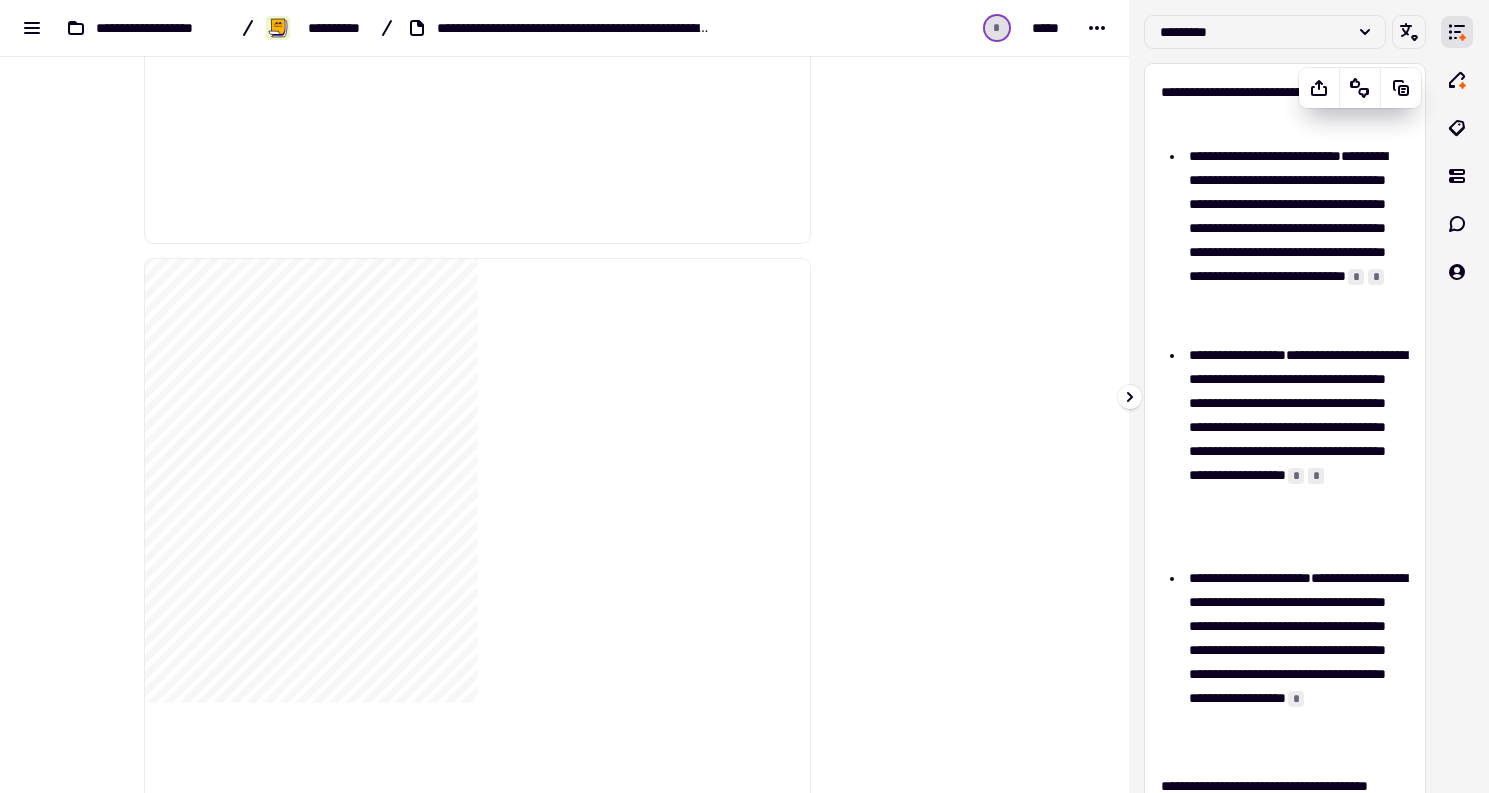 click on "*" at bounding box center [1356, 277] 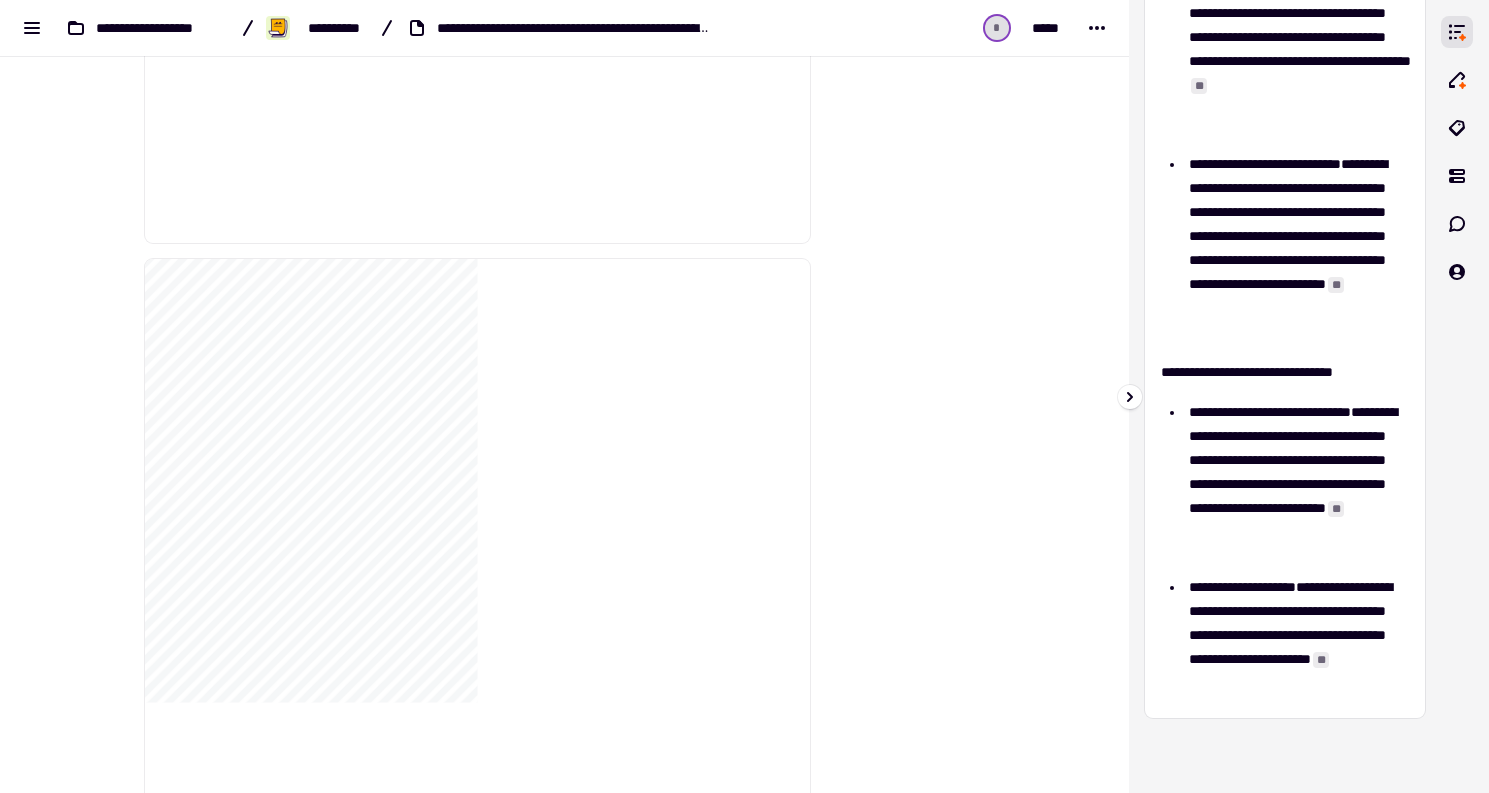 scroll, scrollTop: 1440, scrollLeft: 0, axis: vertical 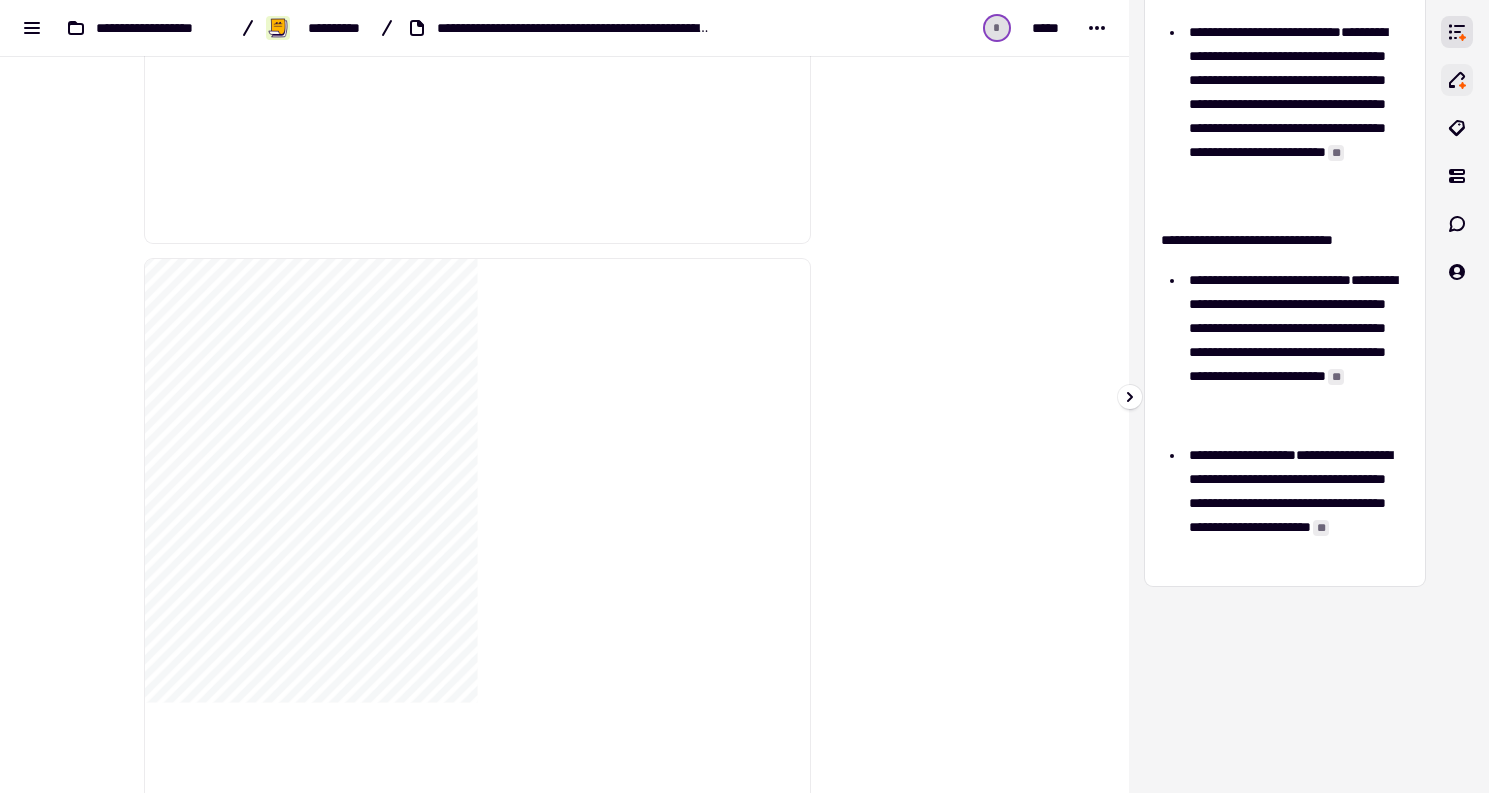 click 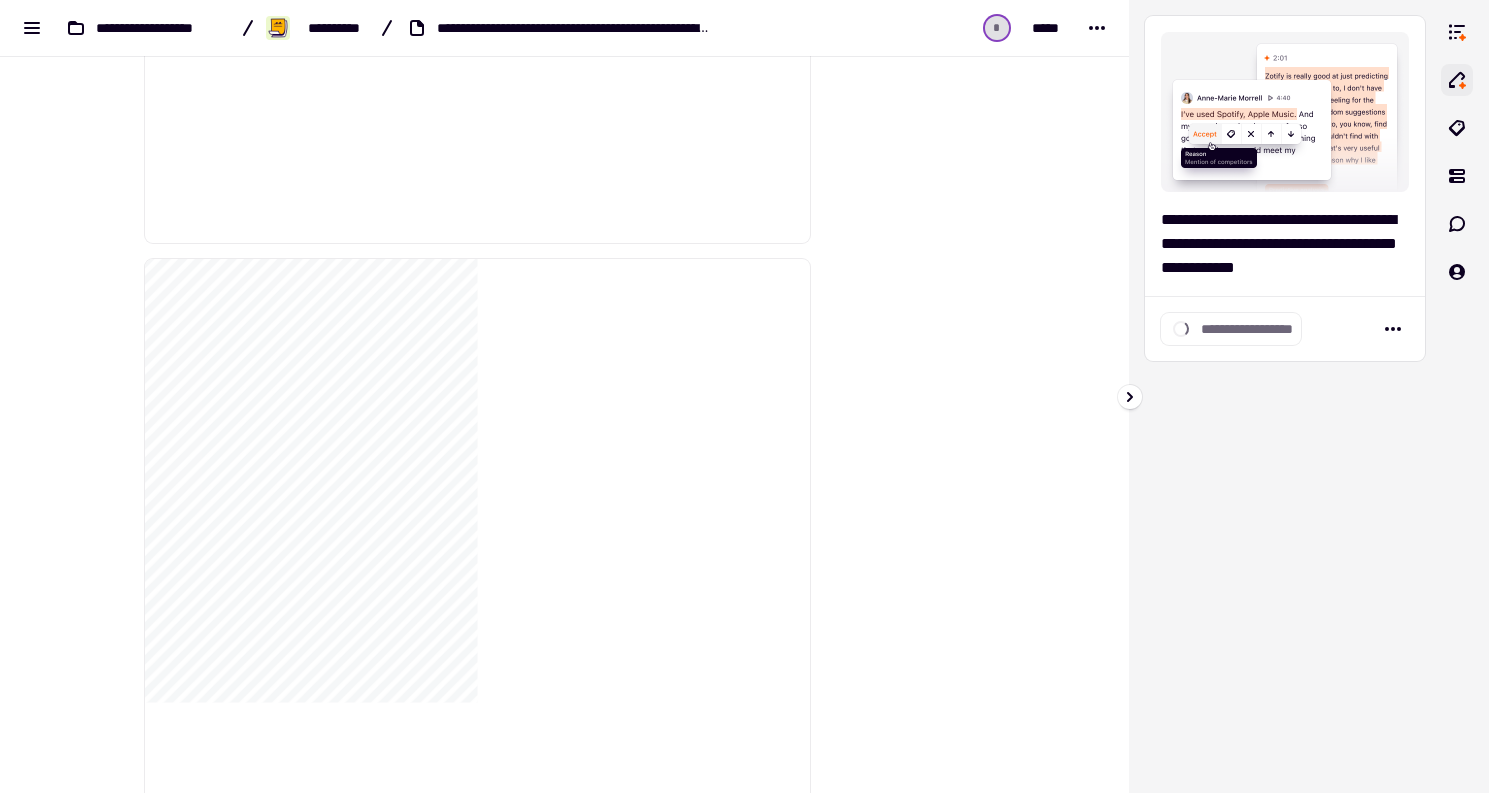 scroll, scrollTop: 0, scrollLeft: 0, axis: both 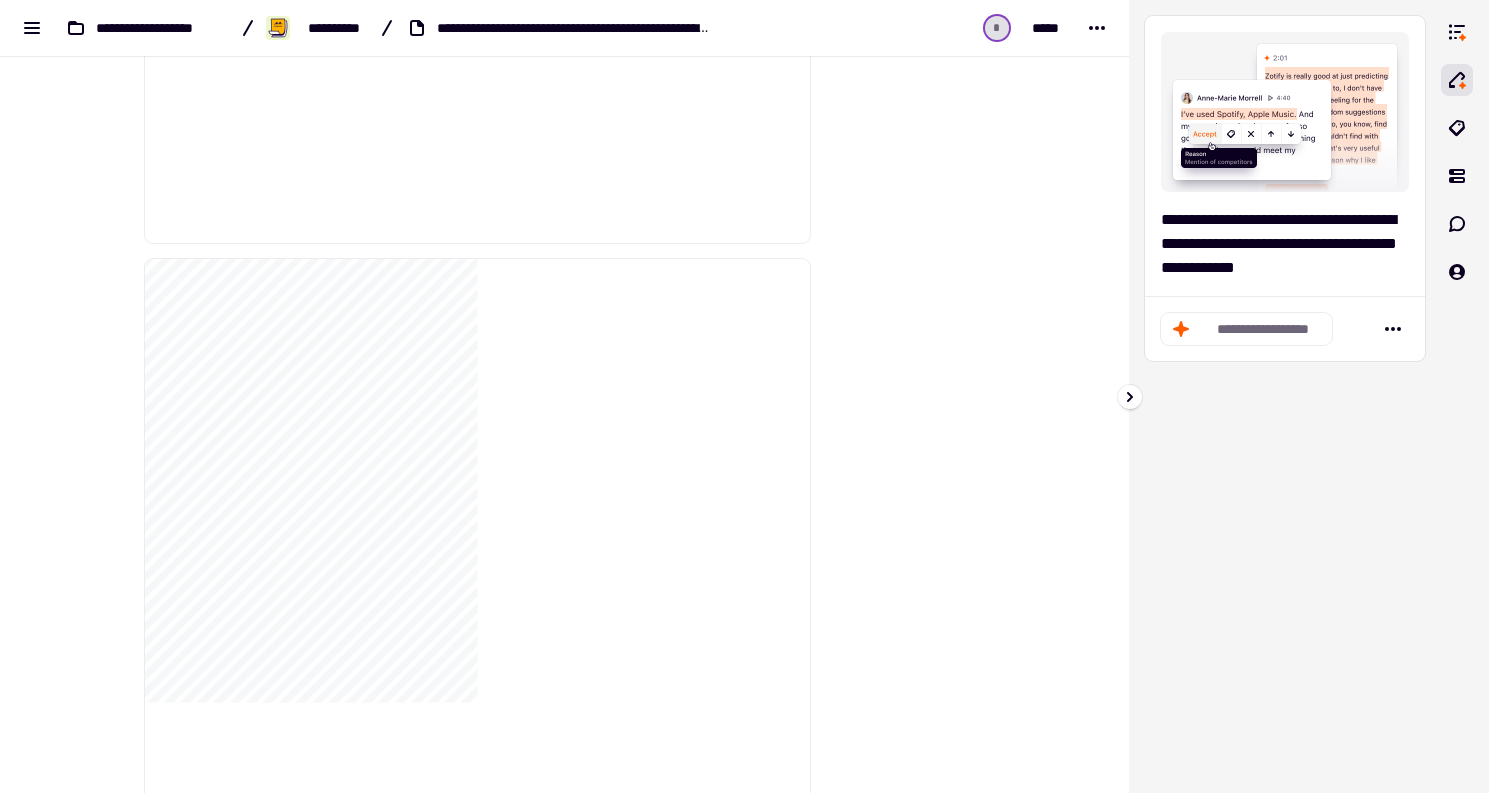 click on "**********" at bounding box center [1285, 329] 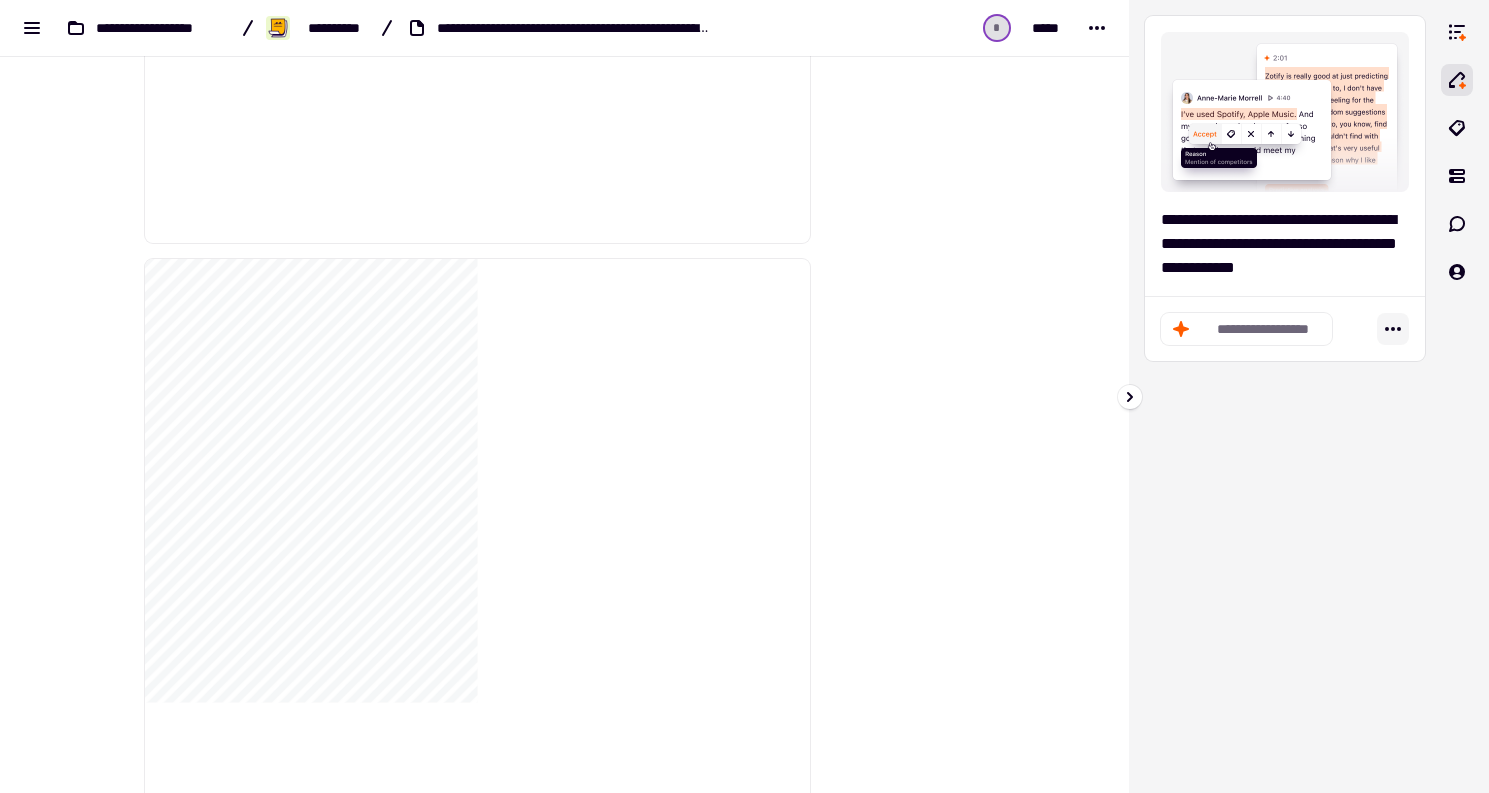 click 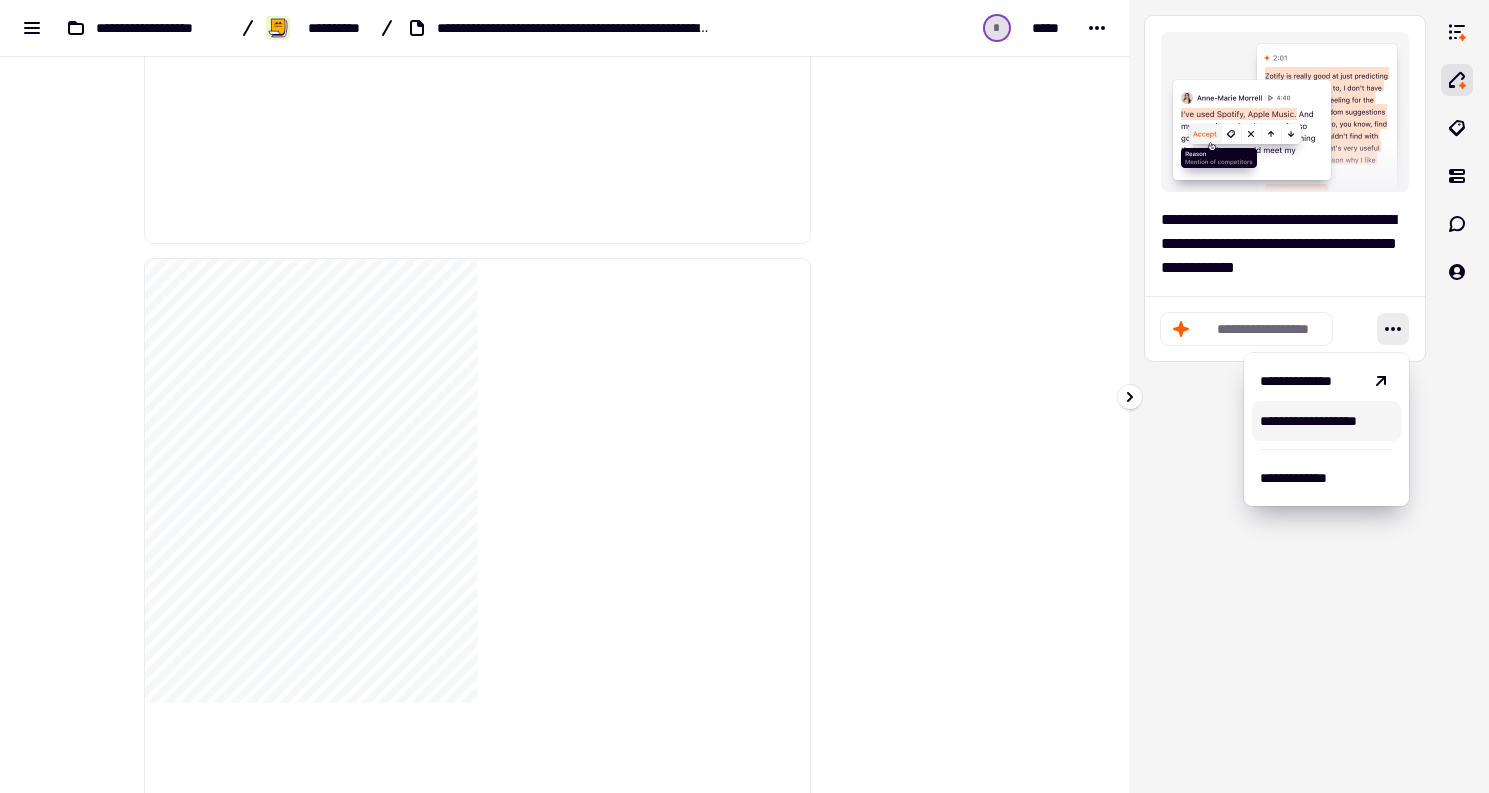 click on "**********" at bounding box center (1326, 421) 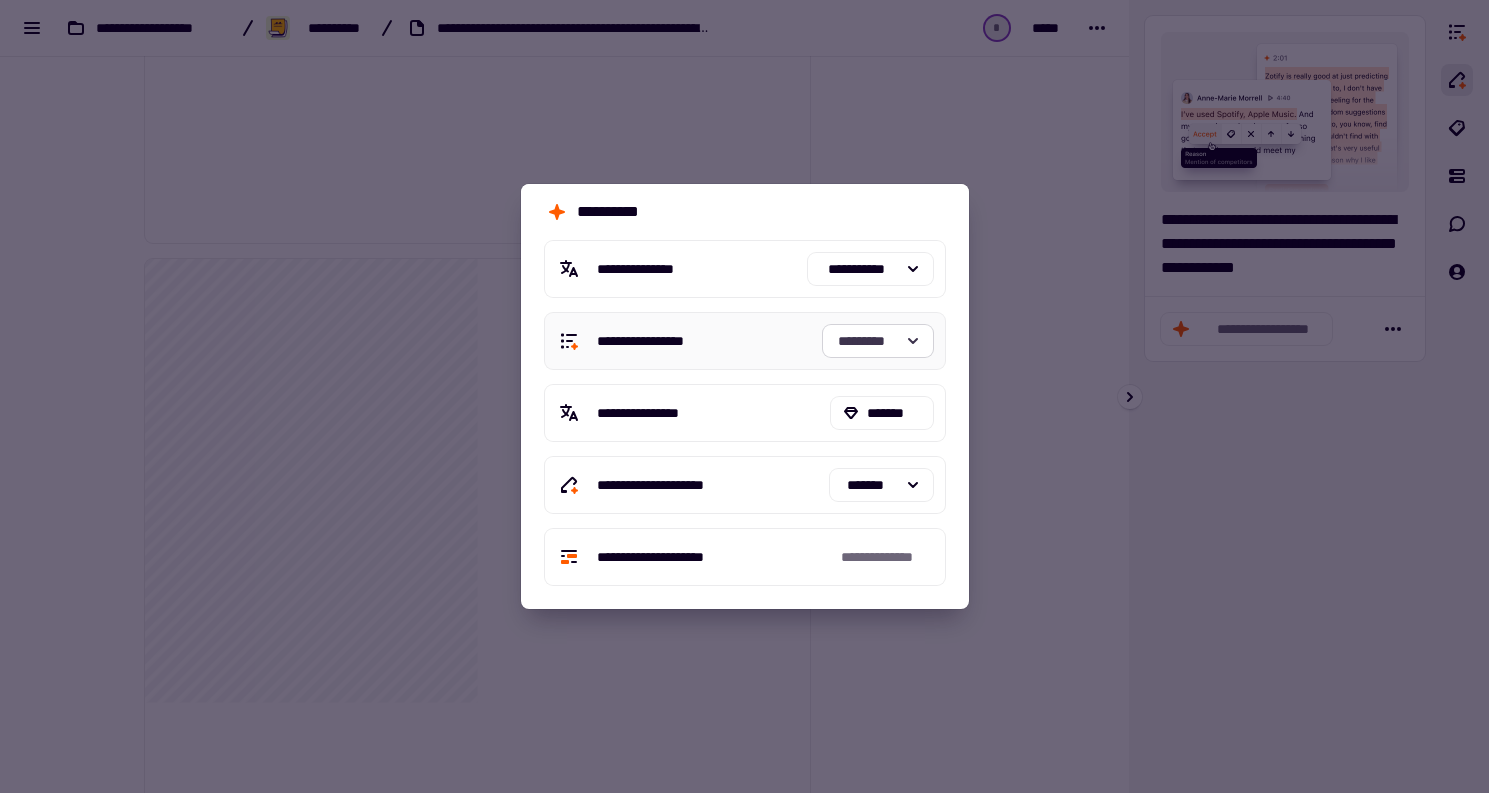 click 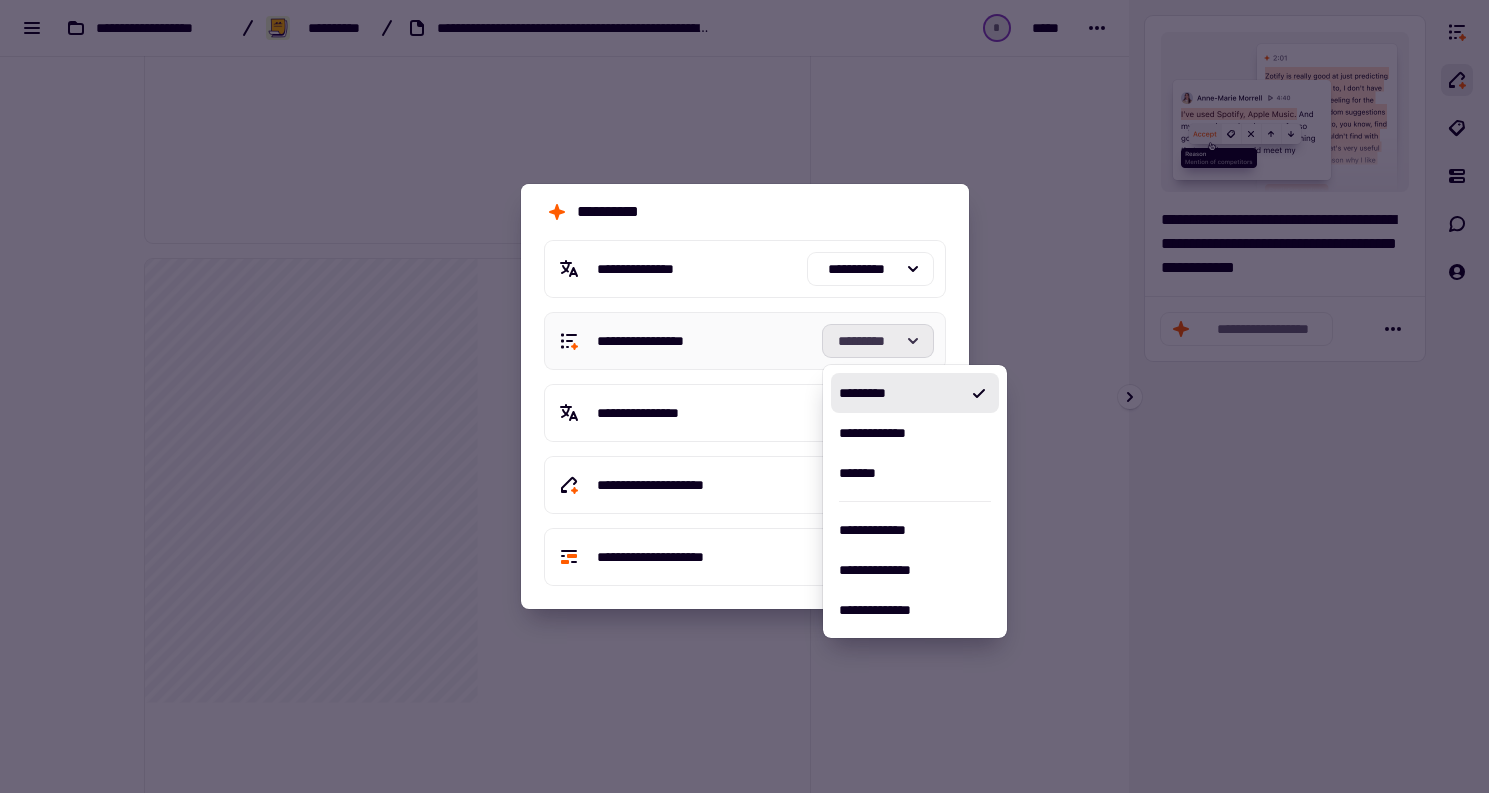 click 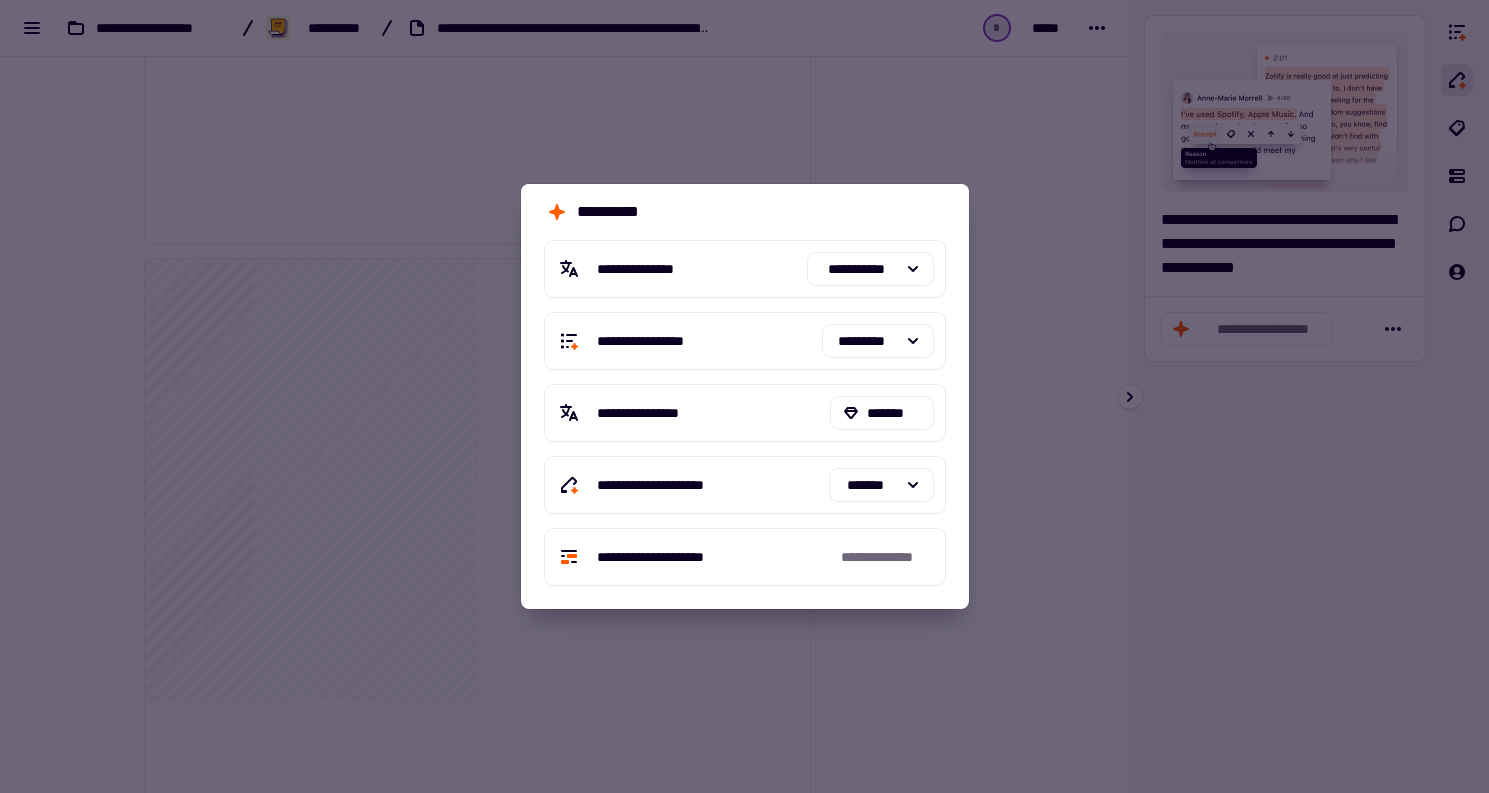click at bounding box center [744, 396] 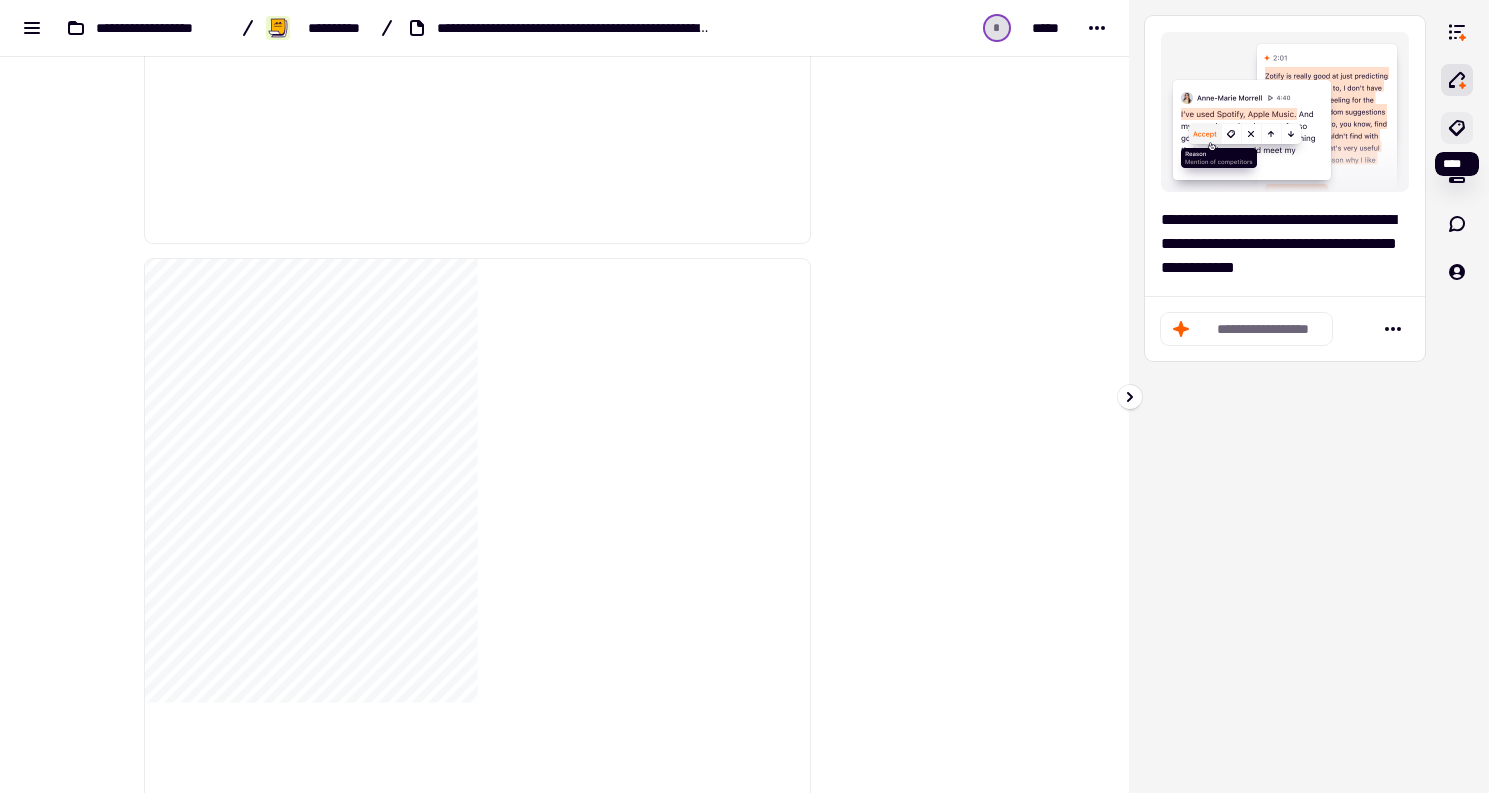 click 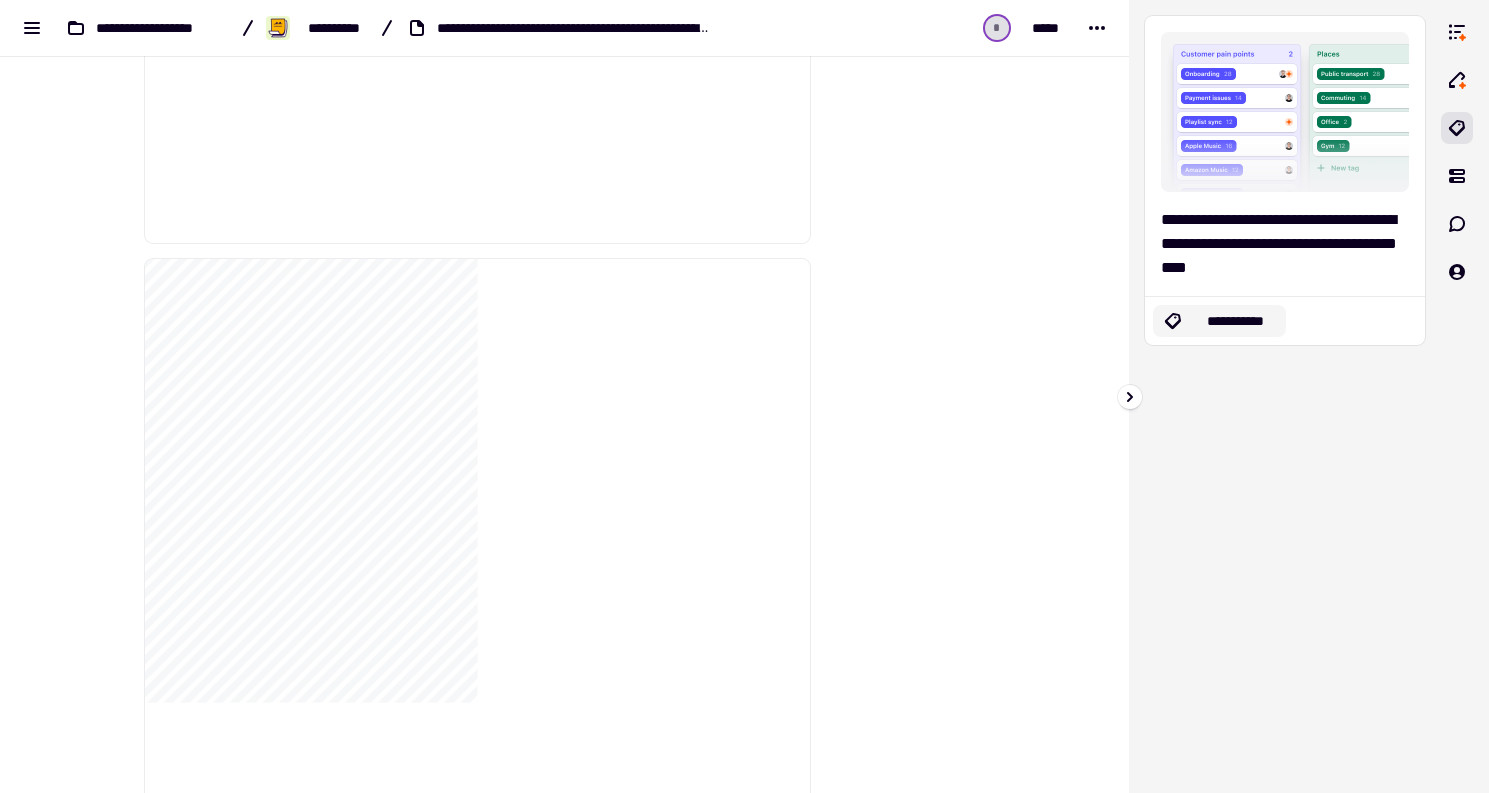 click on "**********" 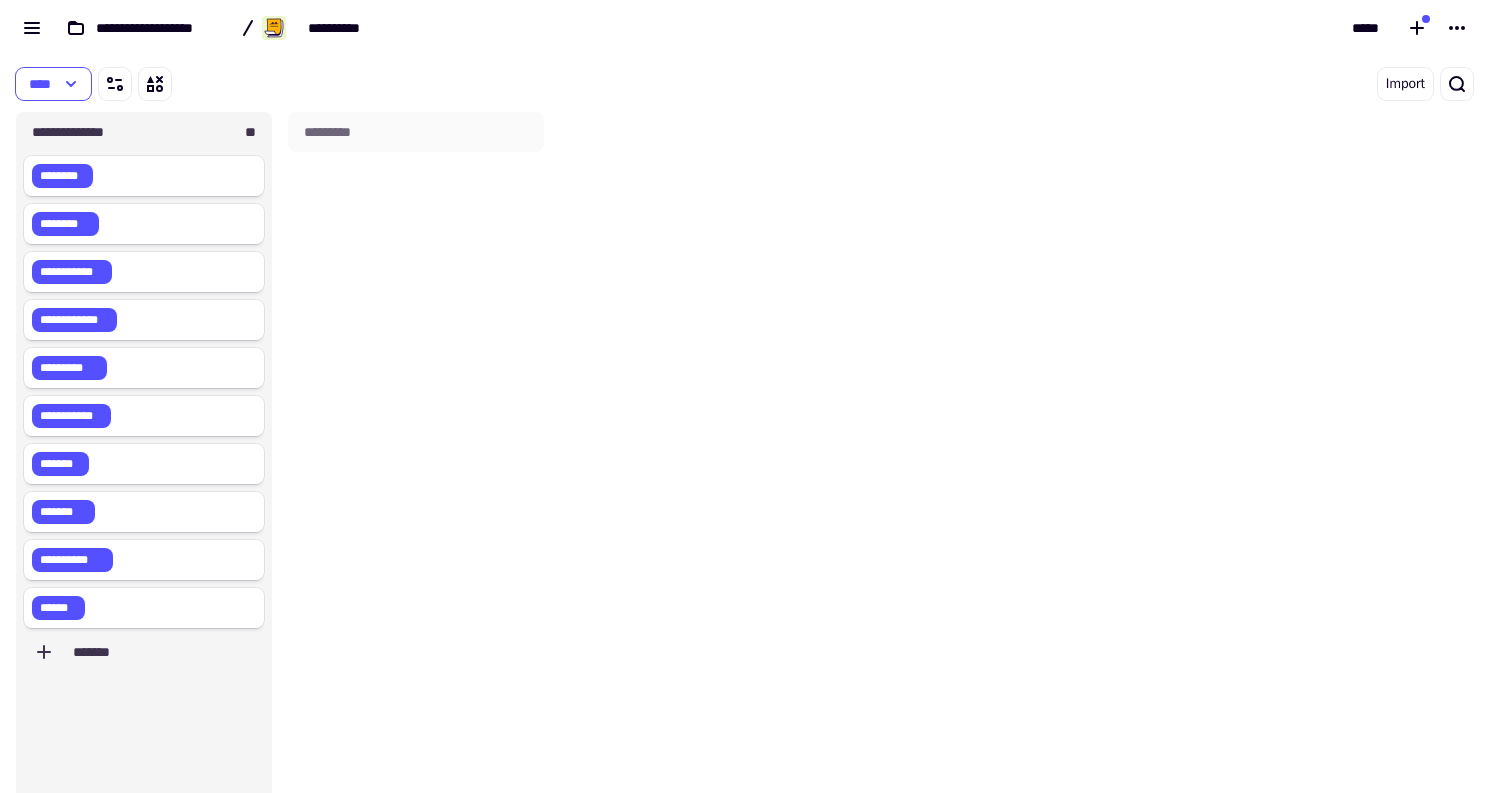 scroll, scrollTop: 1, scrollLeft: 1, axis: both 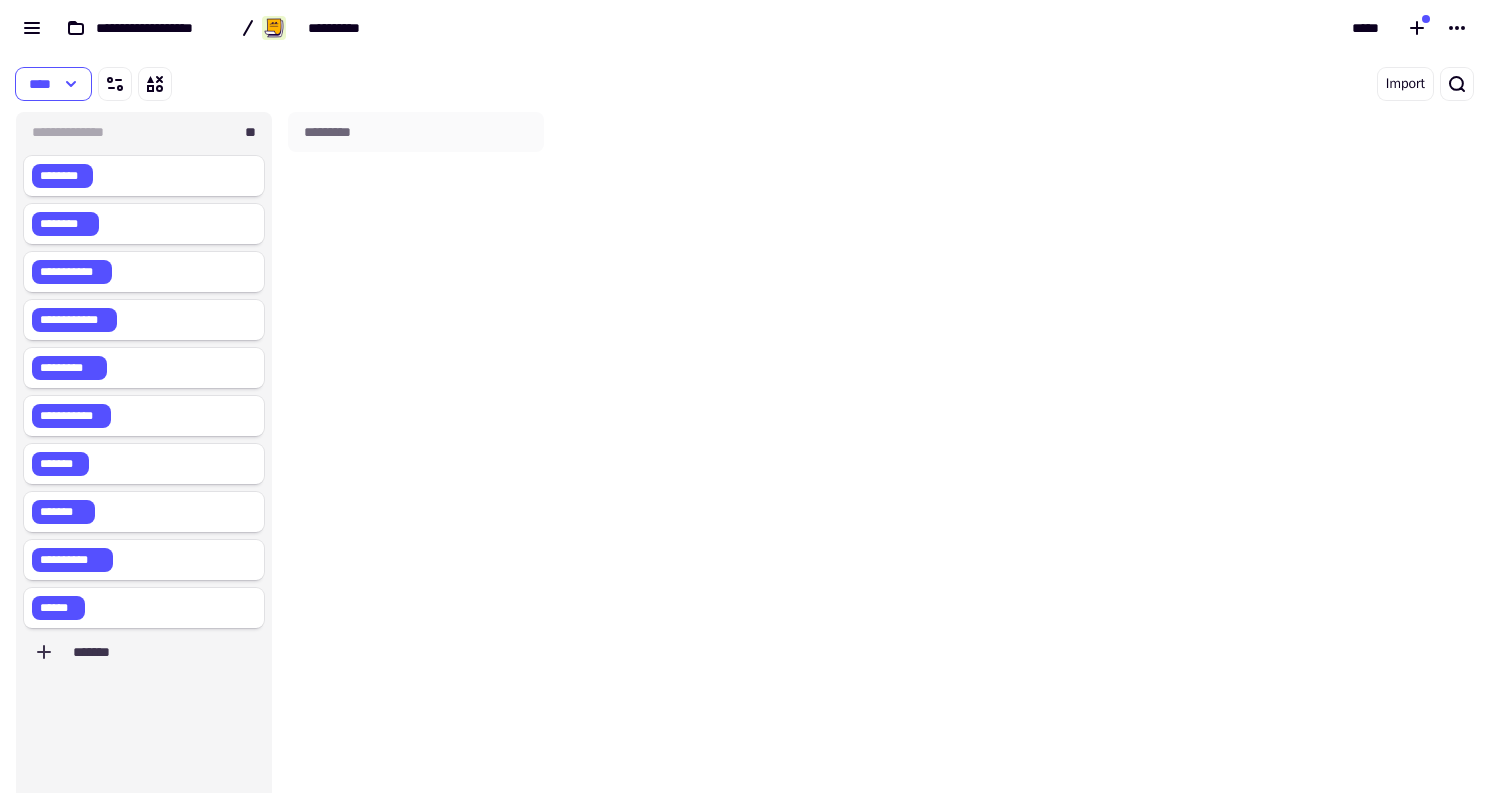 click on "**********" at bounding box center [744, 28] 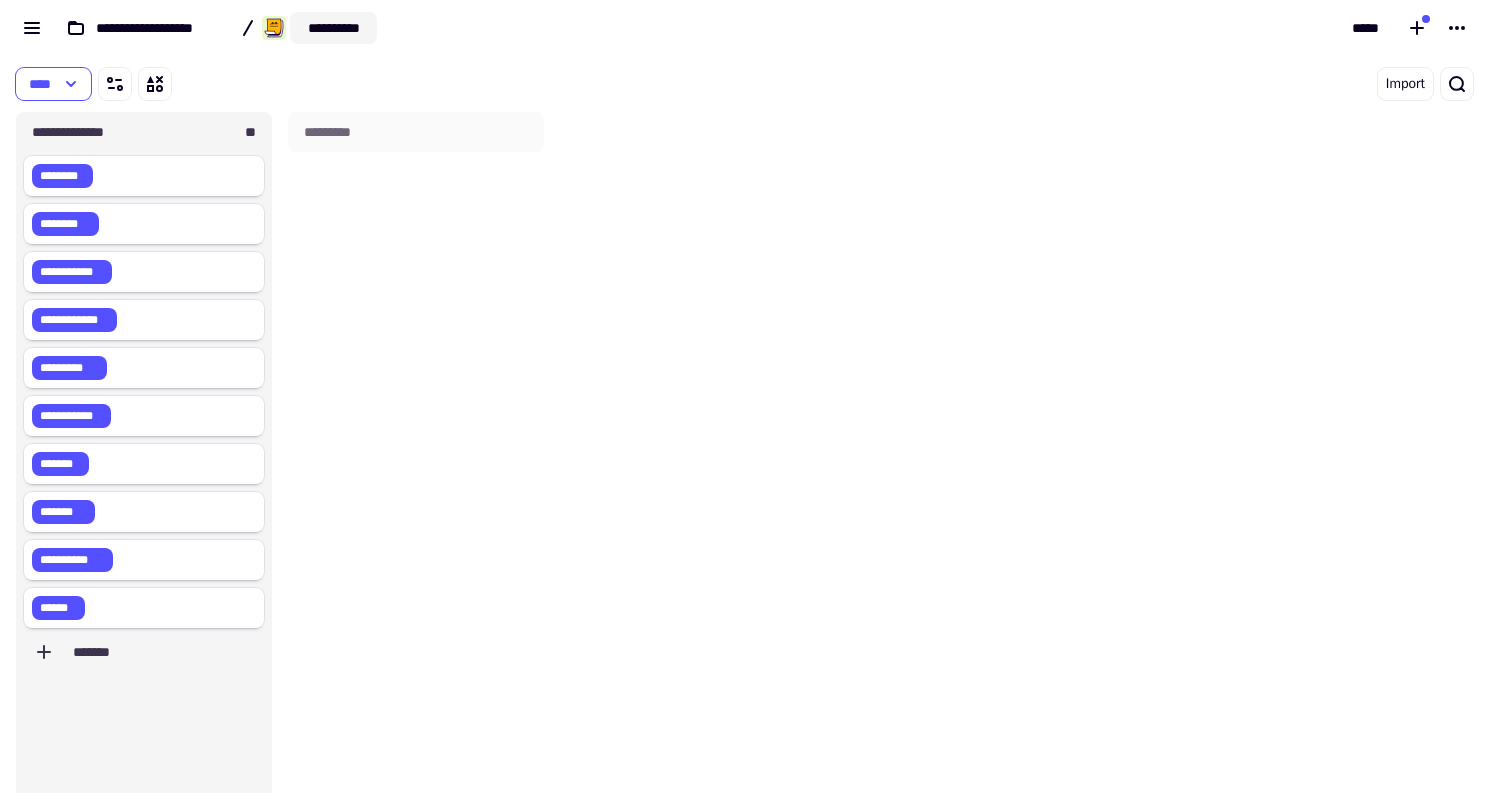 click on "**********" 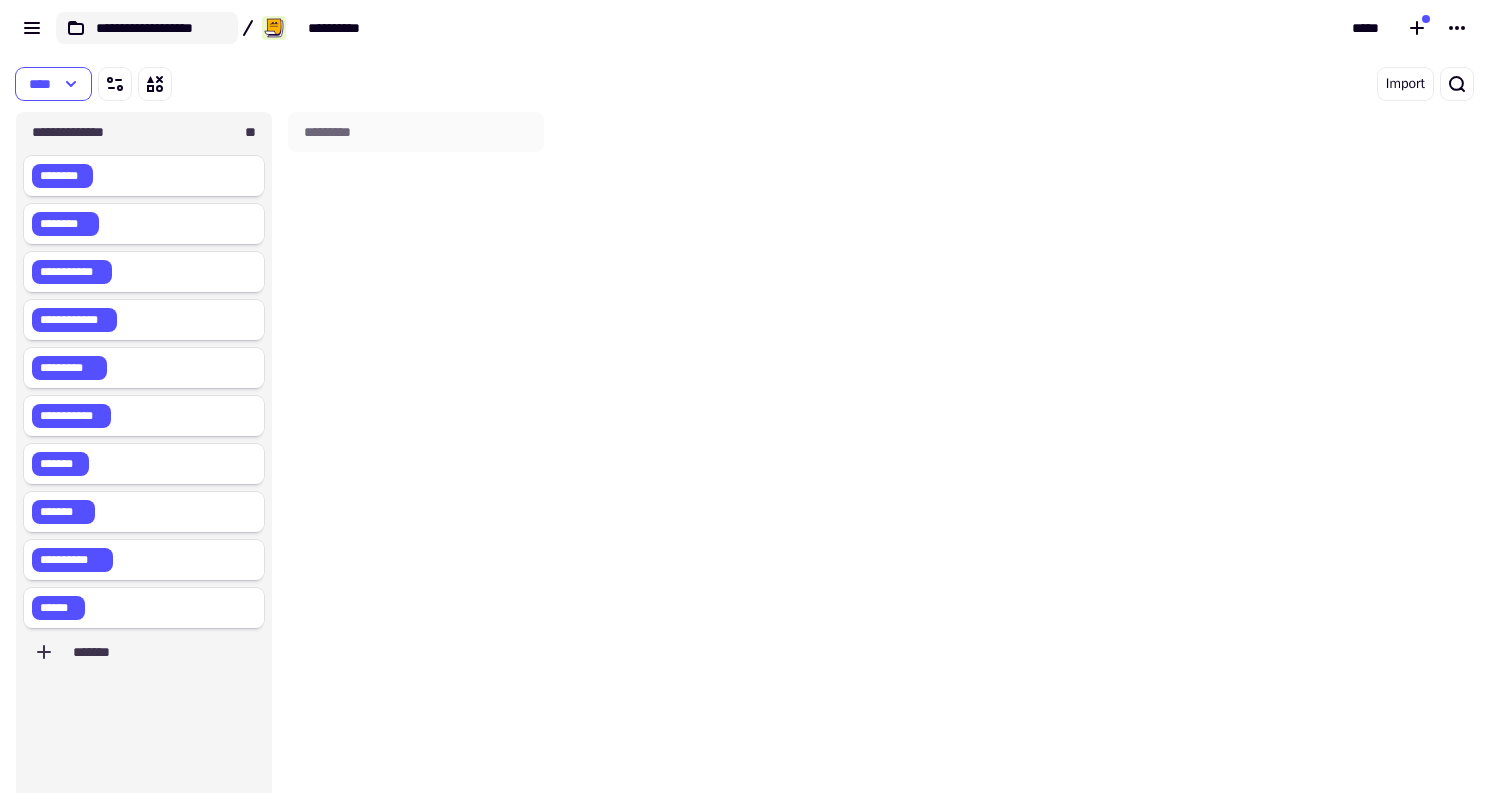 click on "**********" 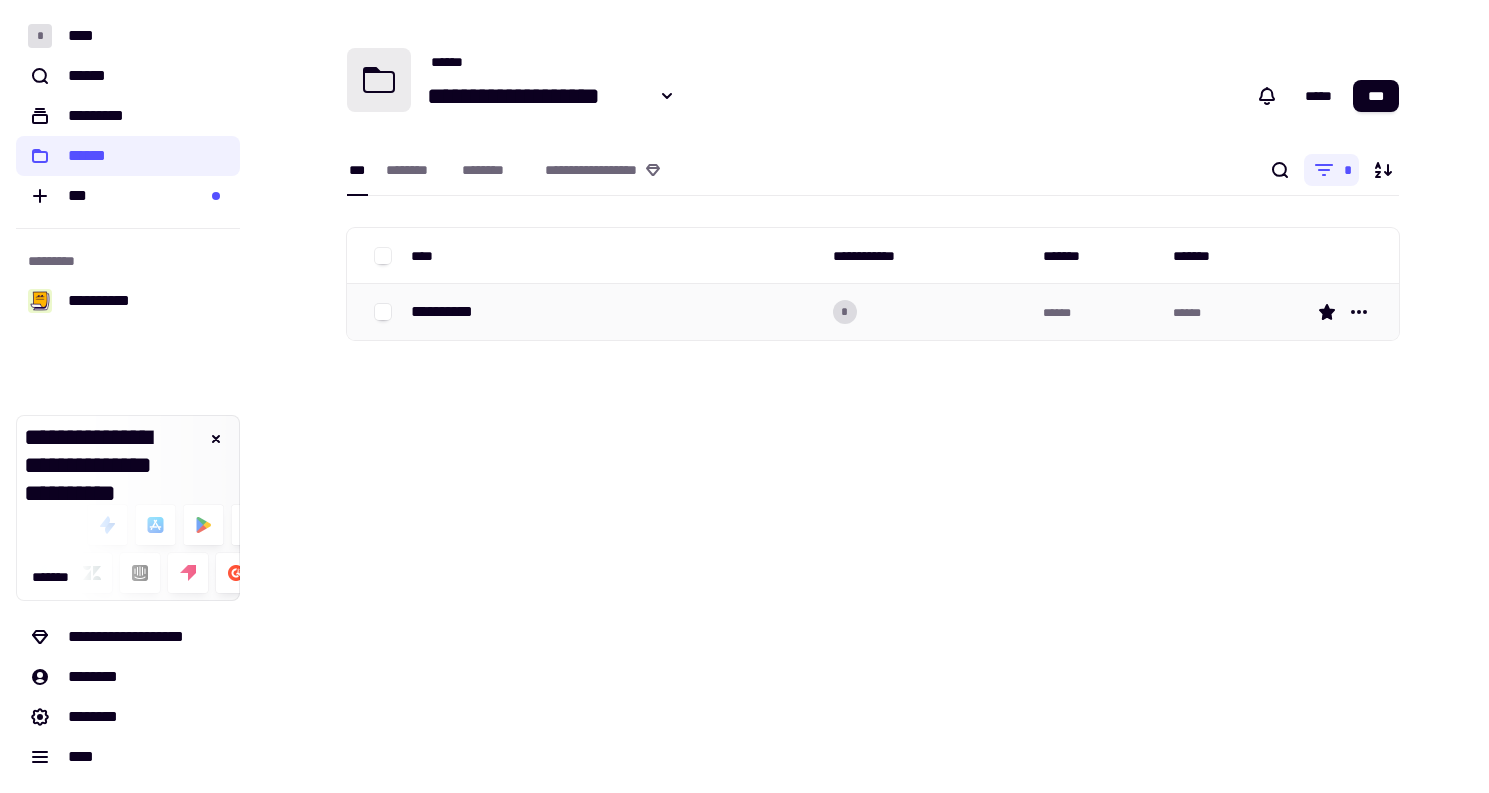 click on "**********" at bounding box center (614, 312) 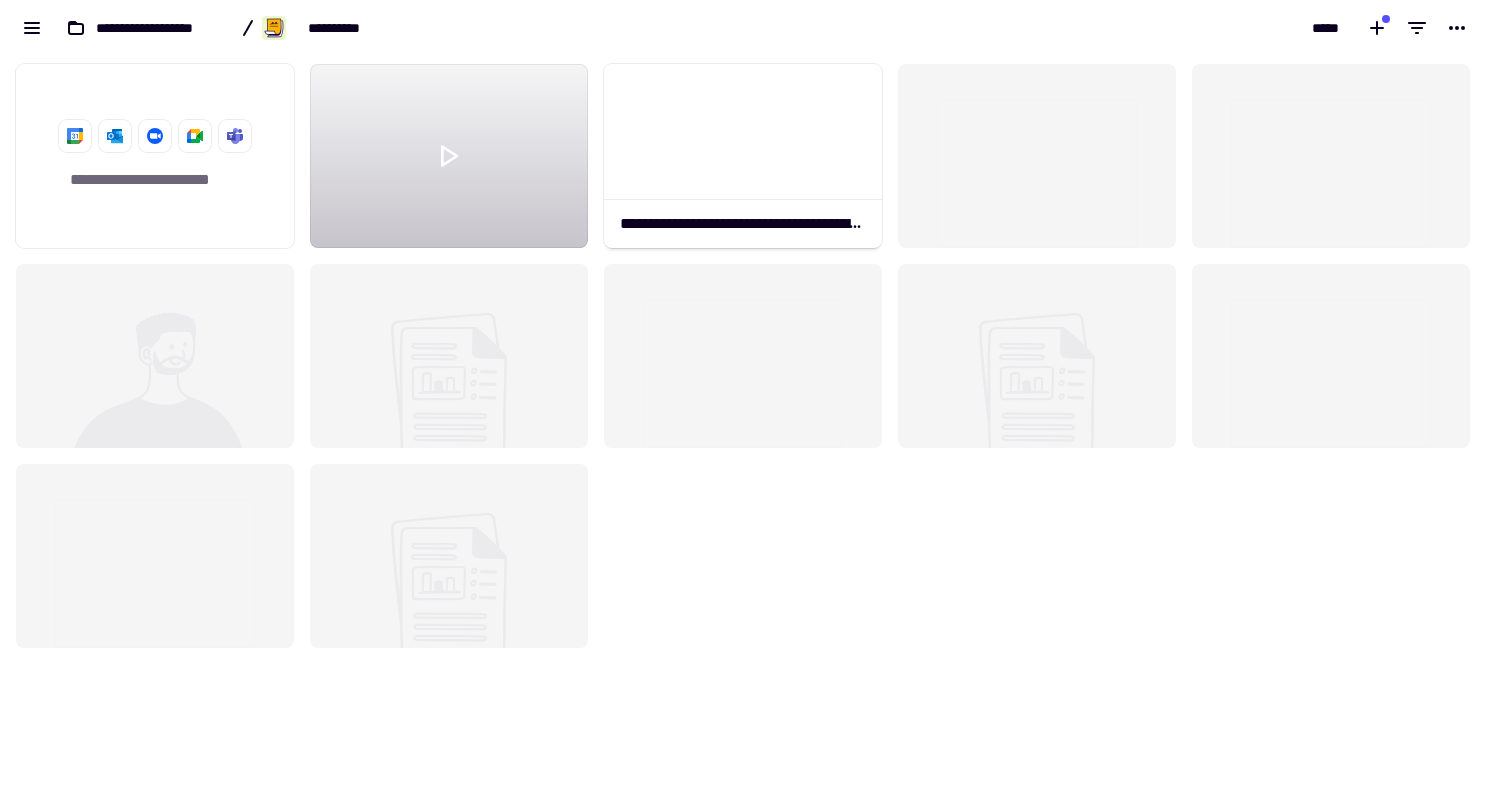 scroll, scrollTop: 1, scrollLeft: 1, axis: both 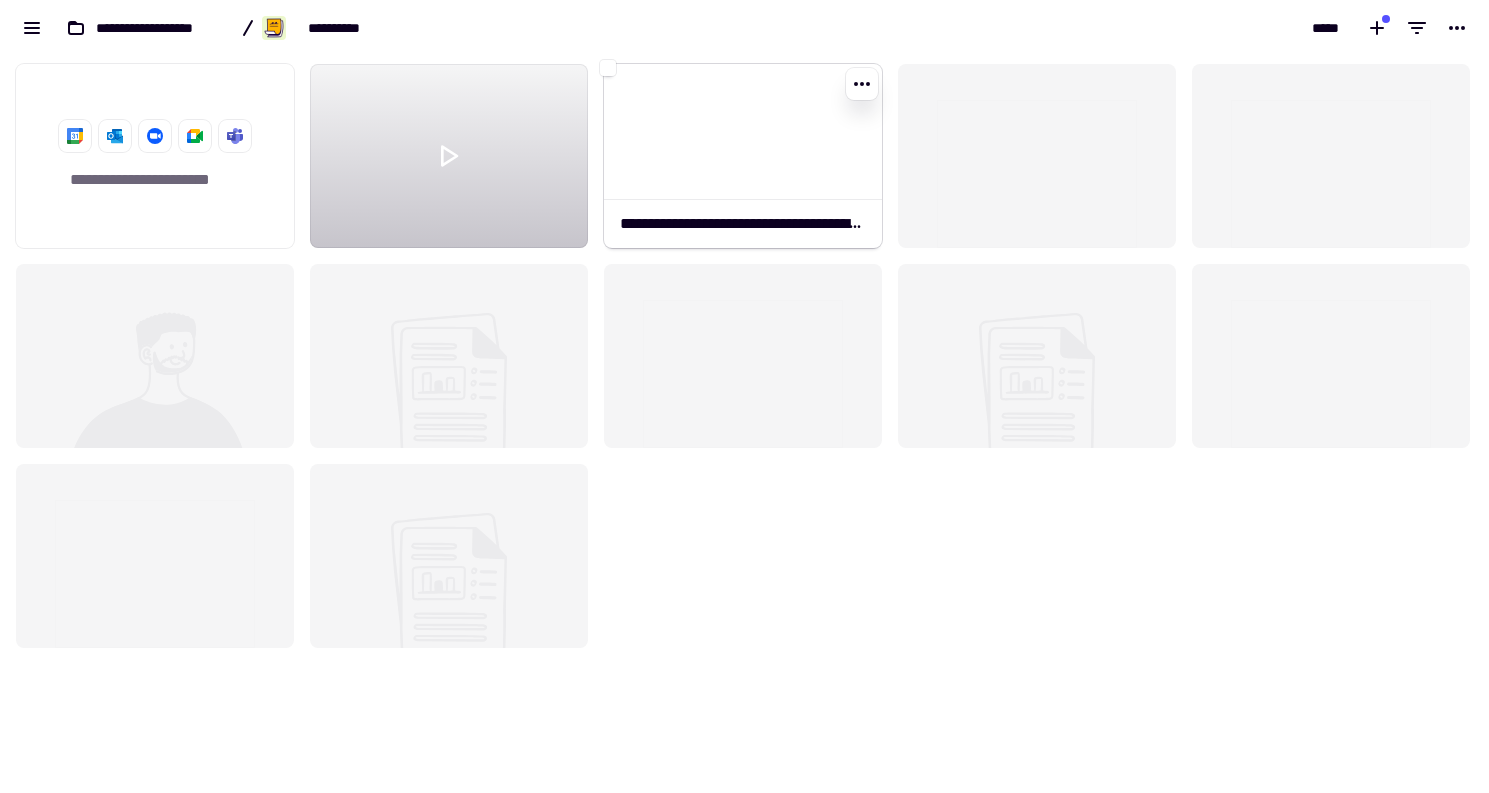 click 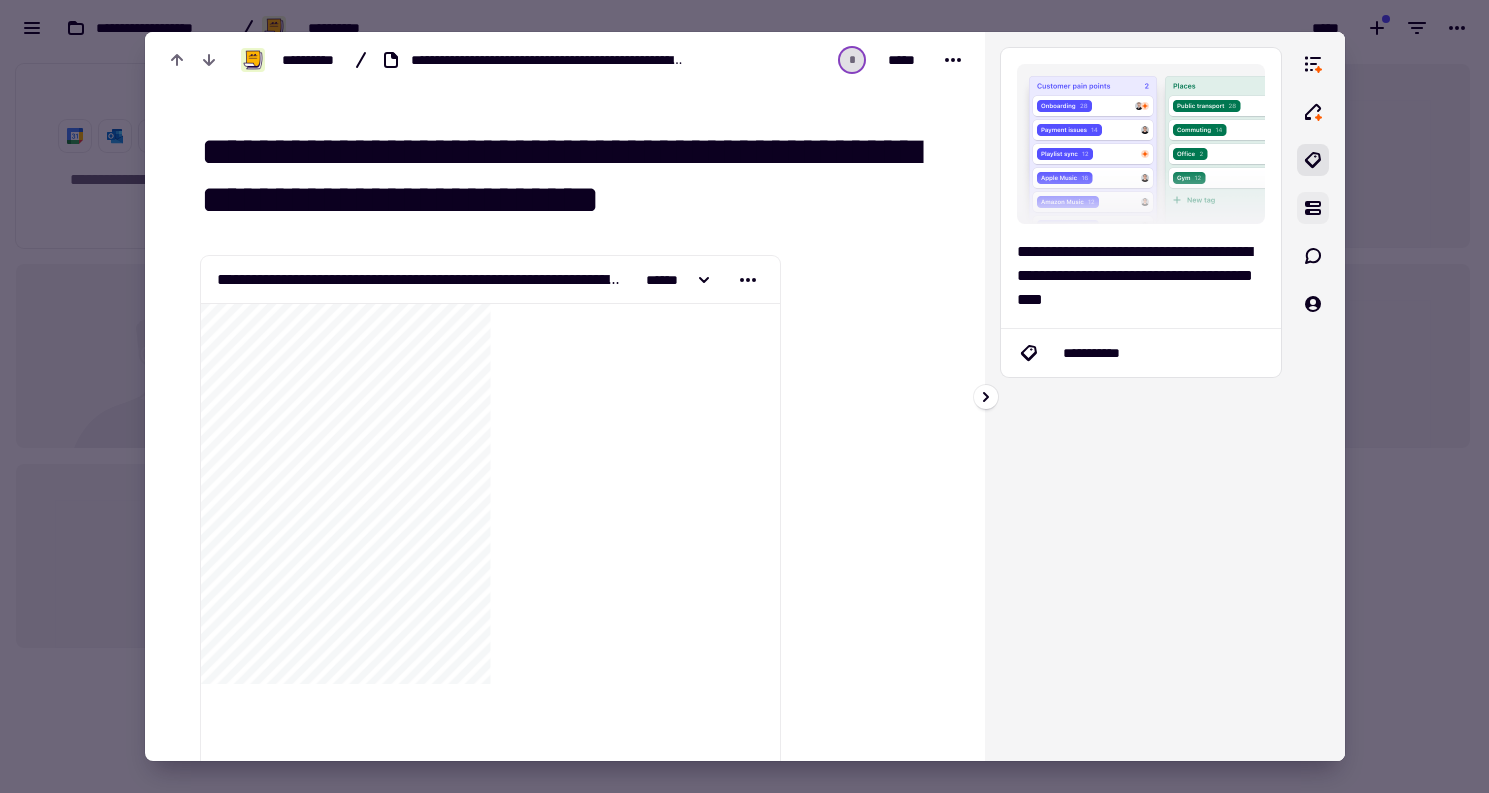 click 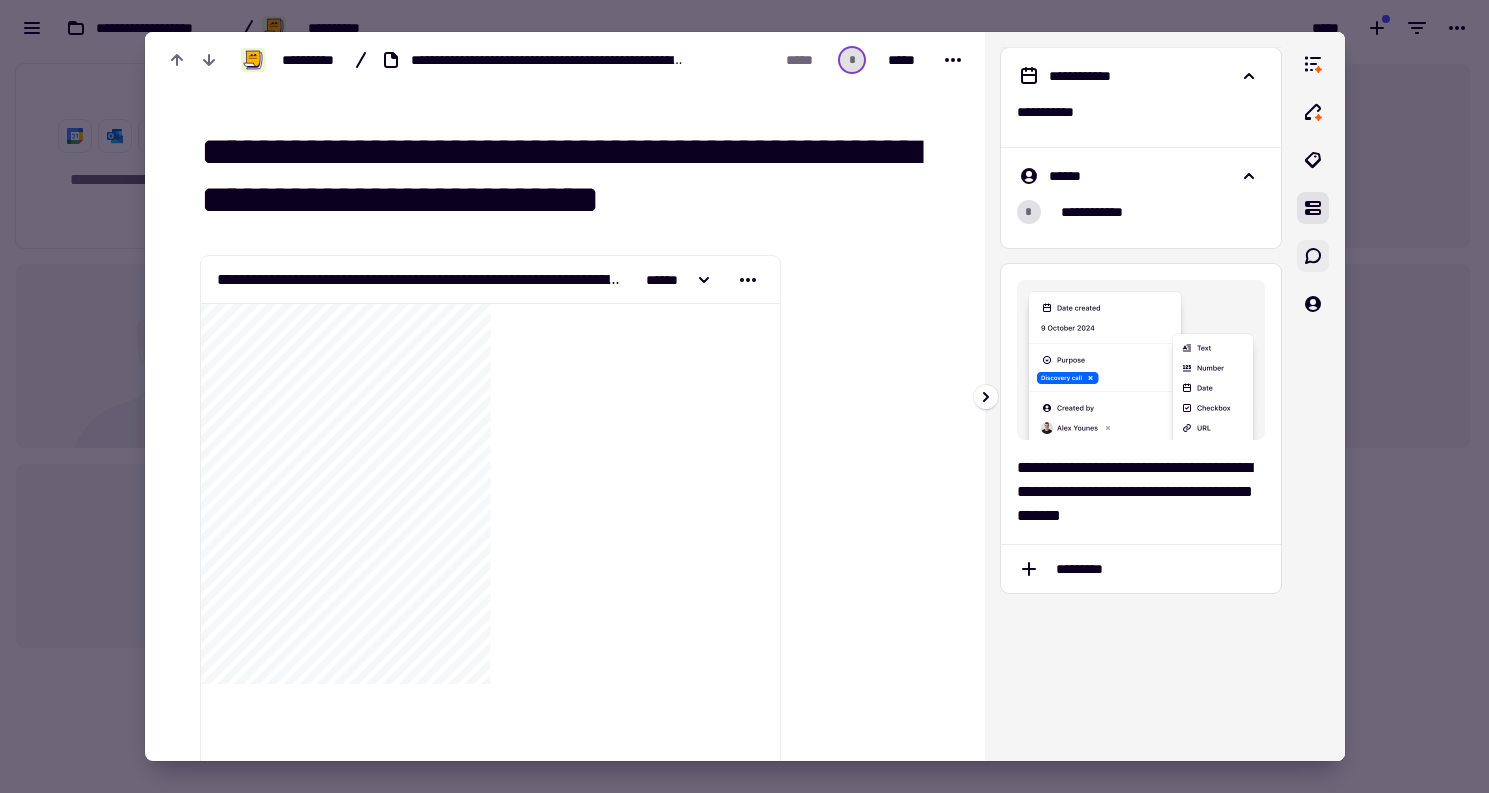 click 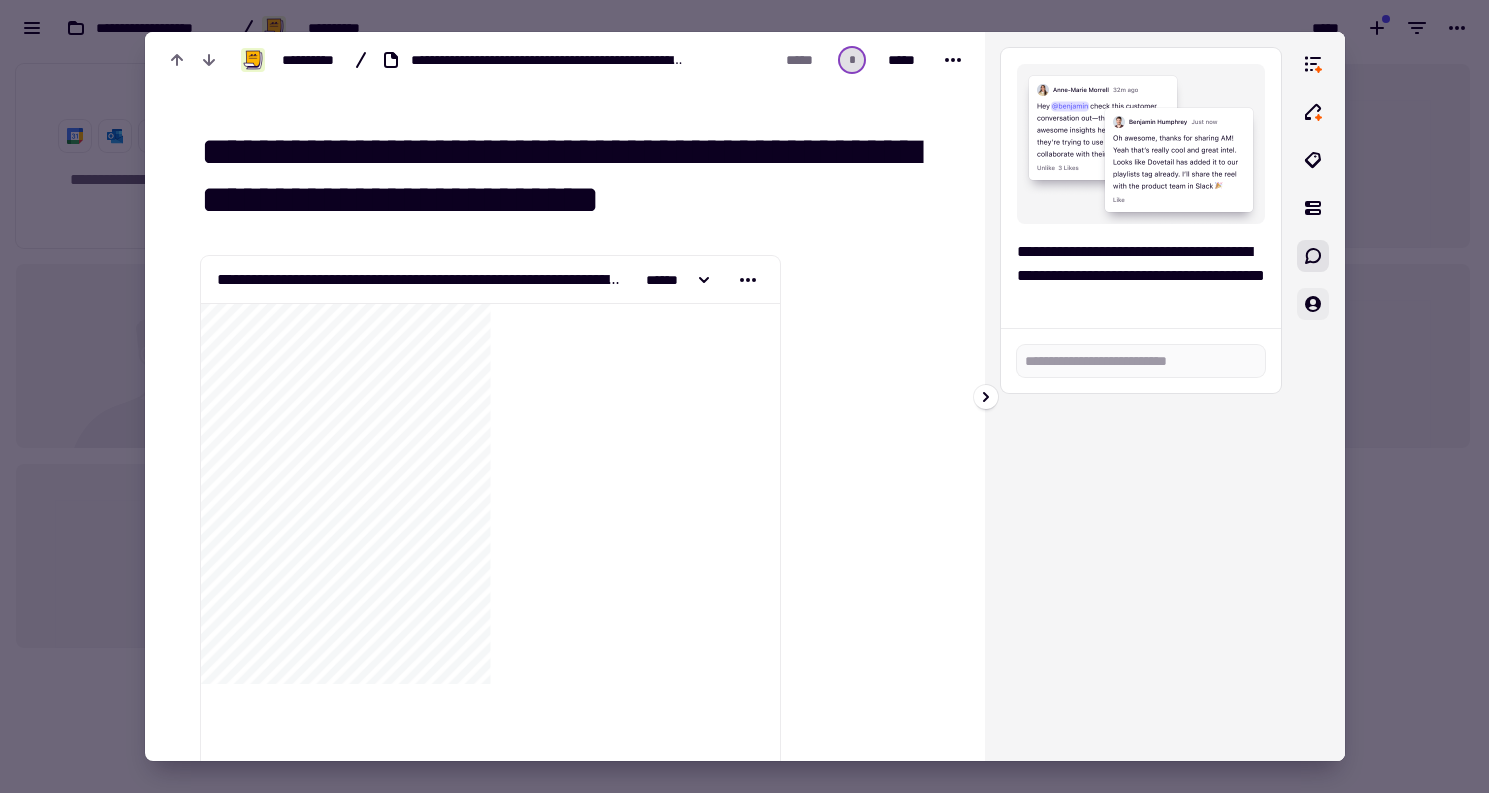 click 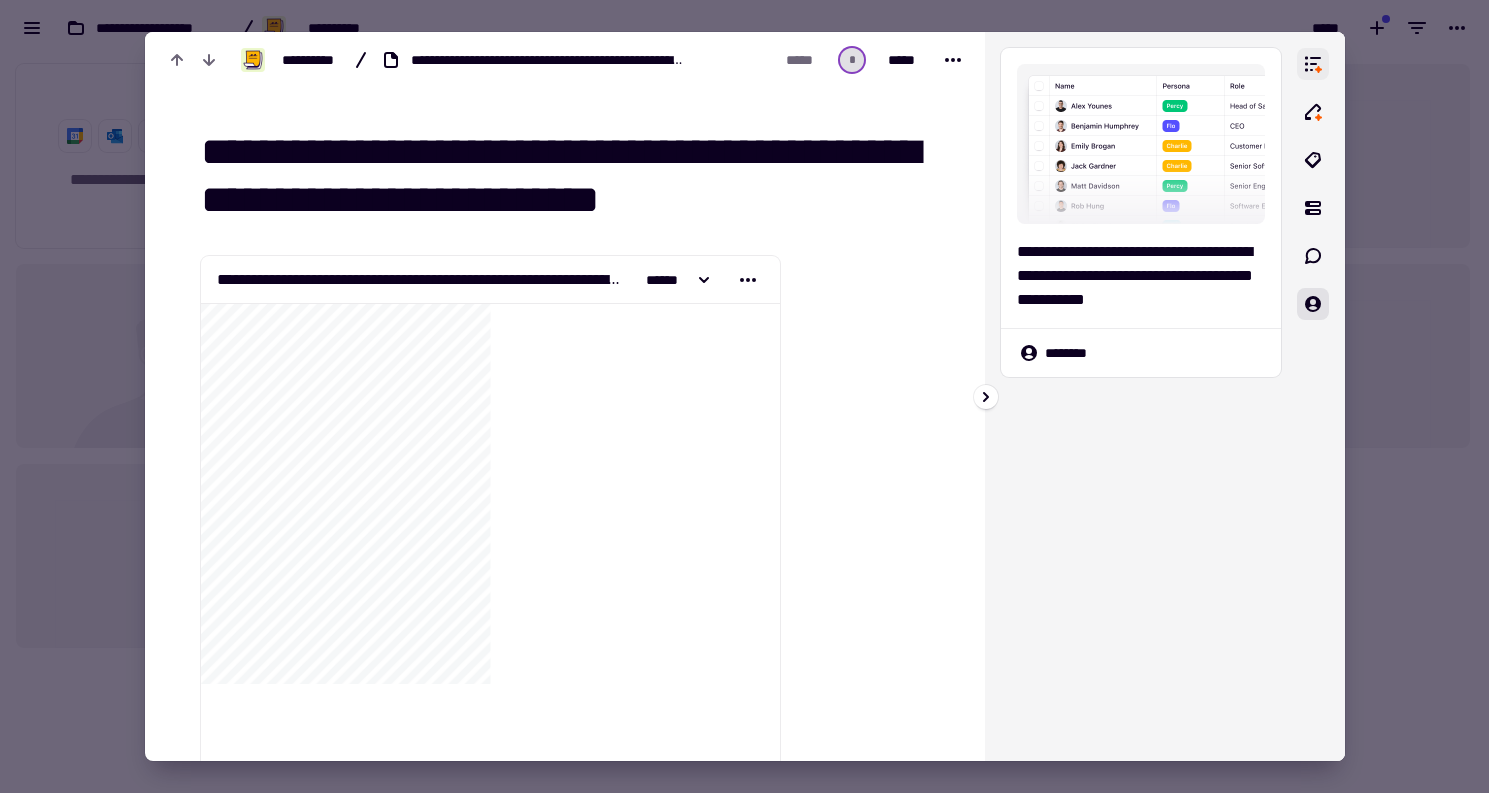 click 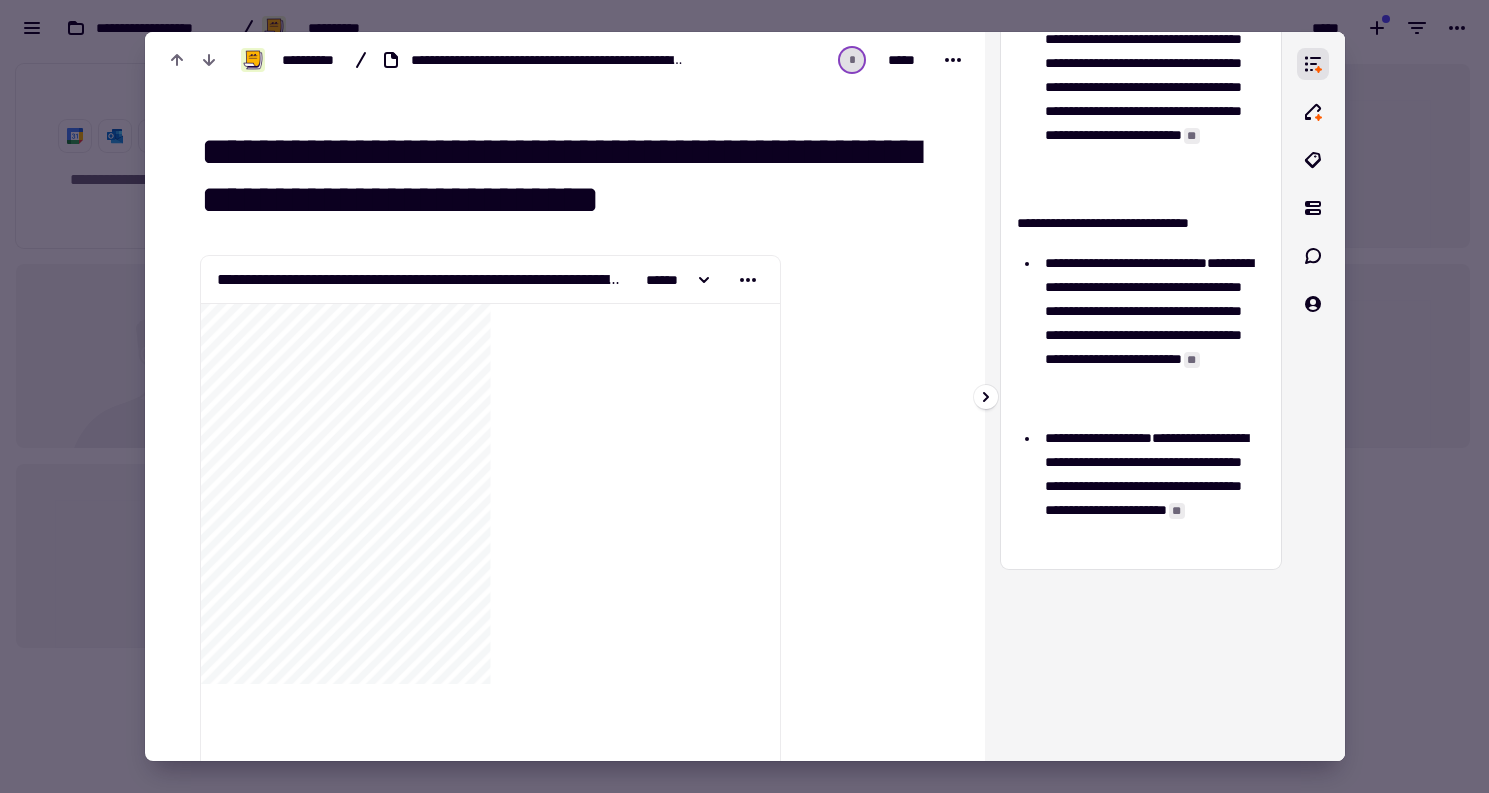 scroll, scrollTop: 1504, scrollLeft: 0, axis: vertical 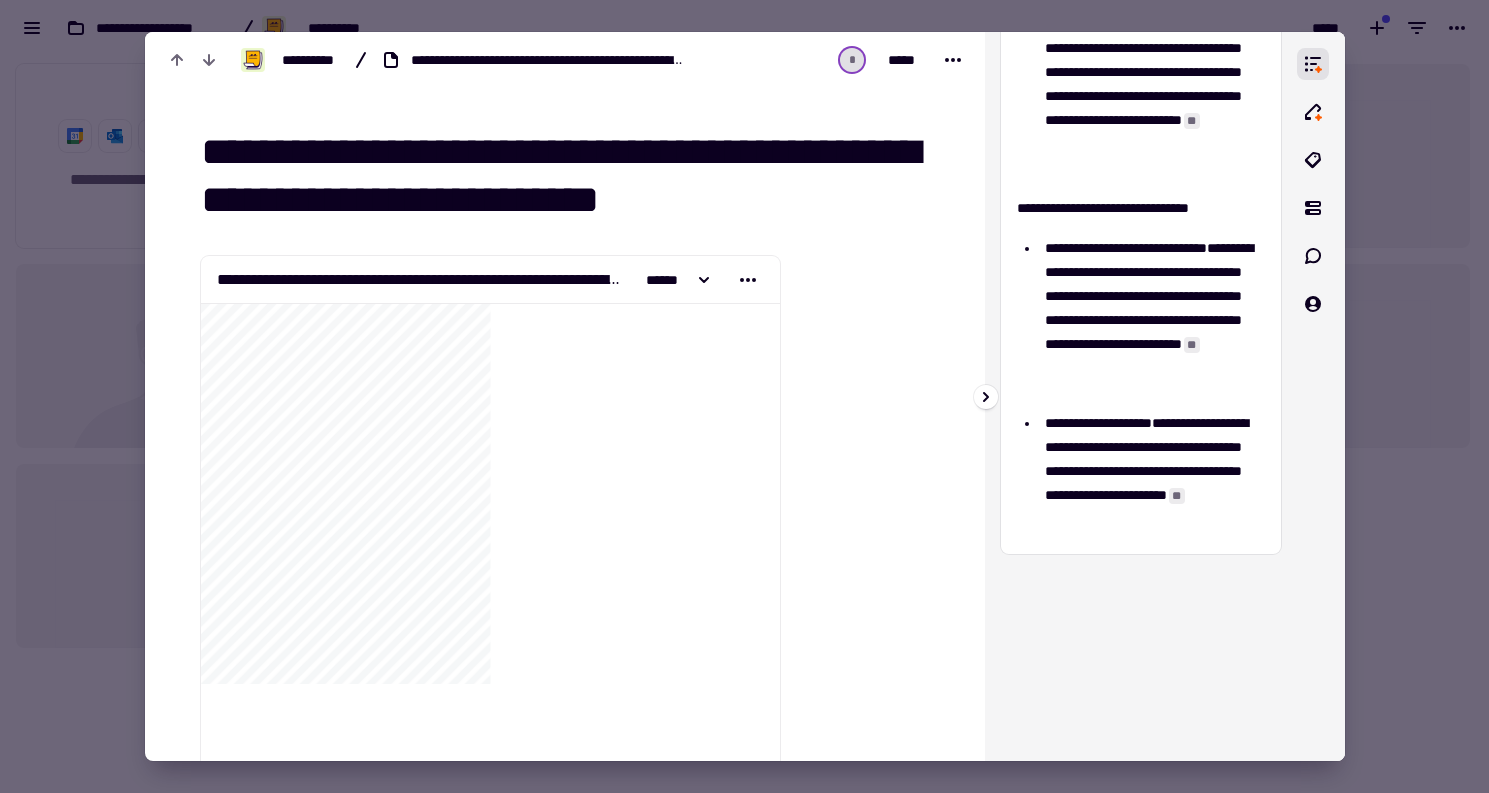 click on "**" at bounding box center [1177, 496] 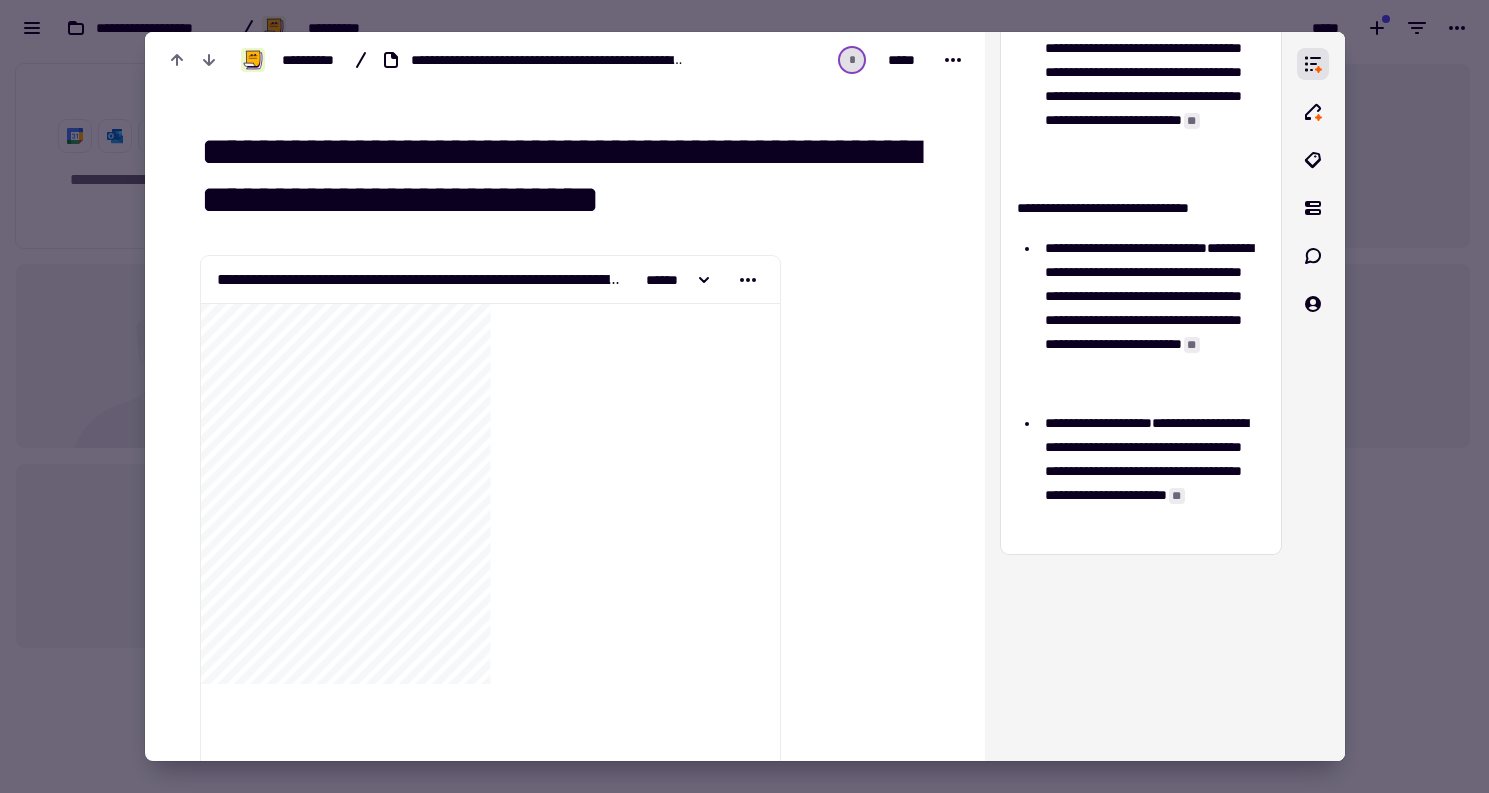 click at bounding box center [868, 5829] 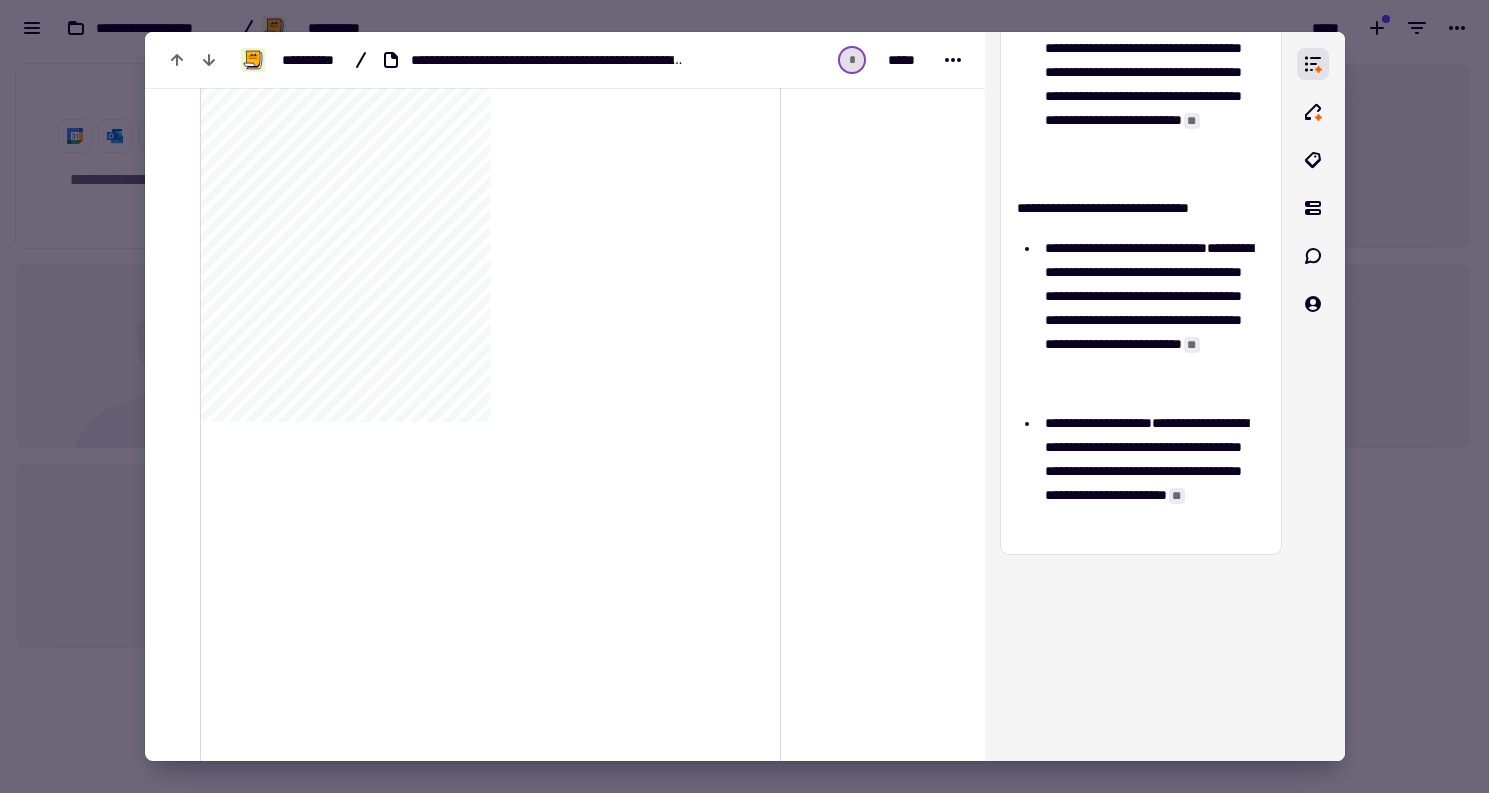 scroll, scrollTop: 7339, scrollLeft: 0, axis: vertical 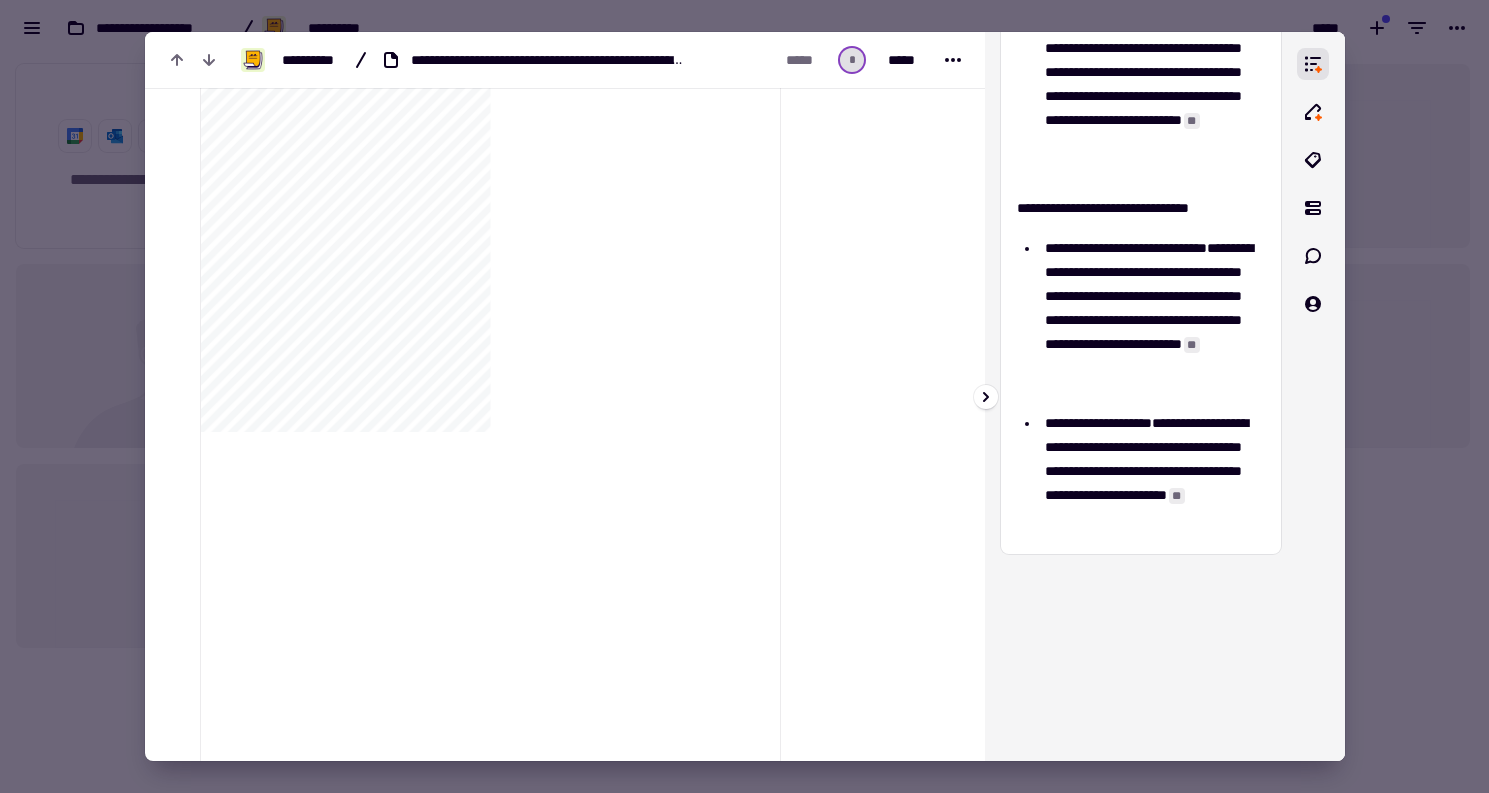 click on "**********" at bounding box center [1098, 423] 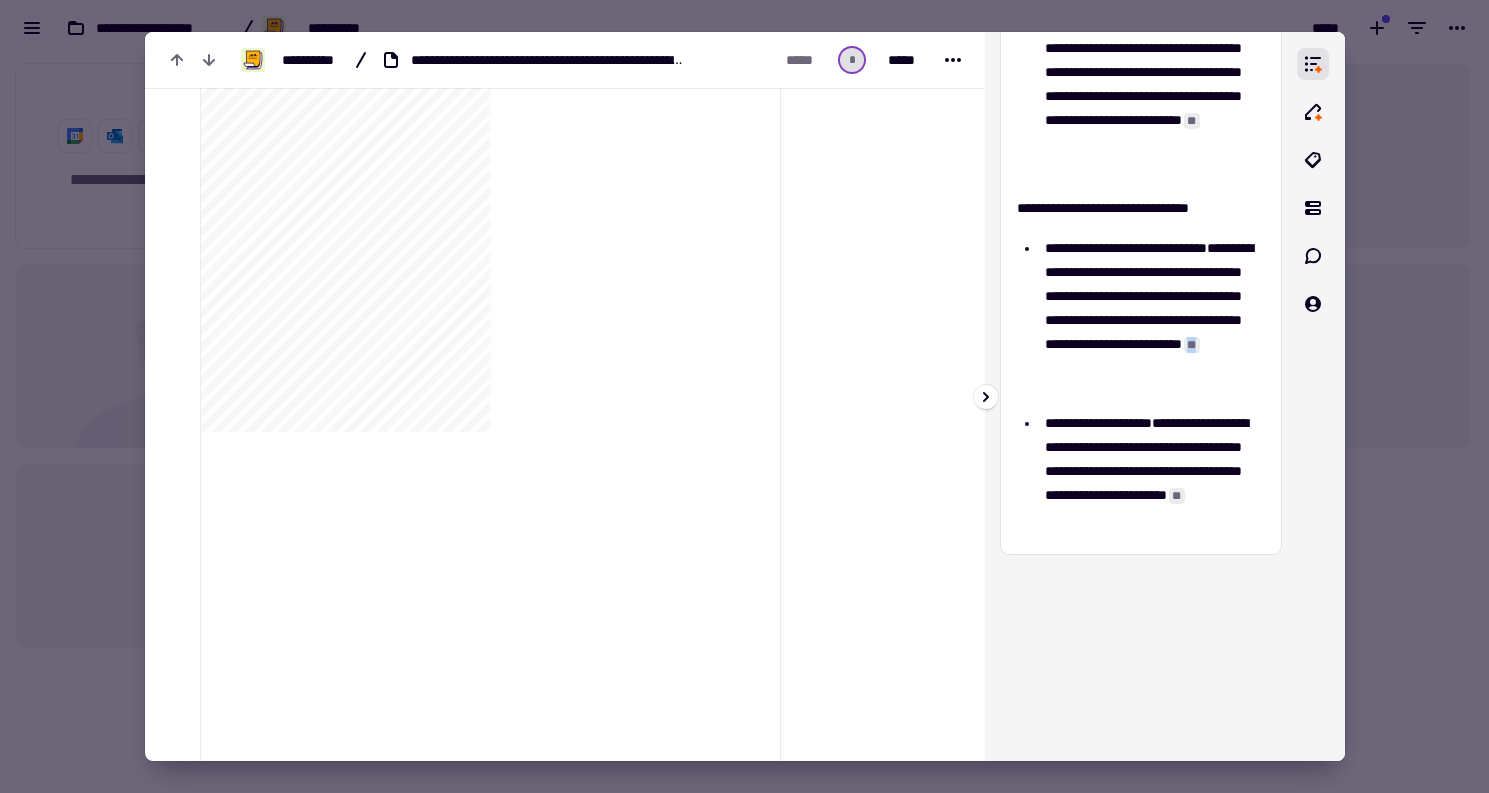 click on "**" at bounding box center (1192, 345) 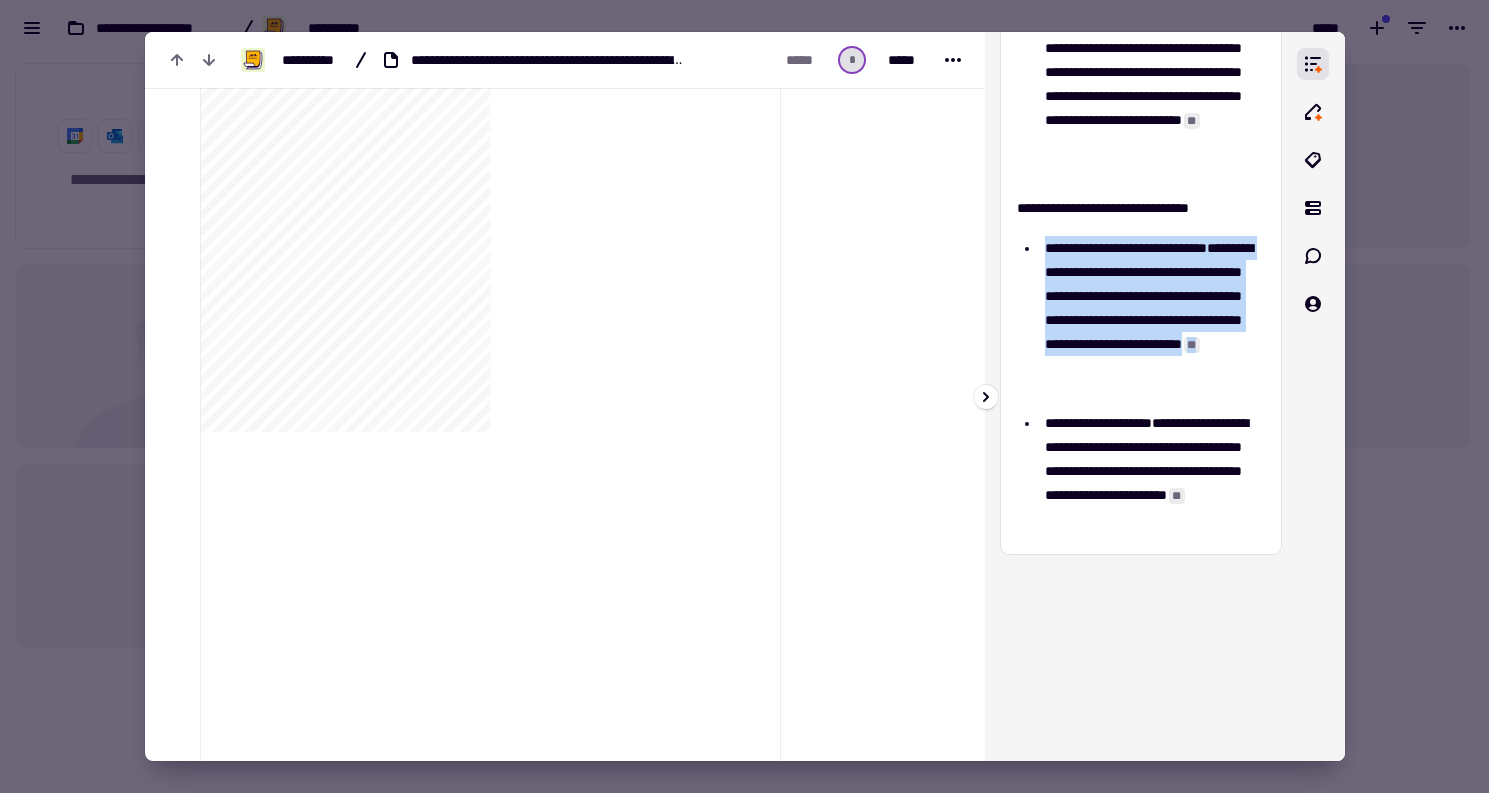 click on "**" at bounding box center (1192, 345) 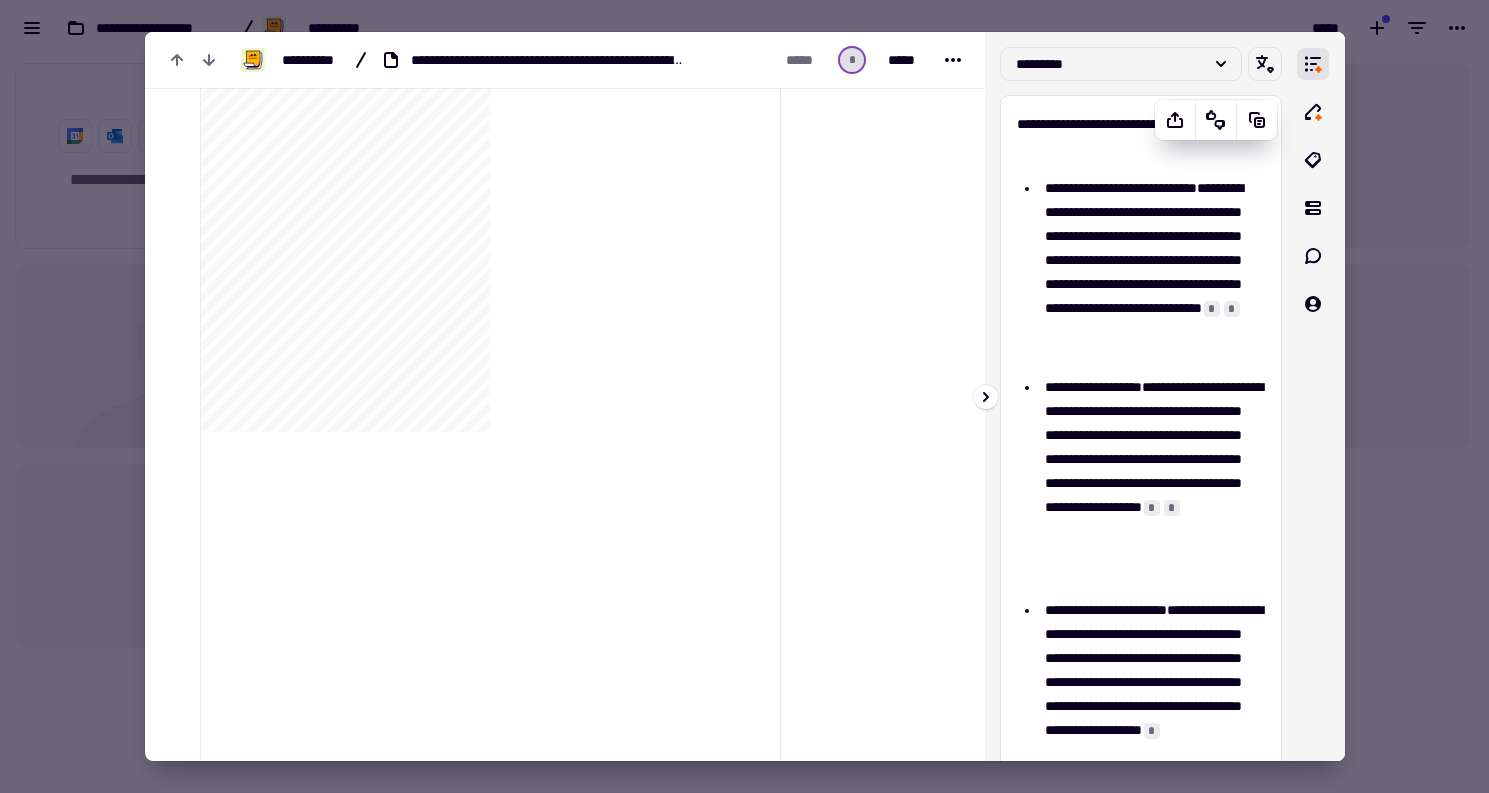 scroll, scrollTop: 0, scrollLeft: 0, axis: both 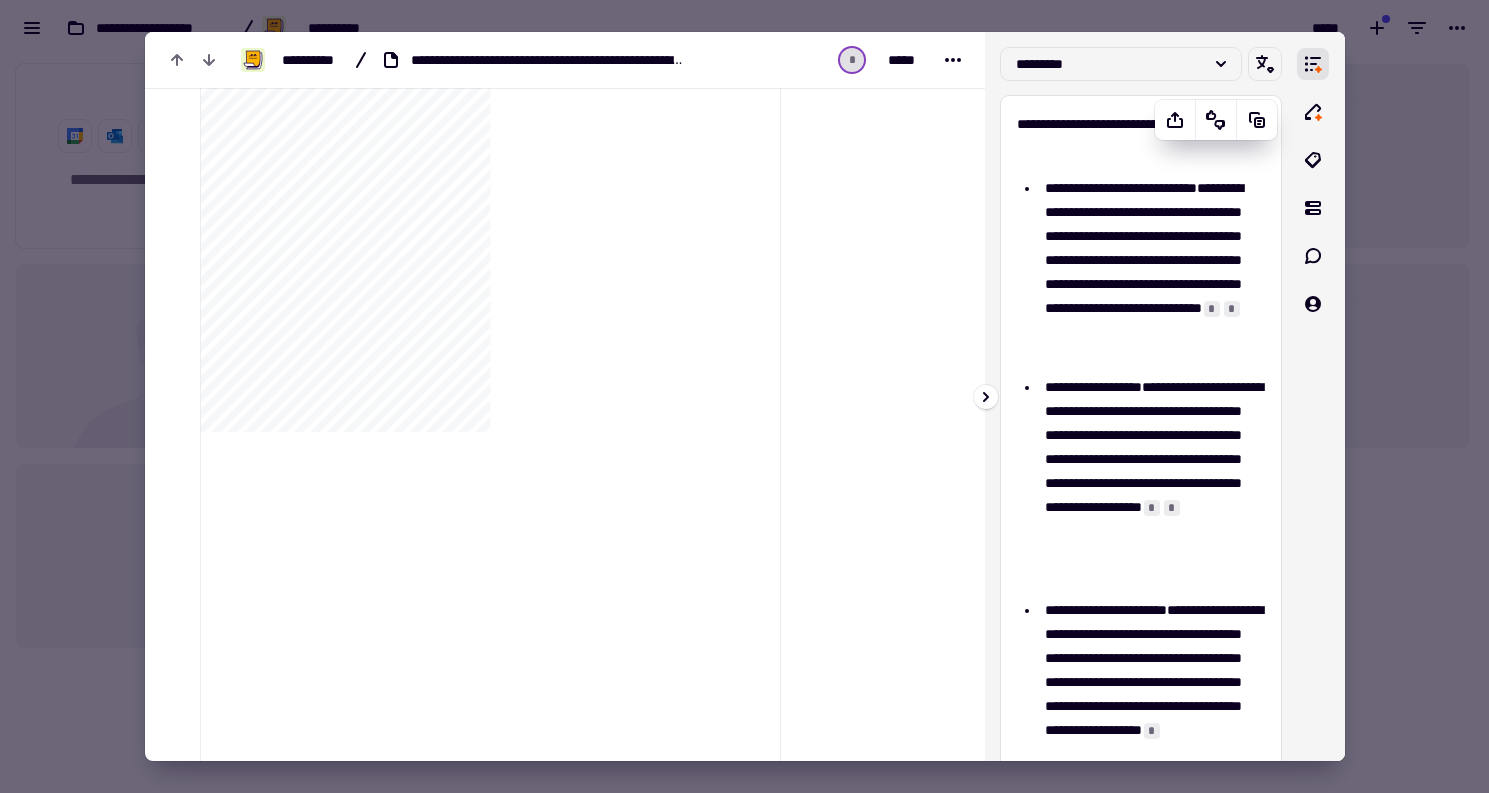 click on "**********" at bounding box center [1151, 272] 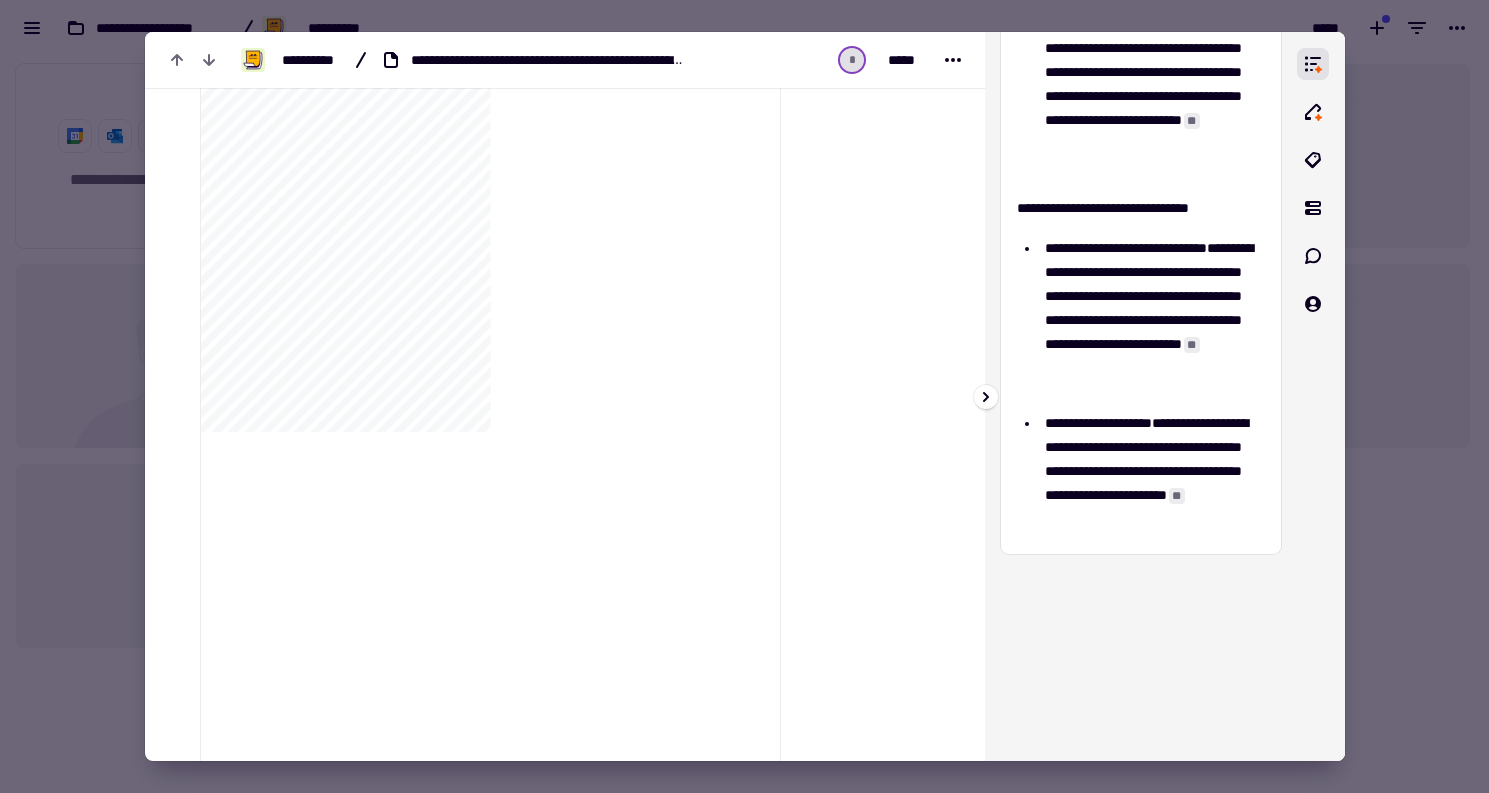 scroll, scrollTop: 1474, scrollLeft: 0, axis: vertical 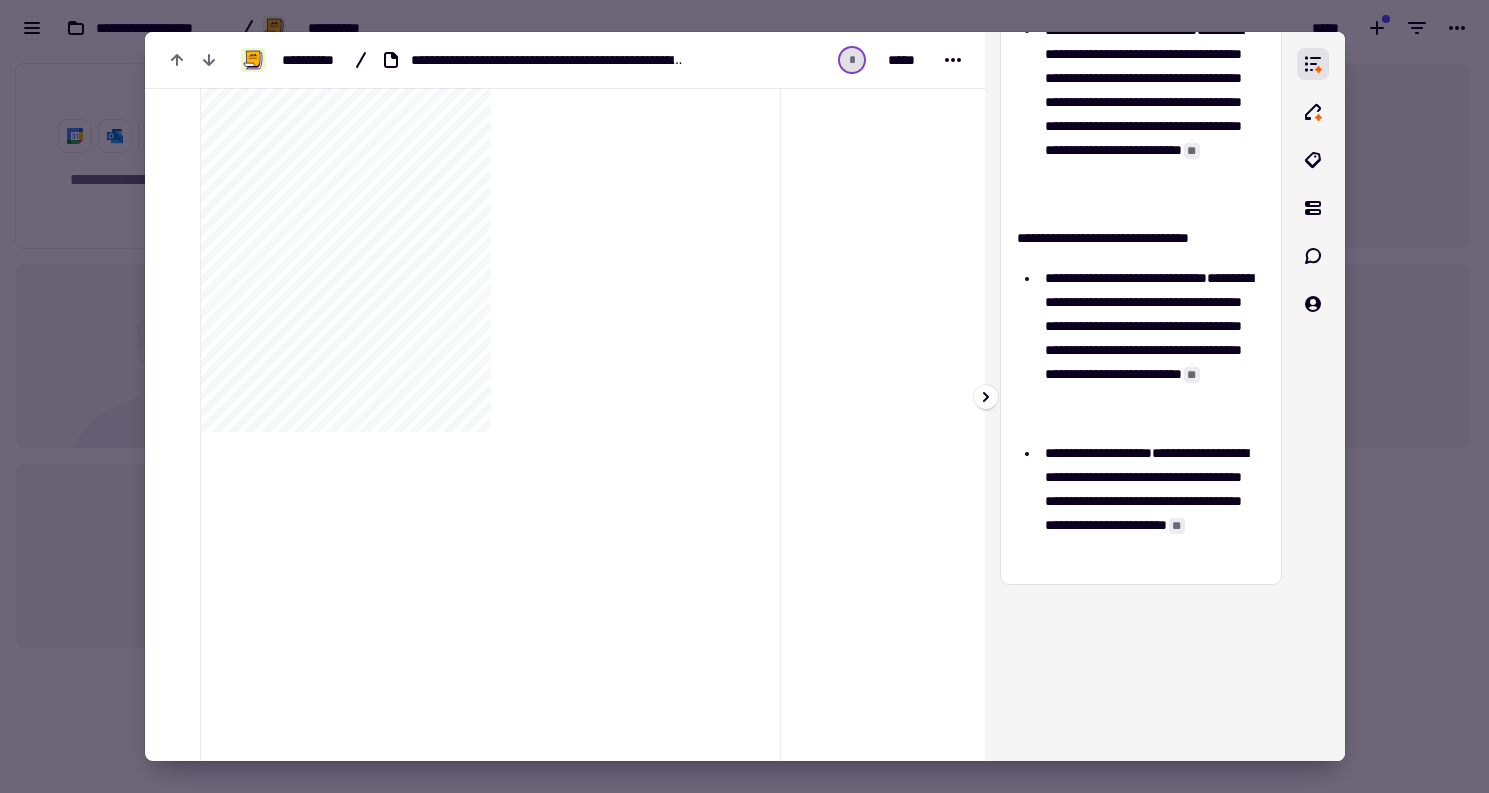 click on "**" at bounding box center (1192, 375) 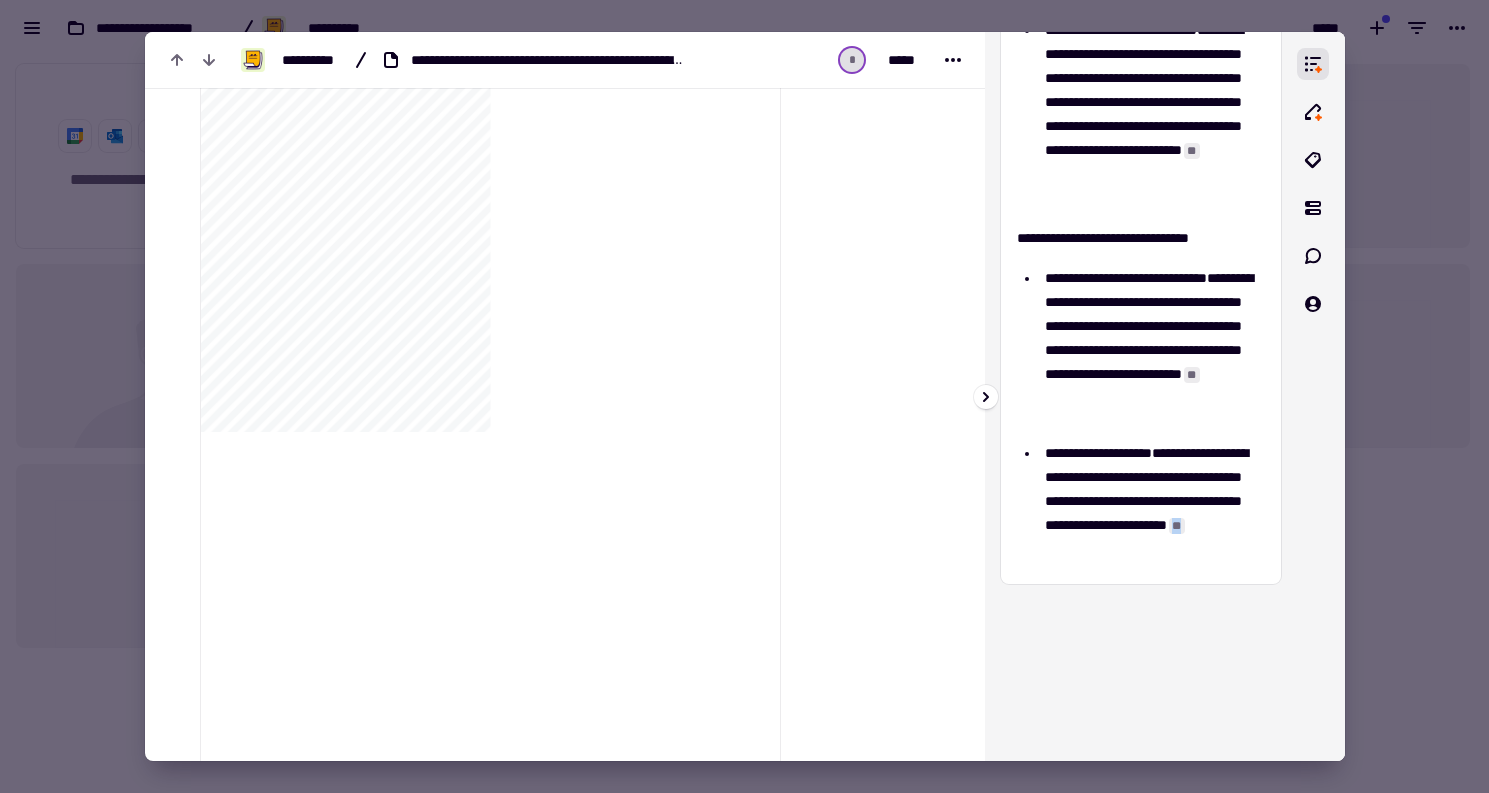 click on "**" at bounding box center [1177, 526] 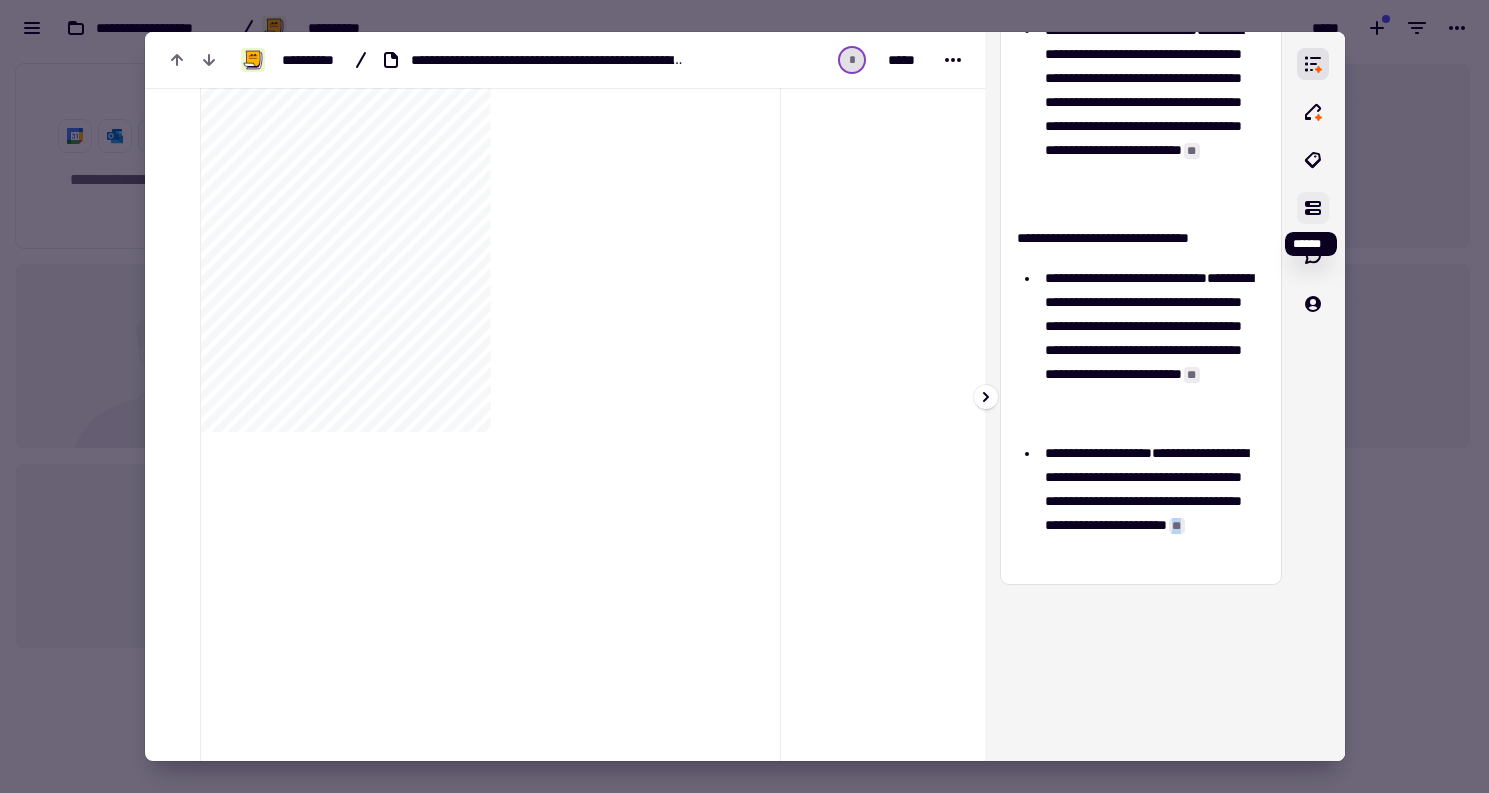 click 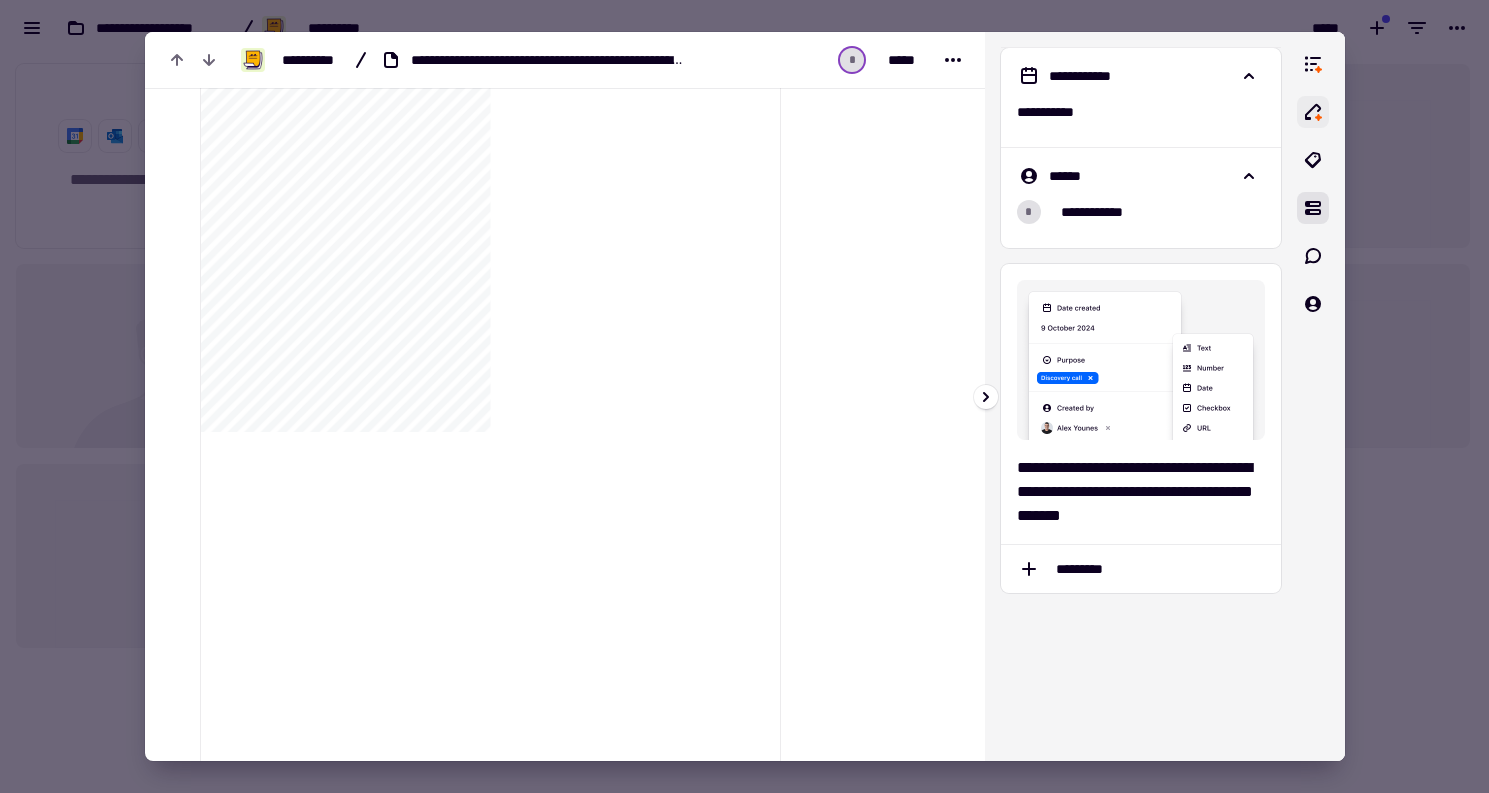 click 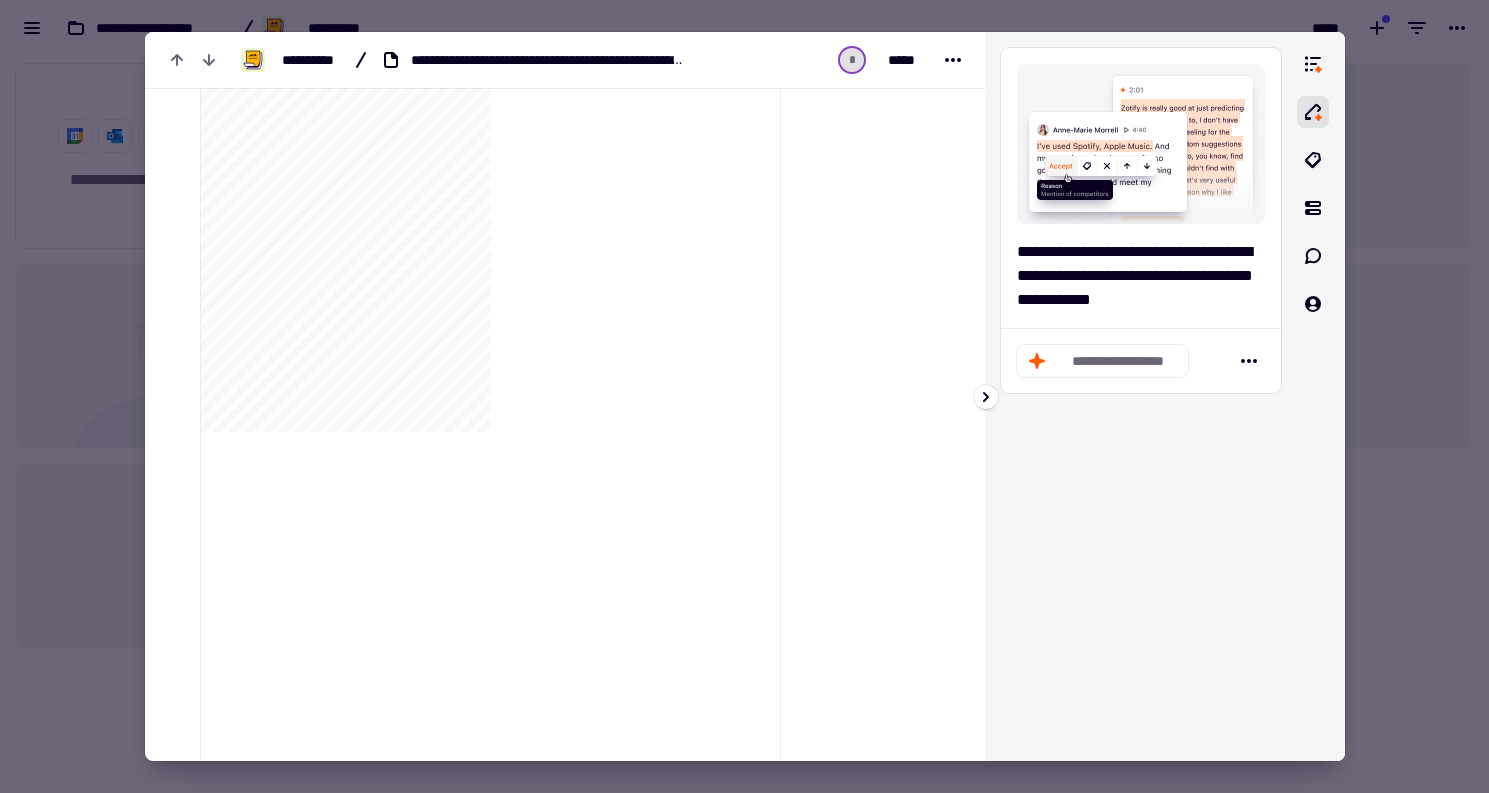 click on "**********" 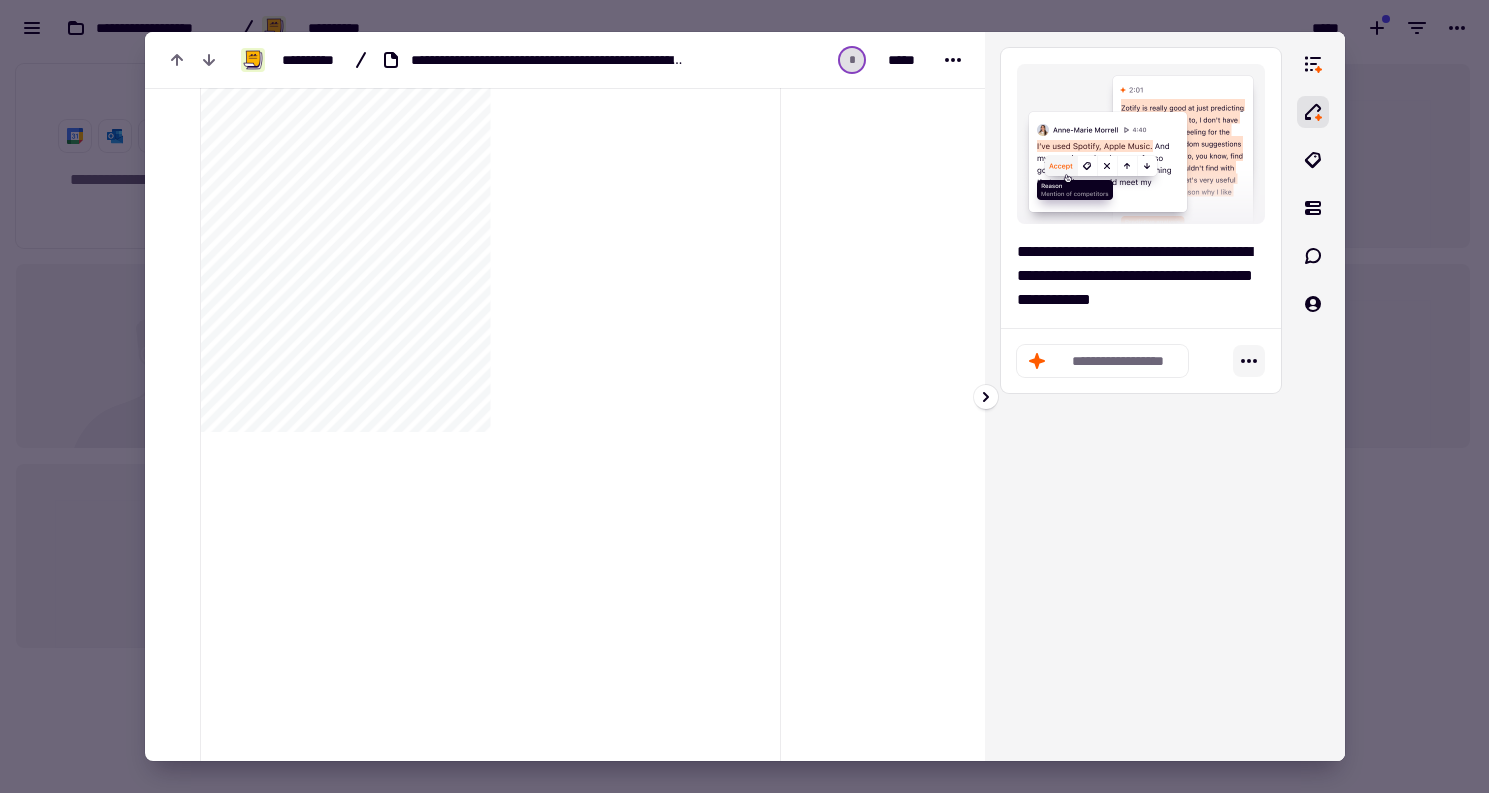click 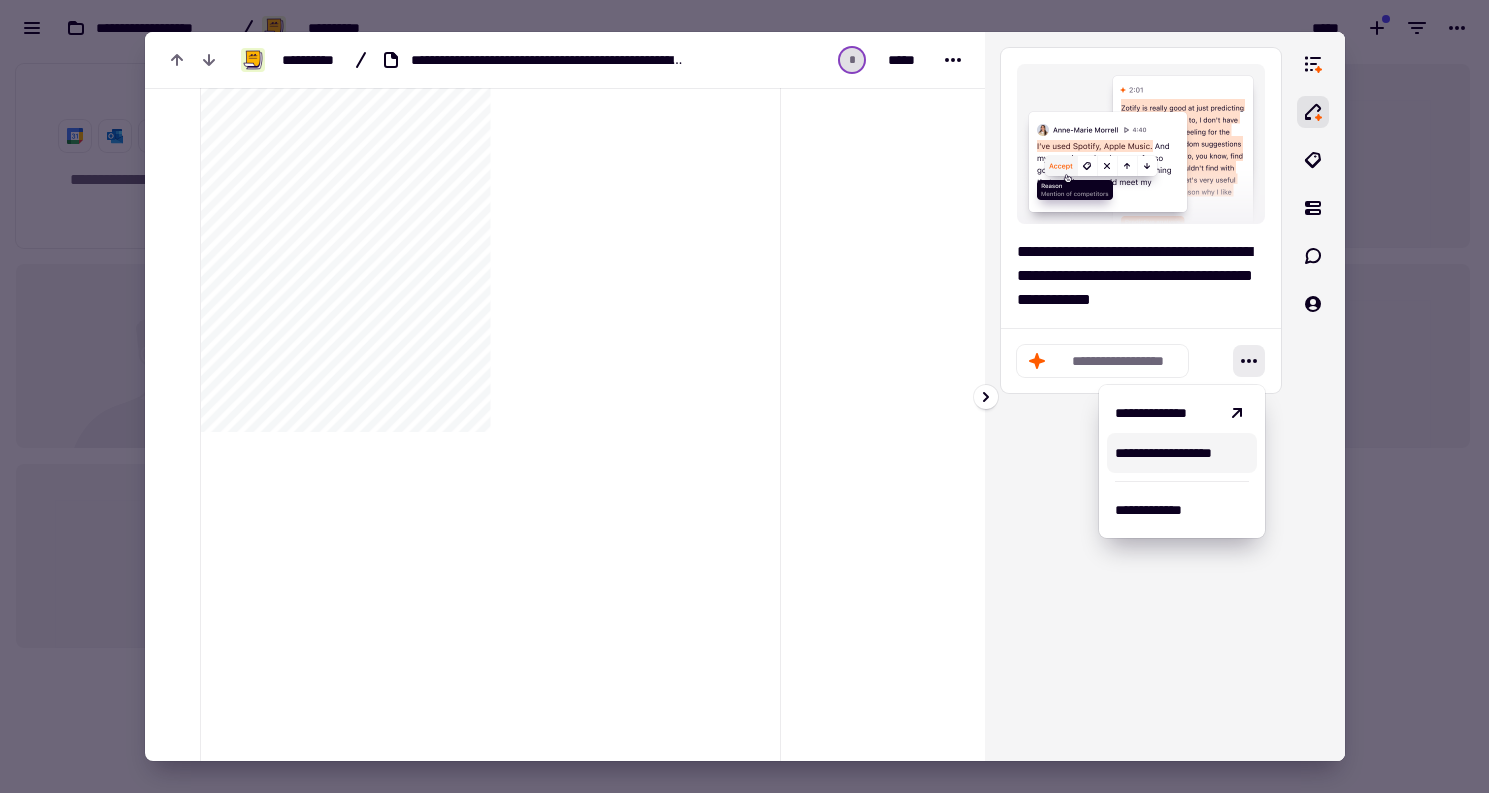 click on "**********" at bounding box center (1181, 453) 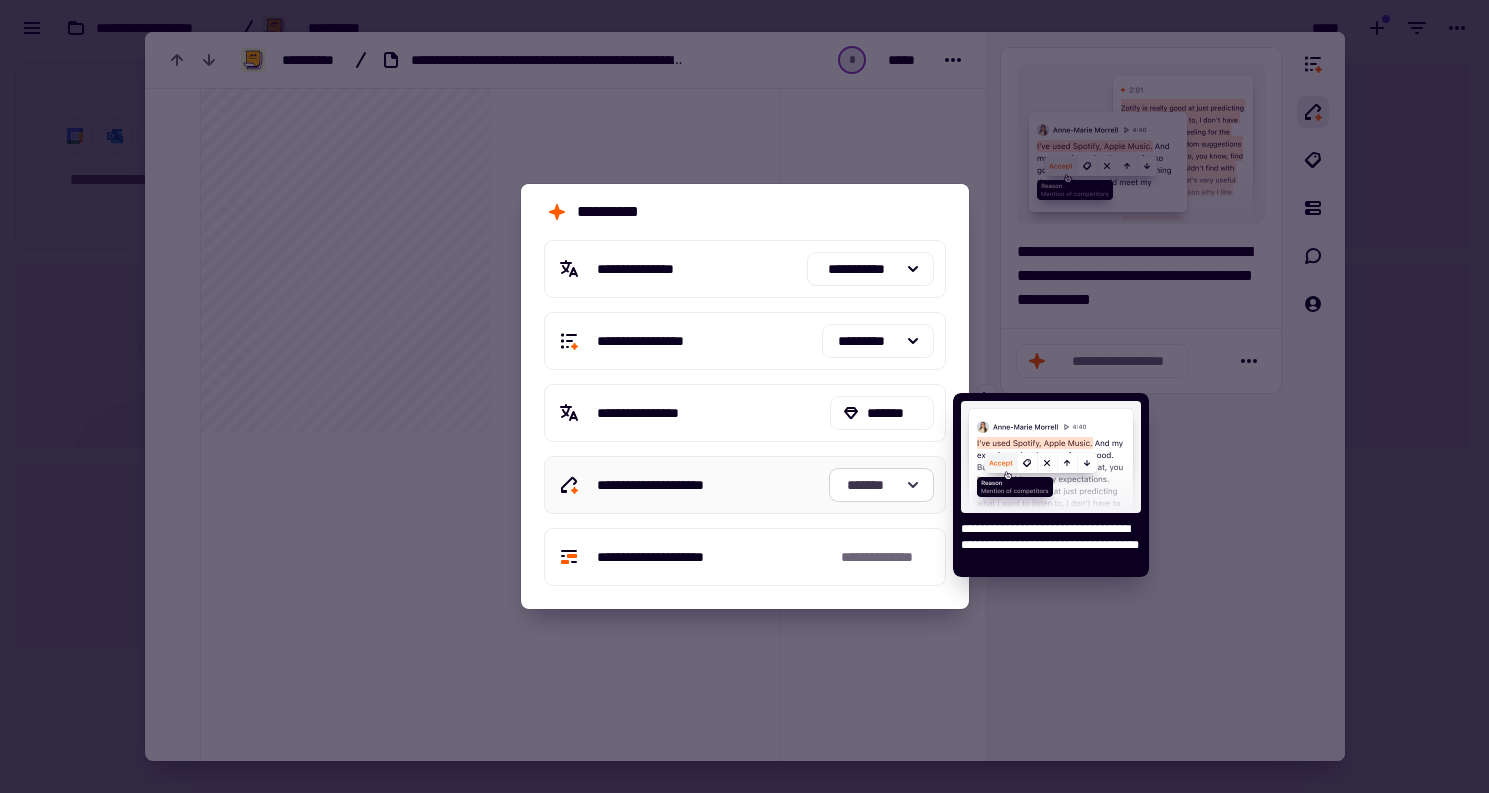 click 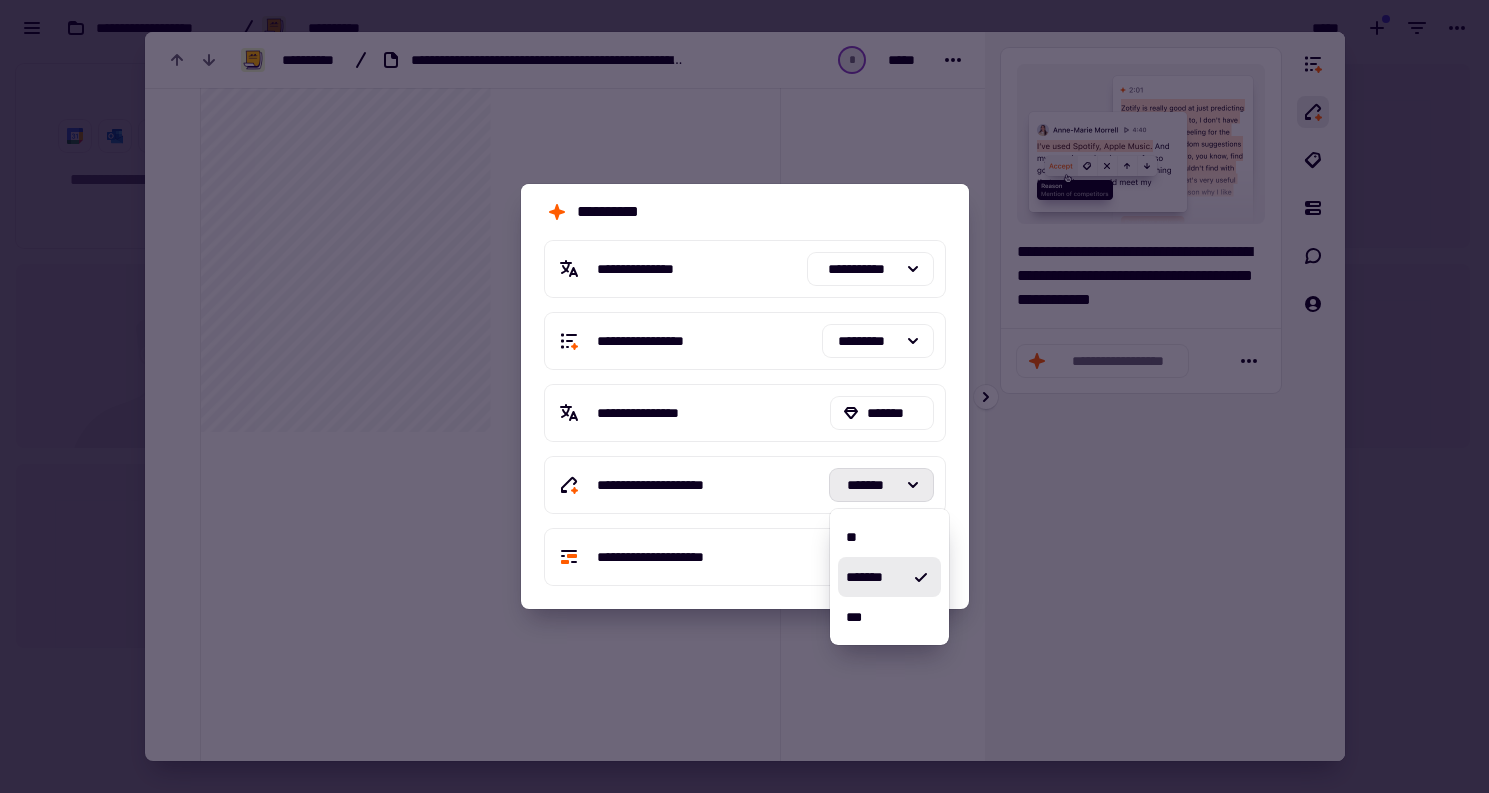click on "**********" at bounding box center (745, 413) 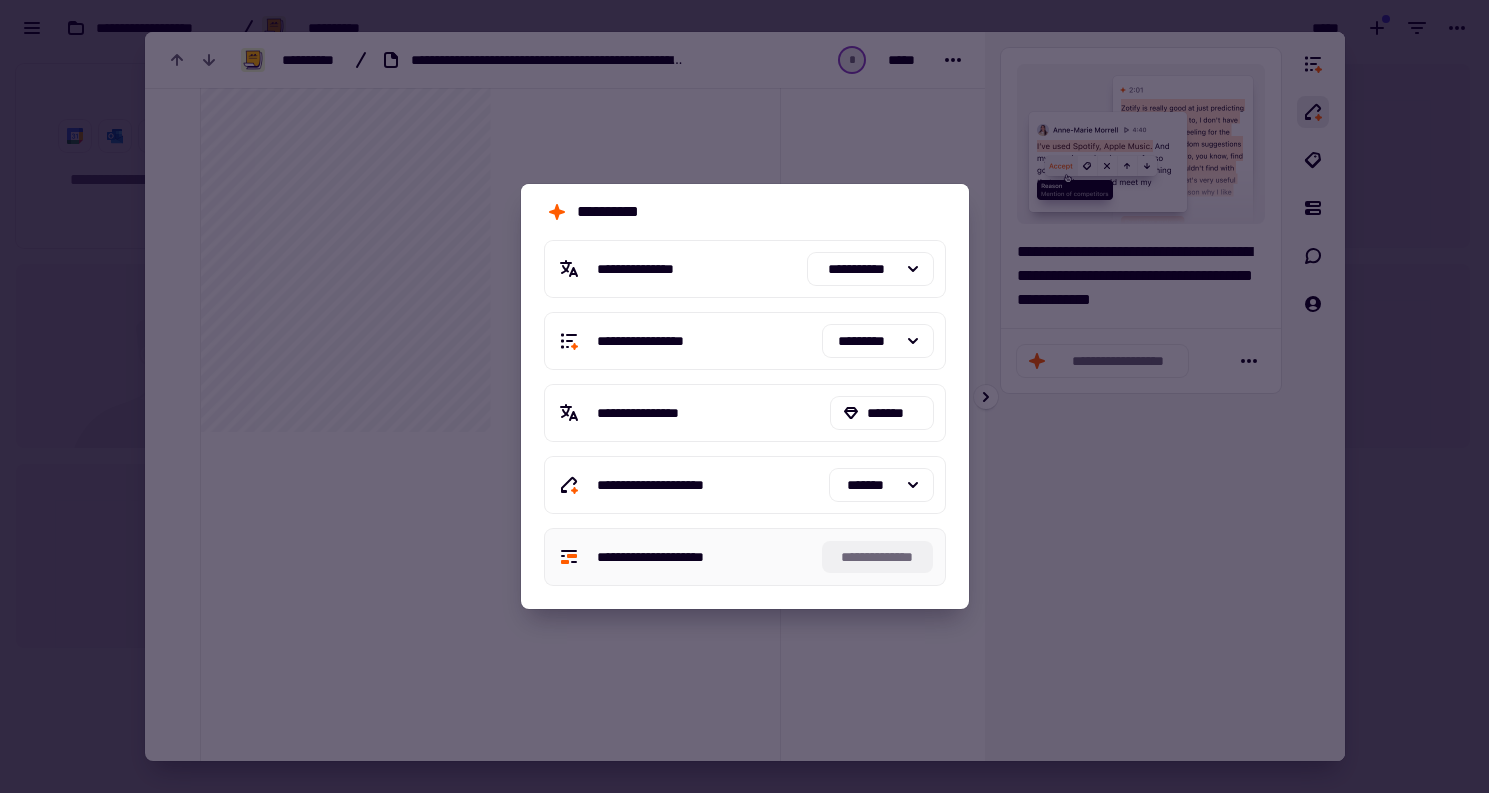 click on "**********" 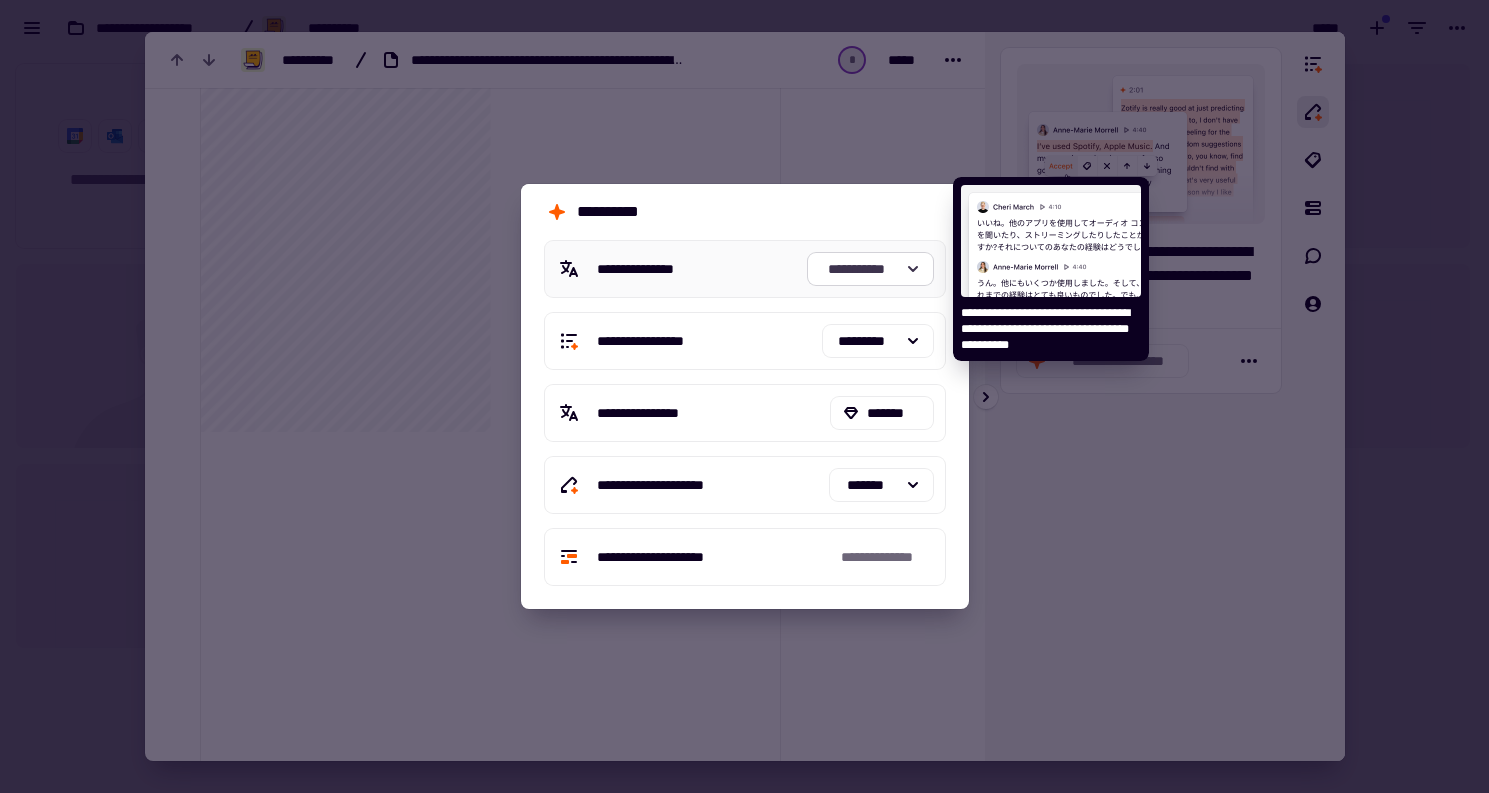 click on "**********" 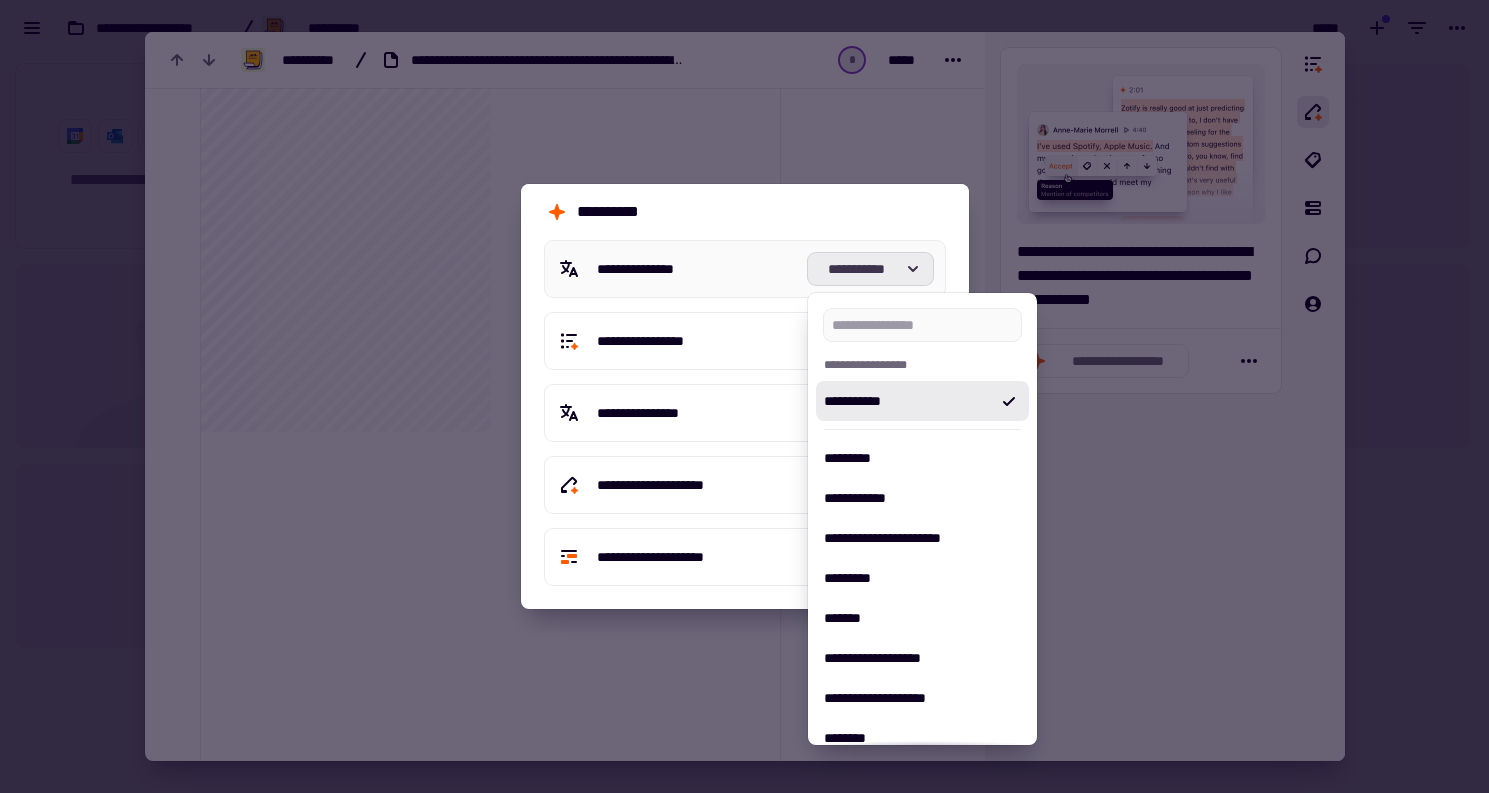 click on "**********" 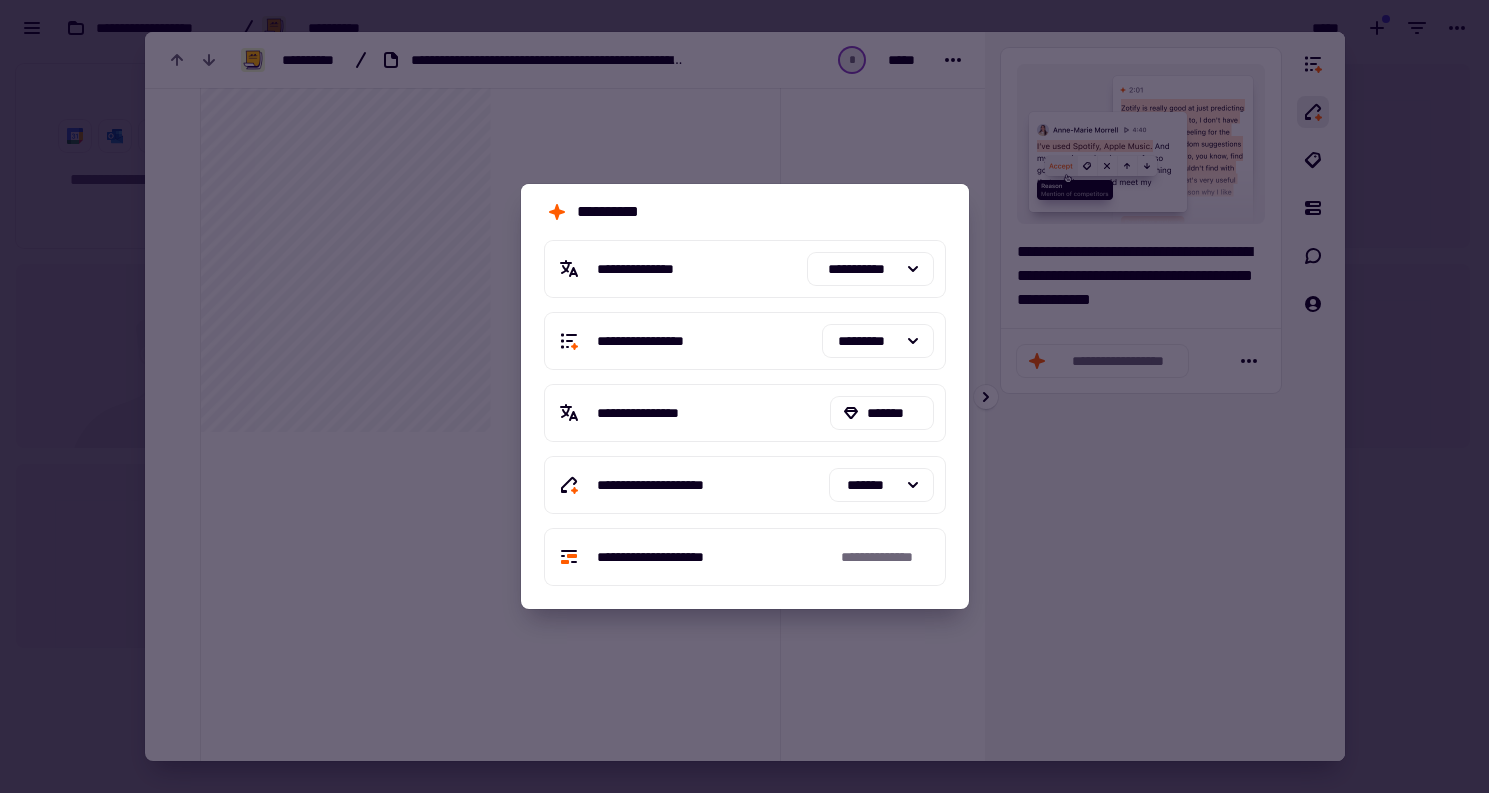 click on "**********" at bounding box center [745, 212] 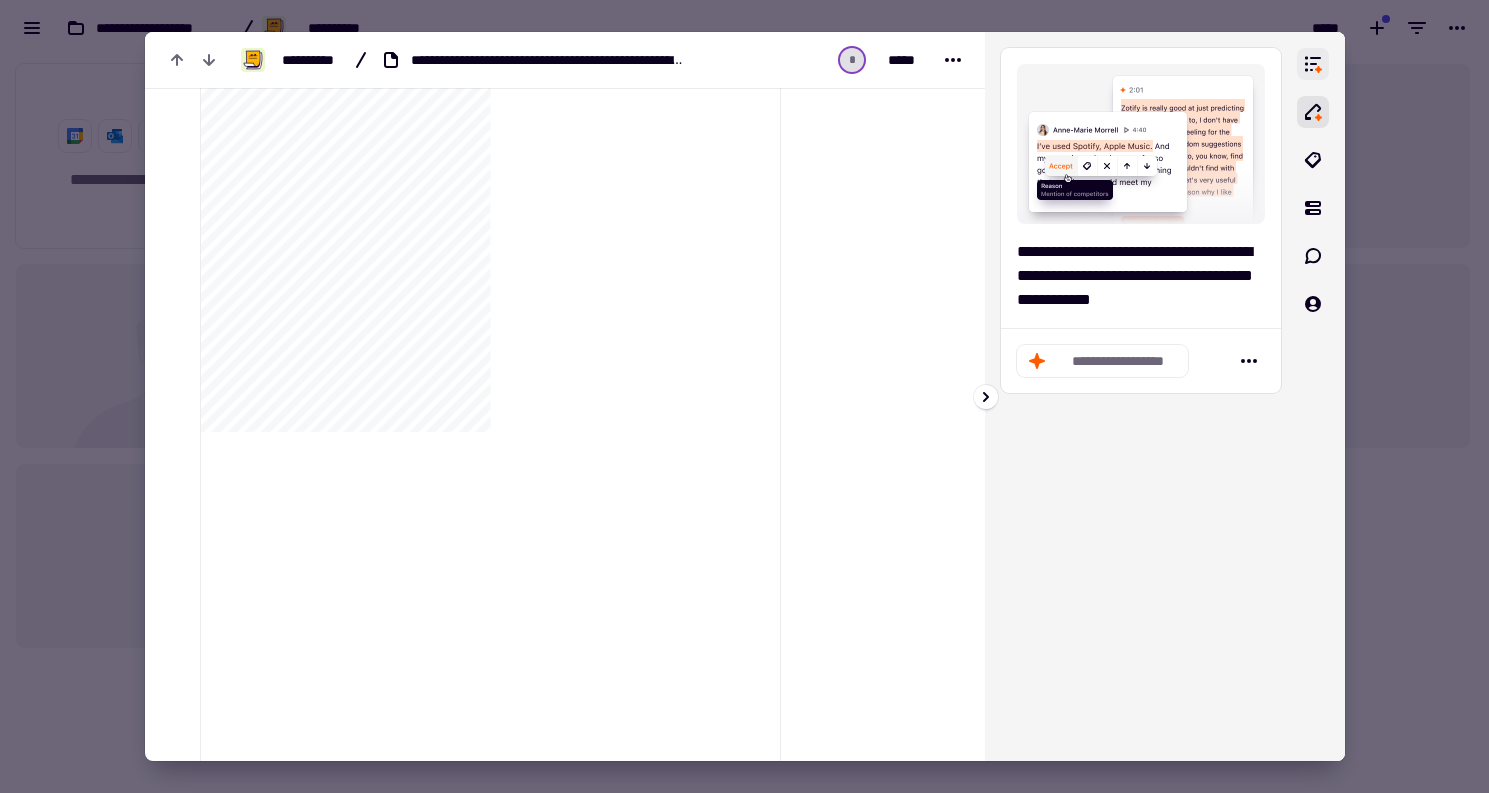 click 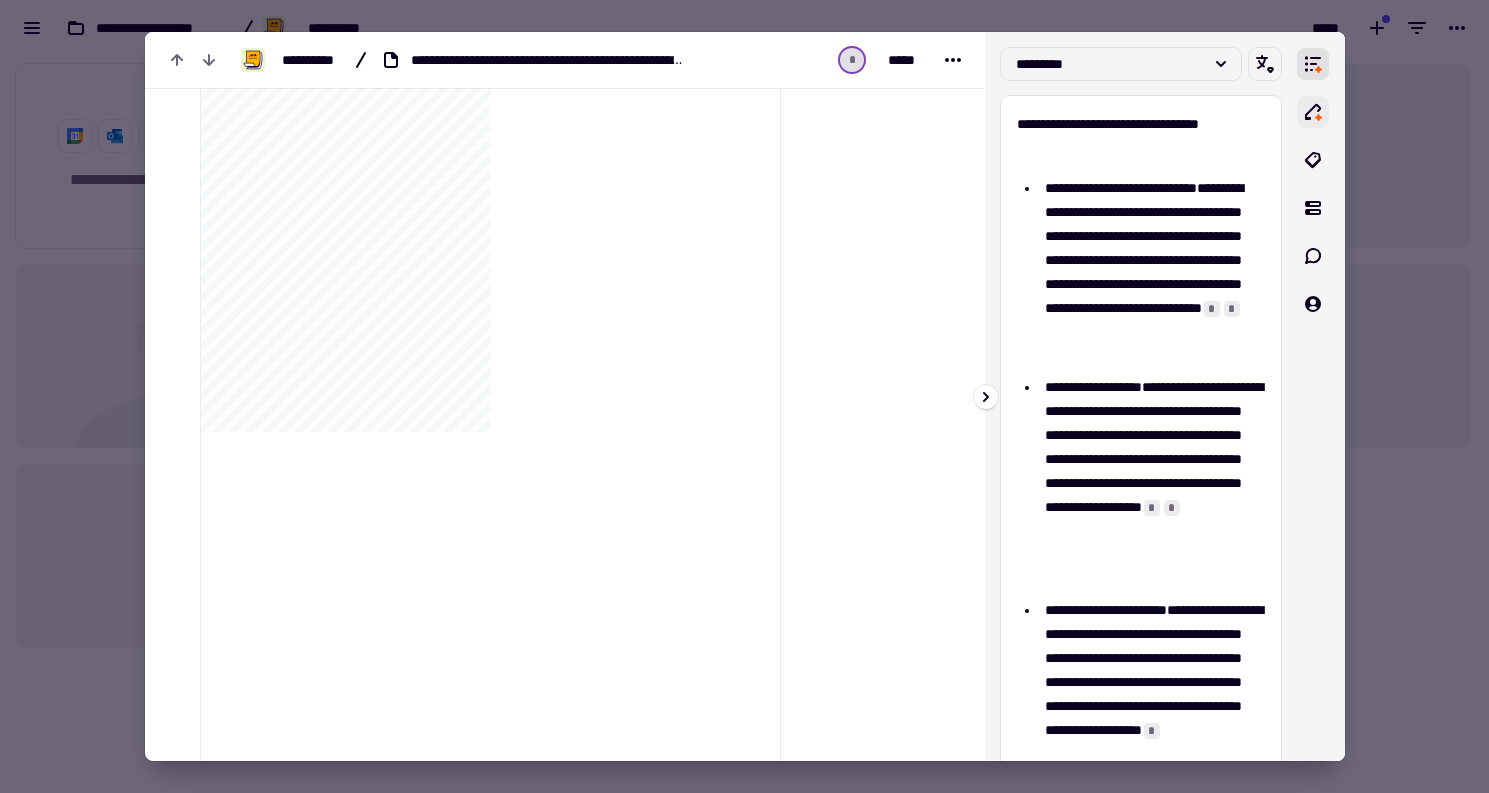 click 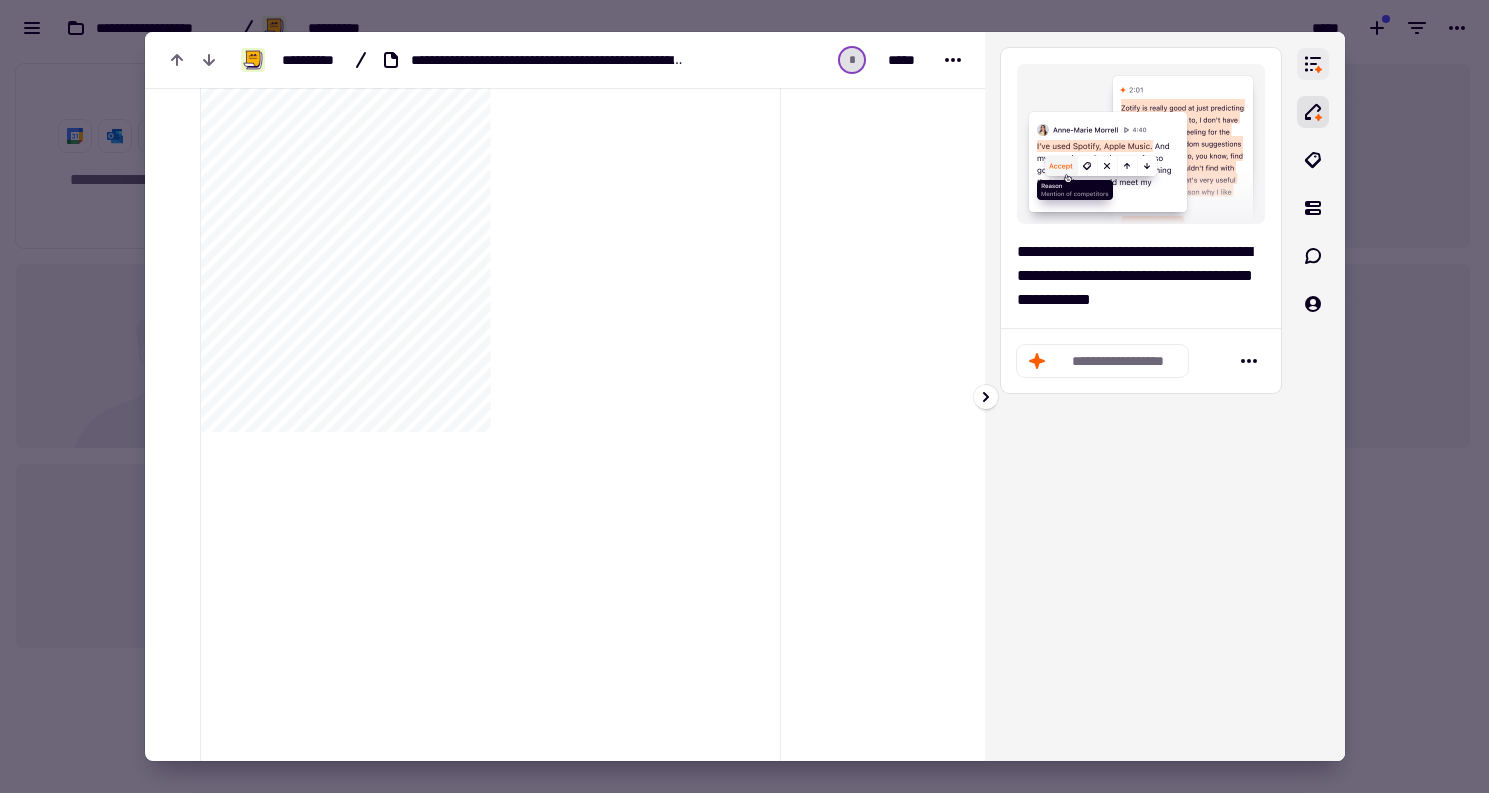 click 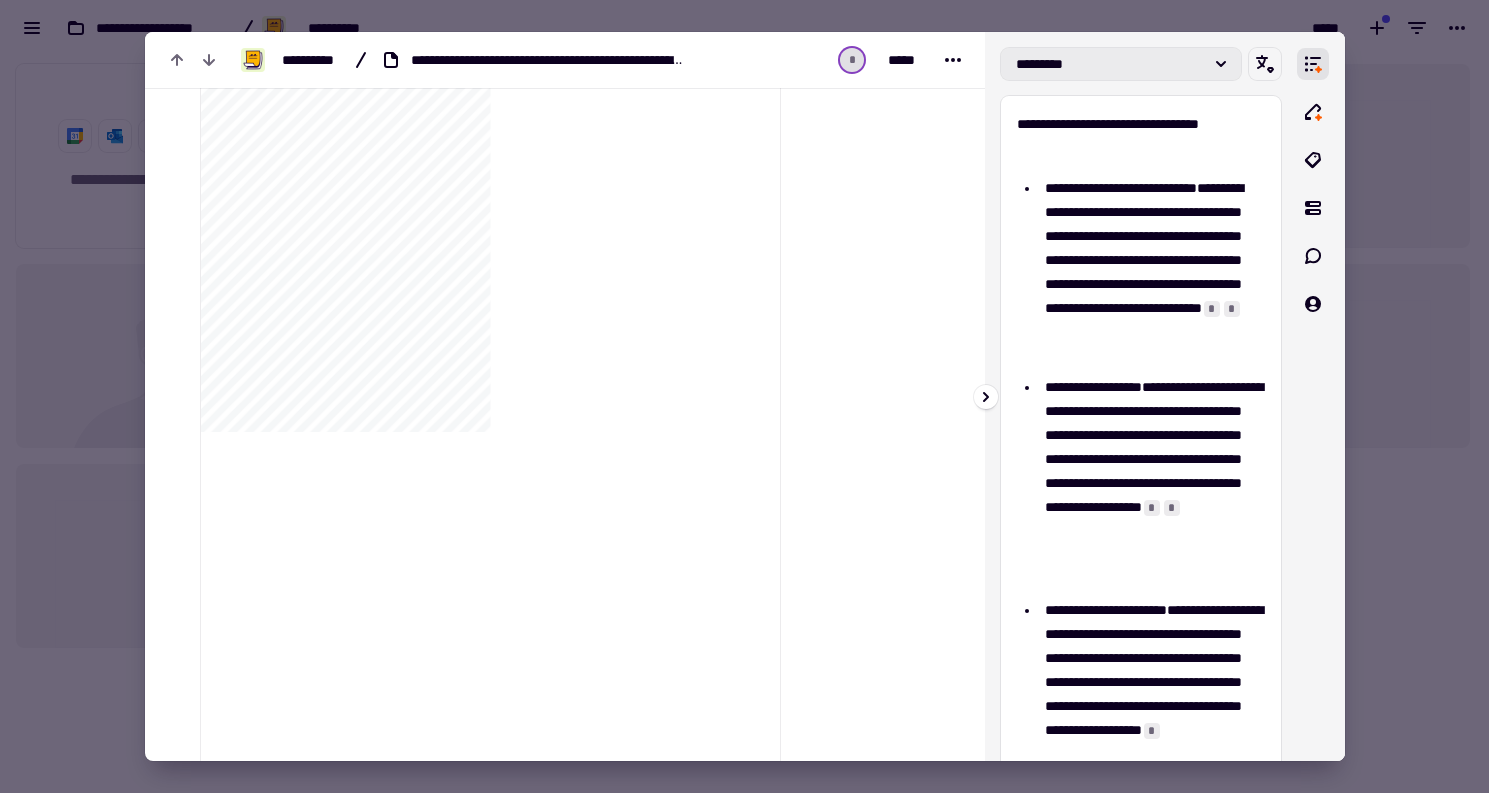 click 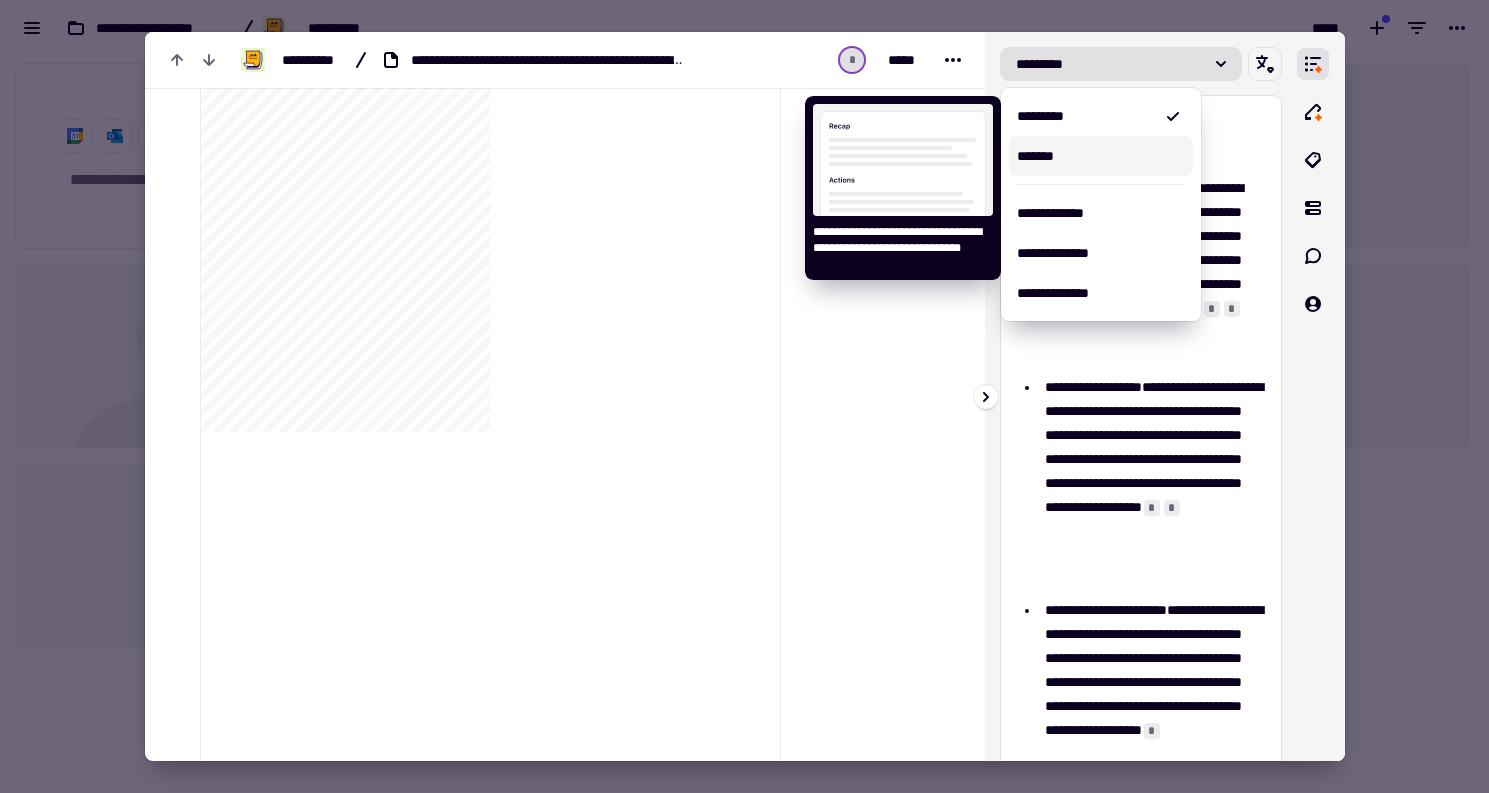 click on "*******" at bounding box center [1101, 156] 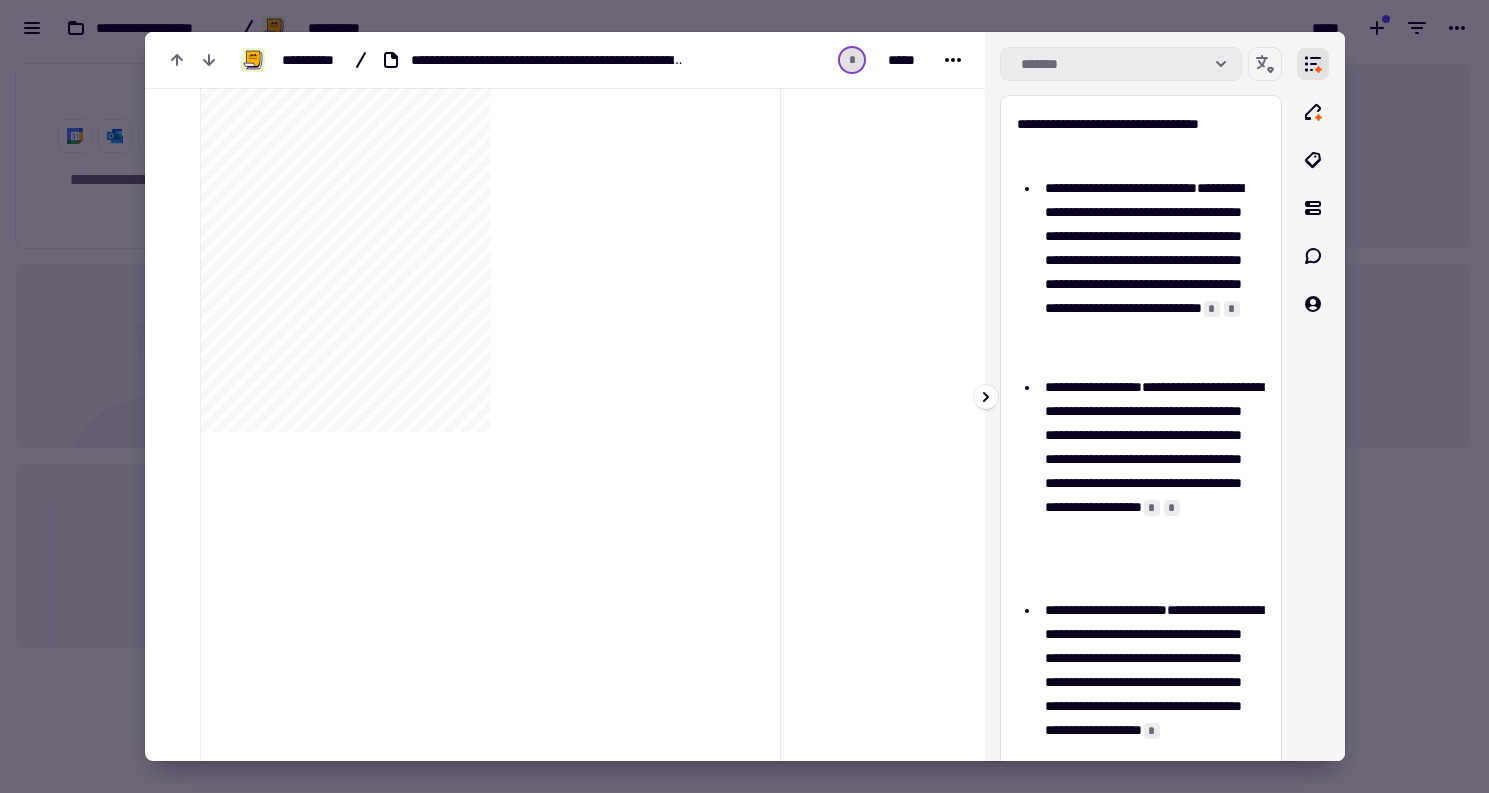 click on "*******" 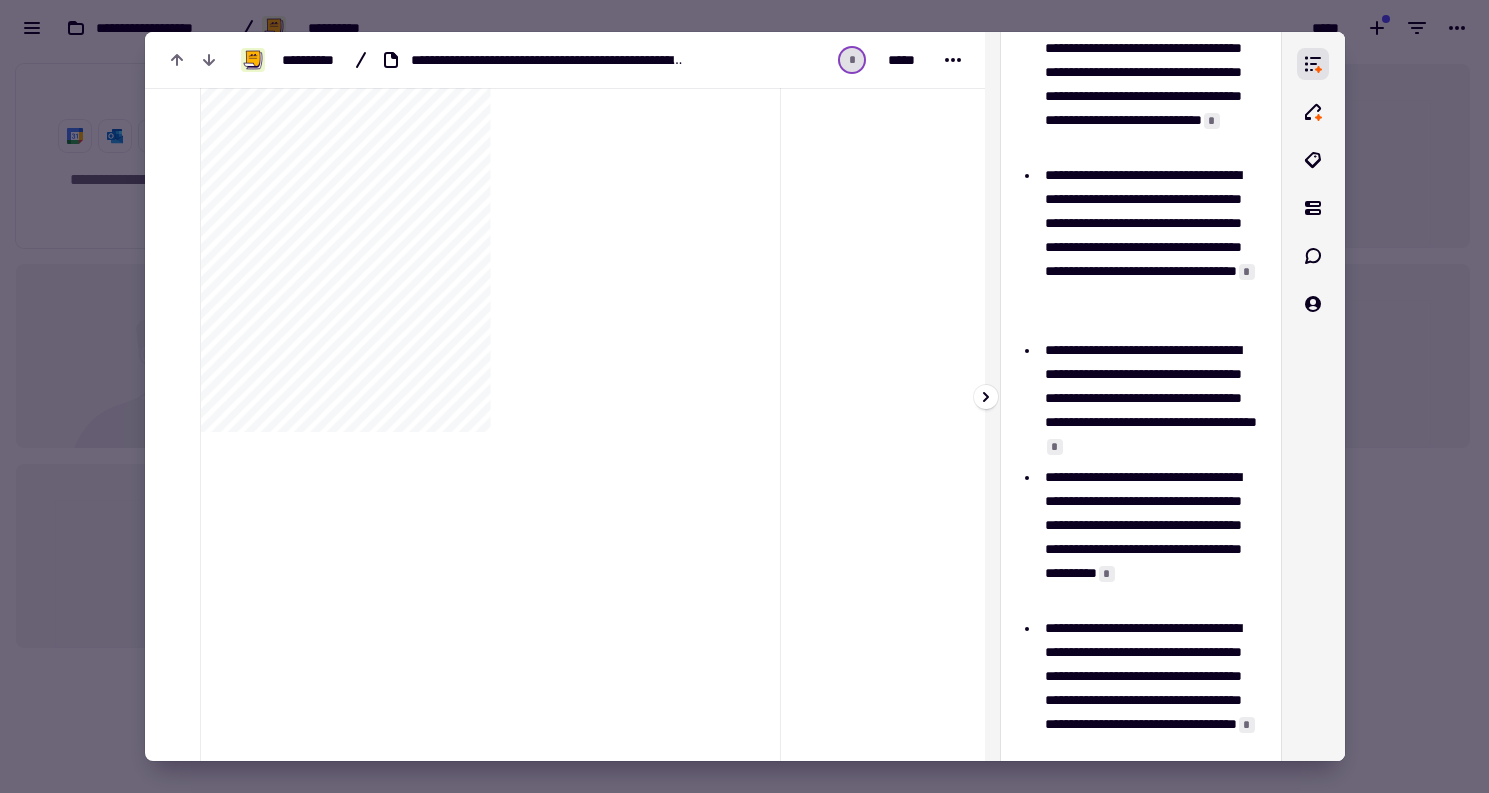 scroll, scrollTop: 757, scrollLeft: 0, axis: vertical 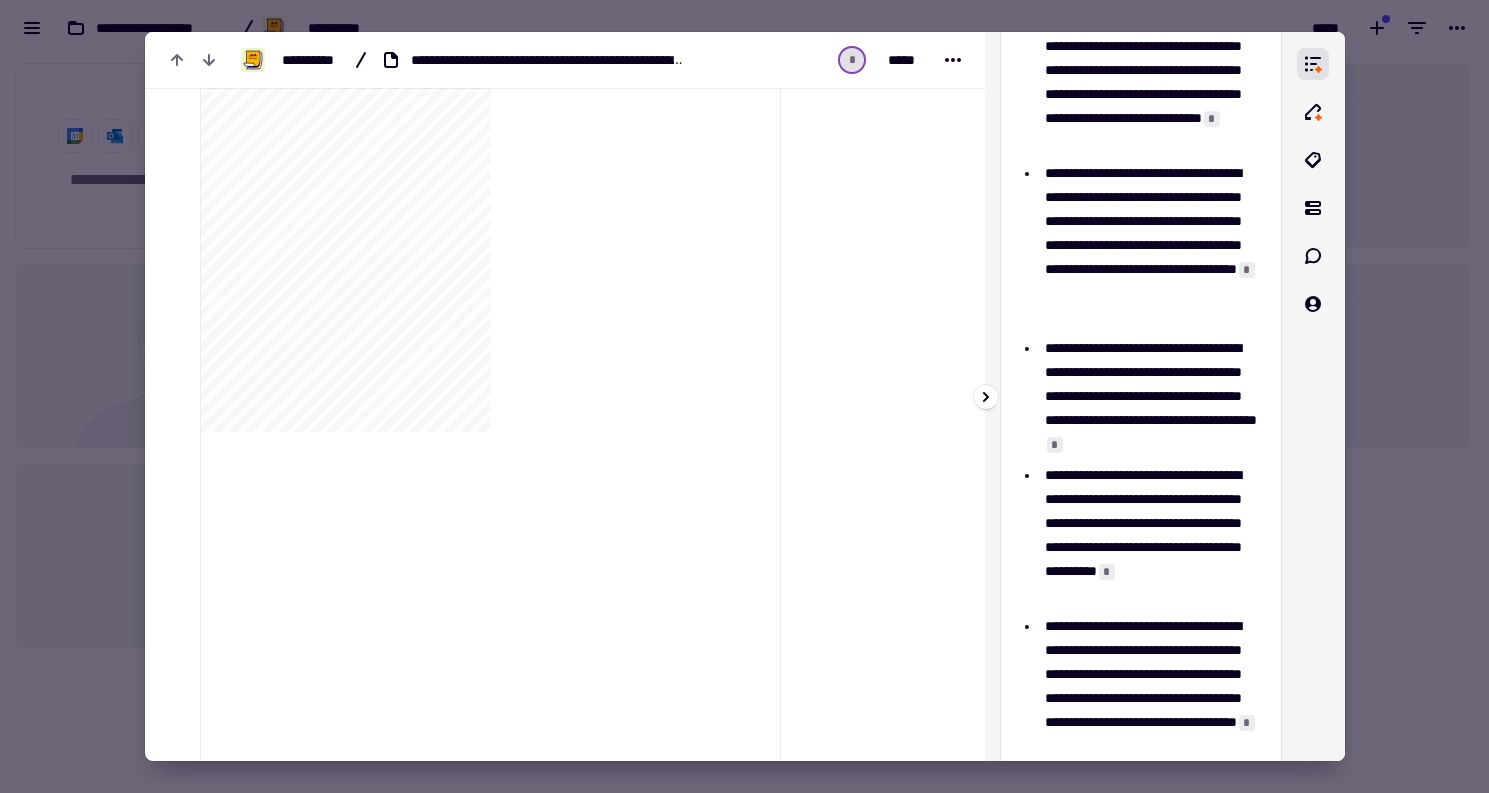 click on "*" at bounding box center (1055, 445) 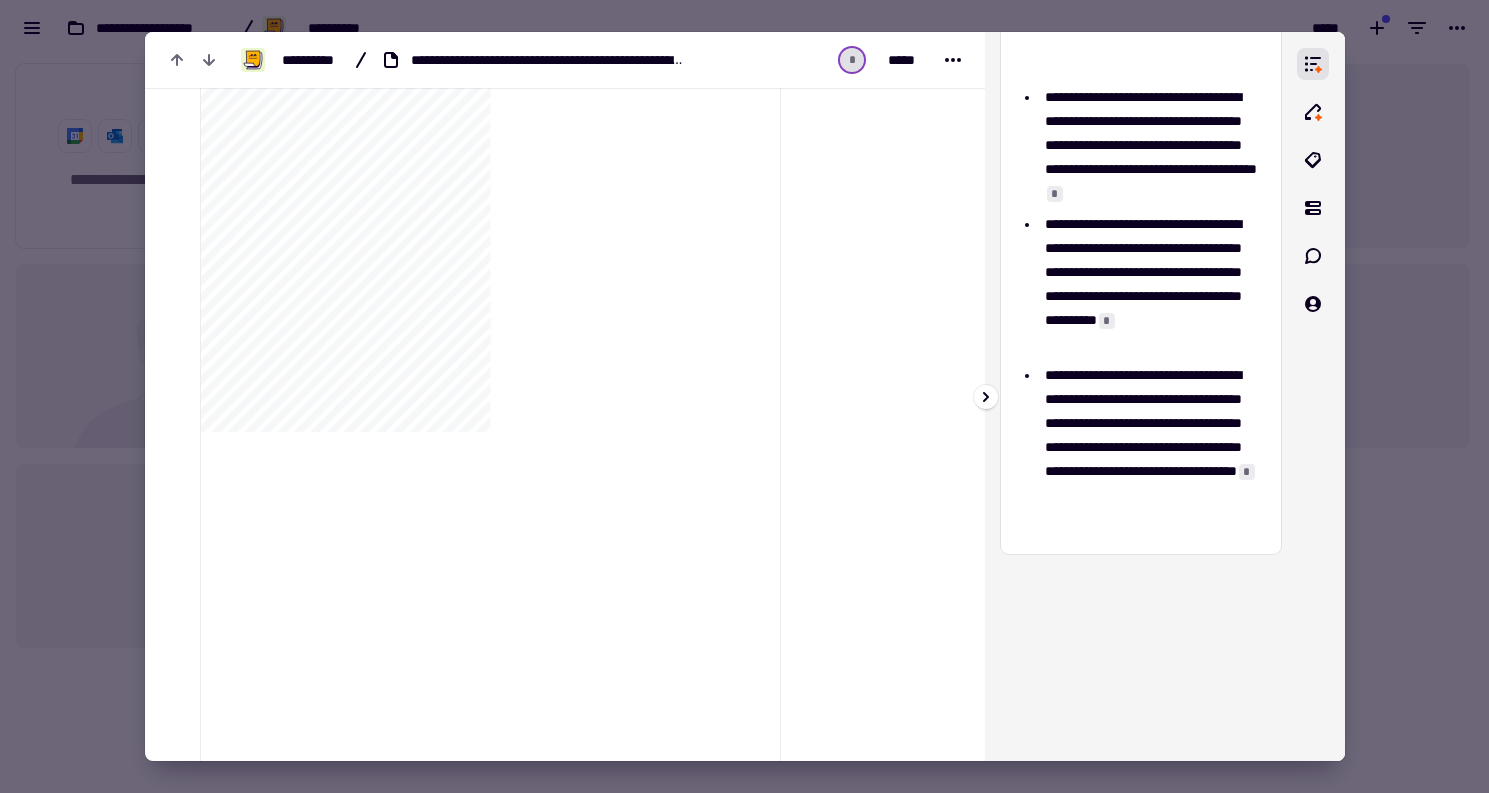 scroll, scrollTop: 1008, scrollLeft: 0, axis: vertical 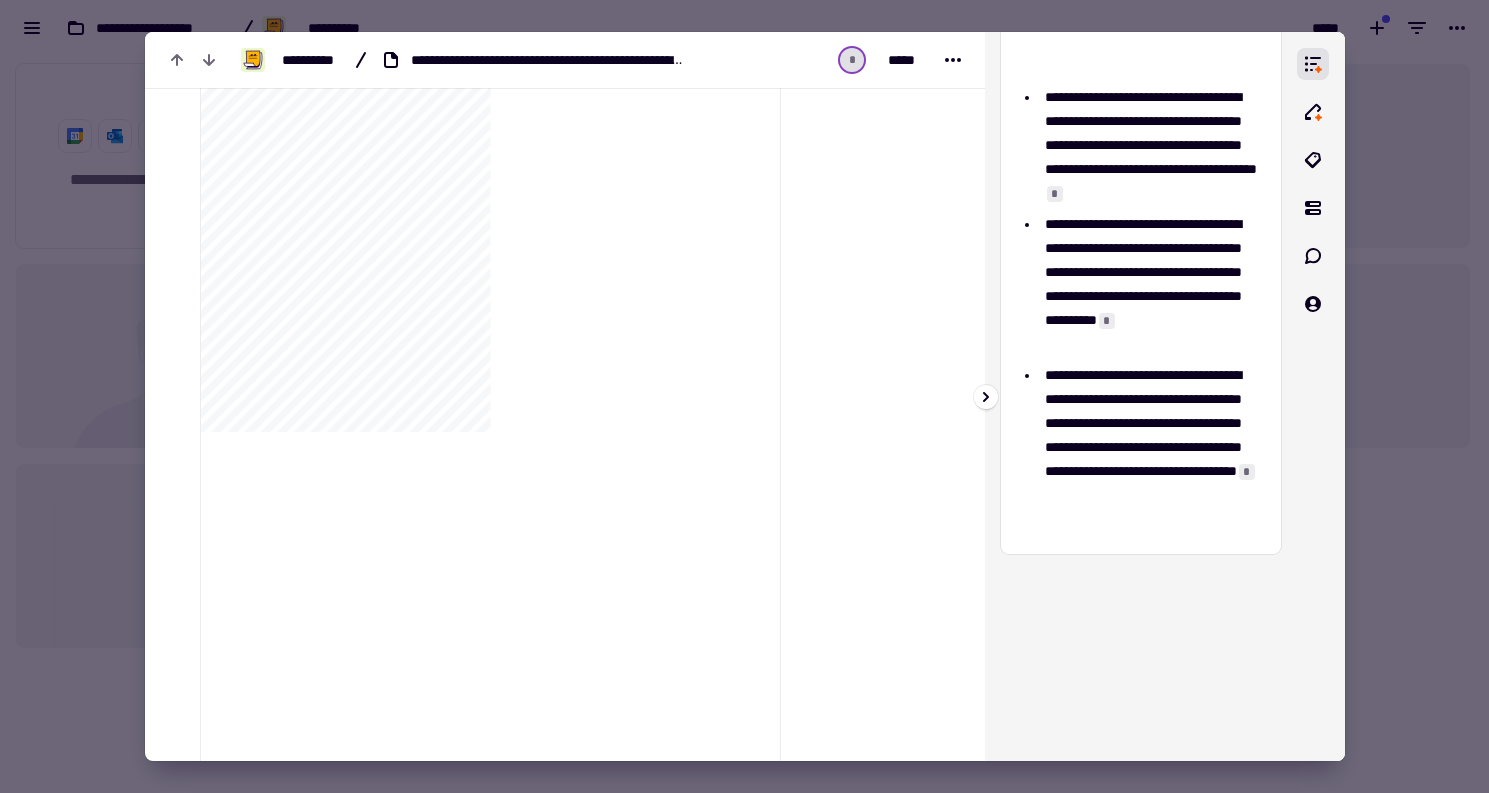 click on "*" at bounding box center (1247, 472) 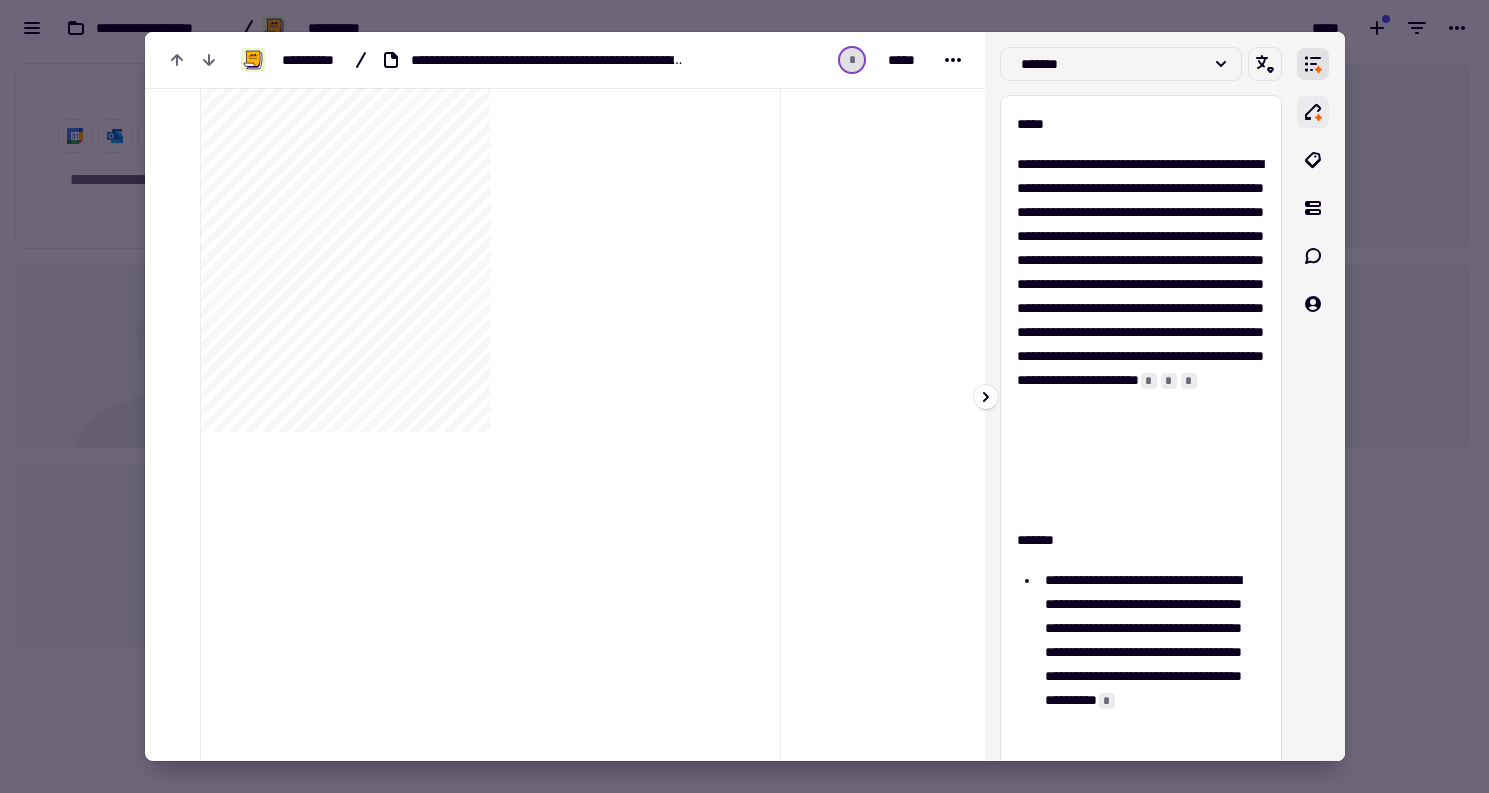 scroll, scrollTop: 0, scrollLeft: 0, axis: both 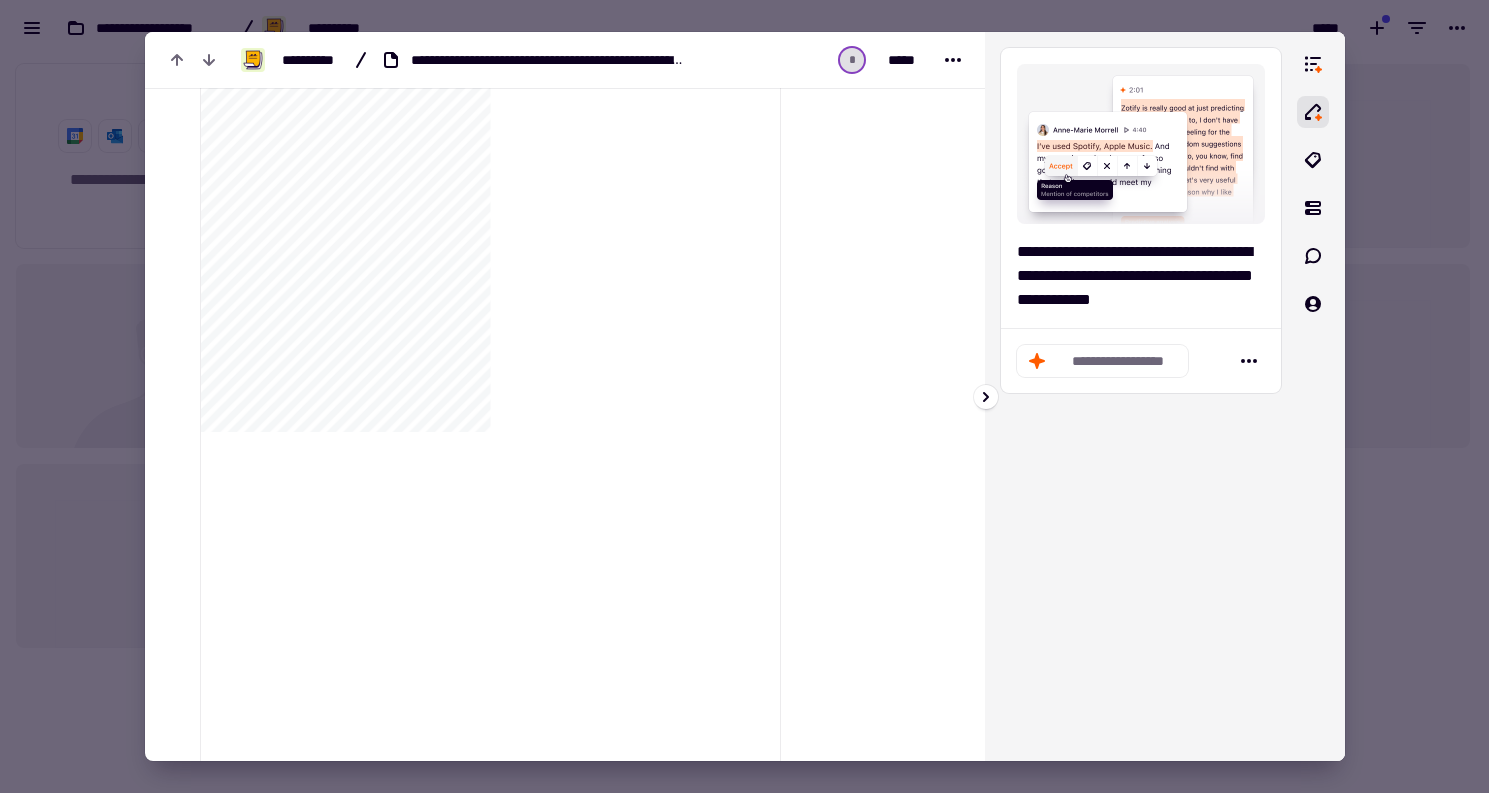 click on "**********" 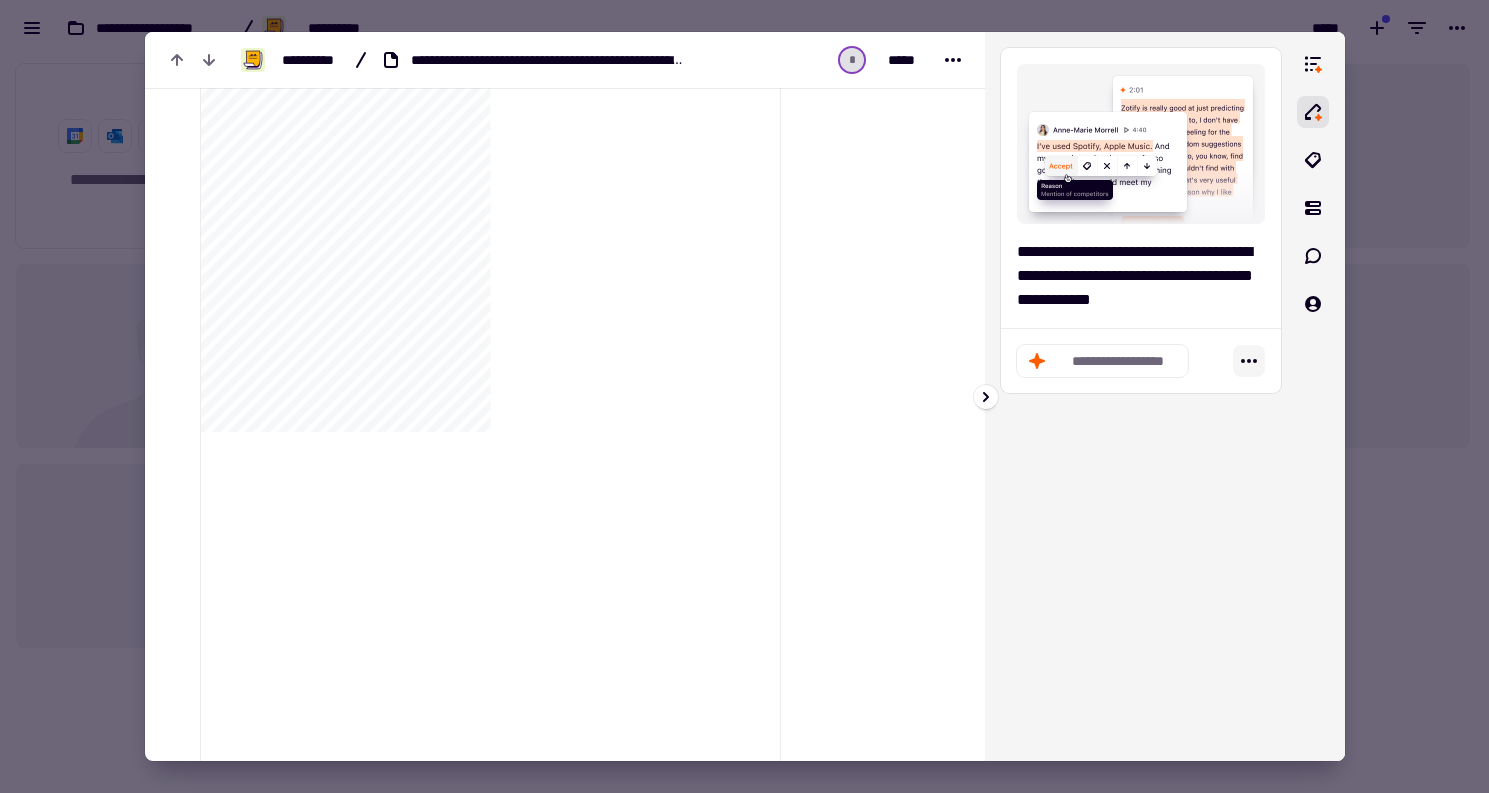 click 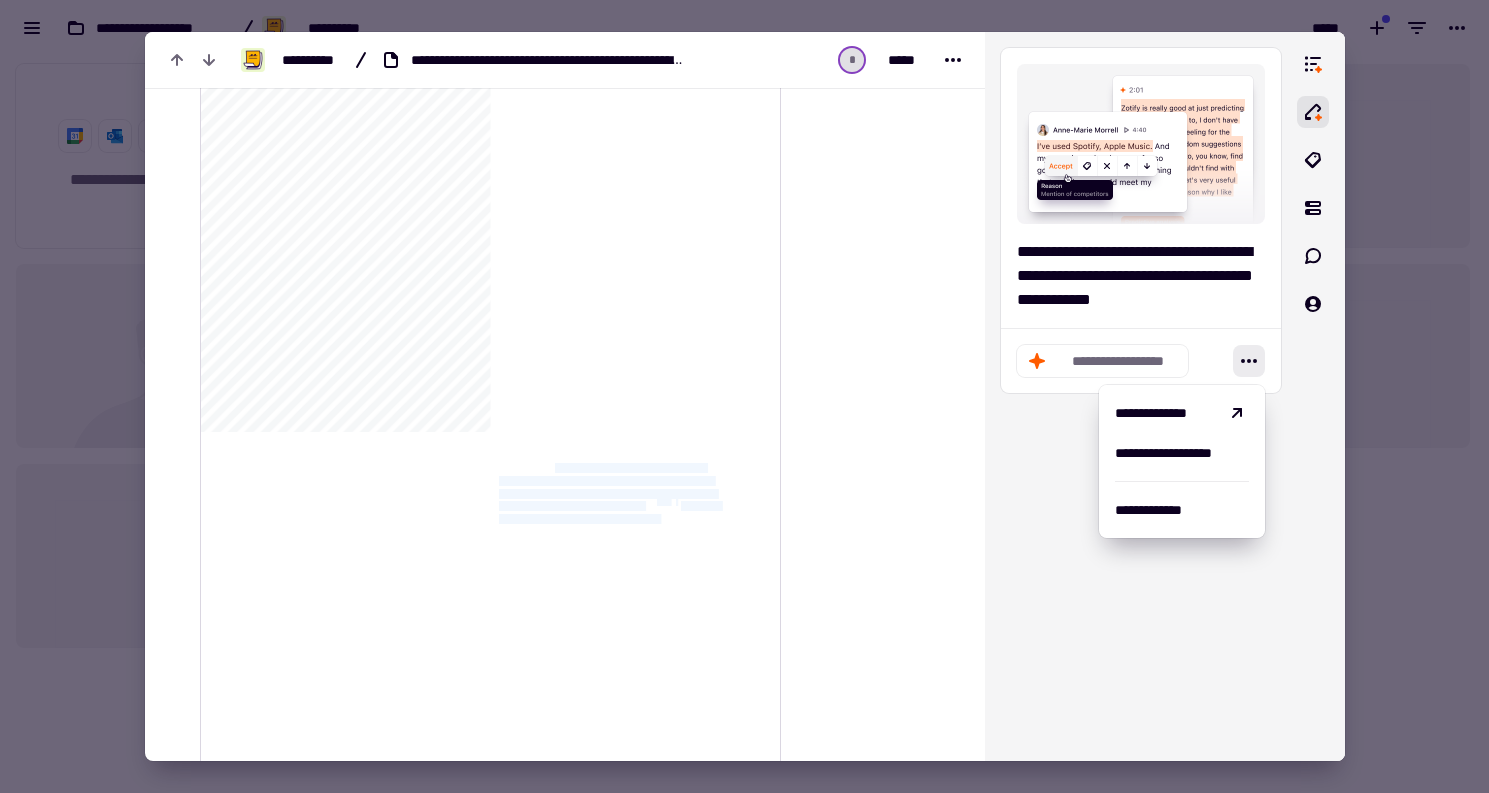 drag, startPoint x: 563, startPoint y: 462, endPoint x: 693, endPoint y: 517, distance: 141.15594 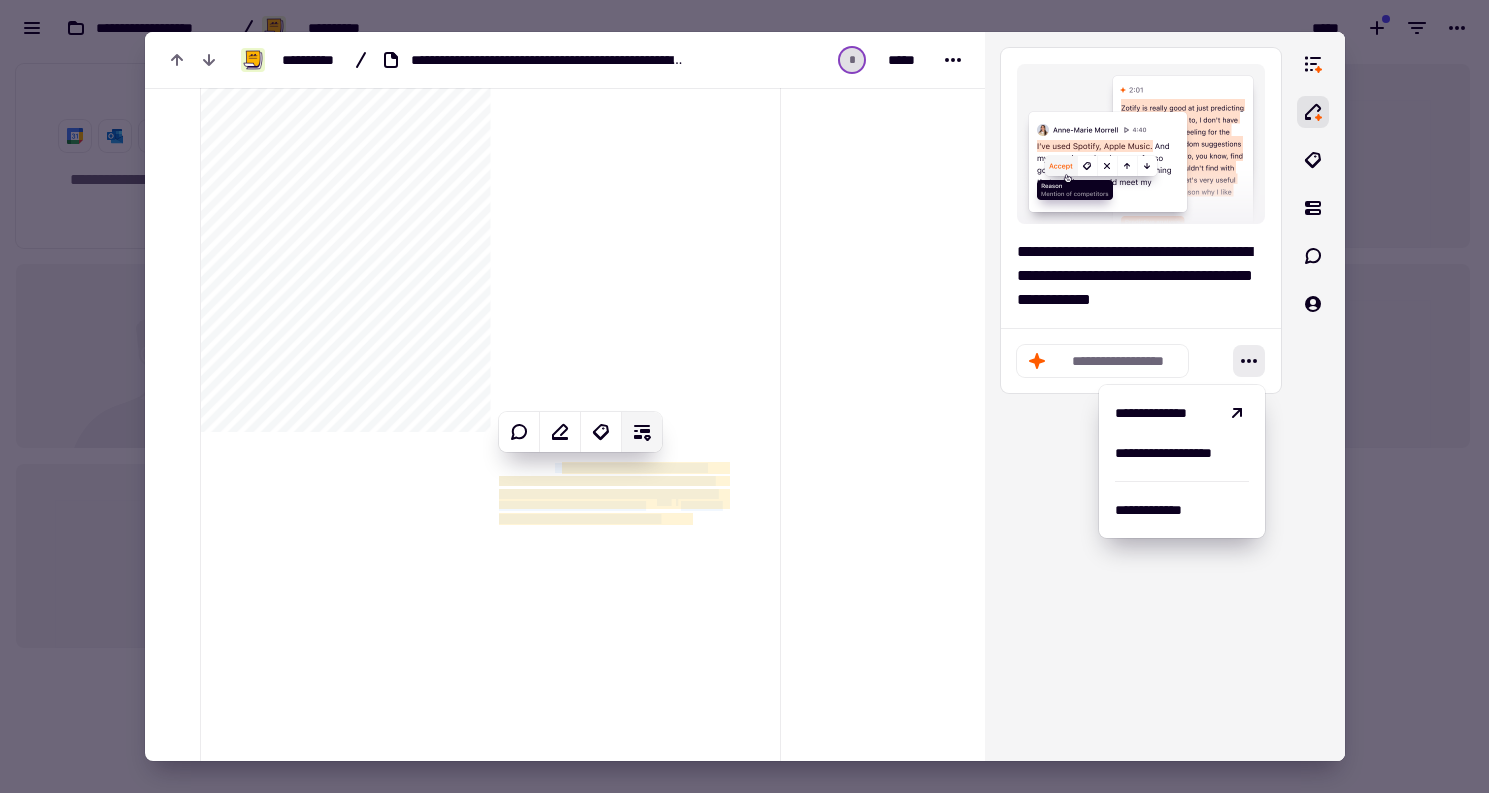 click 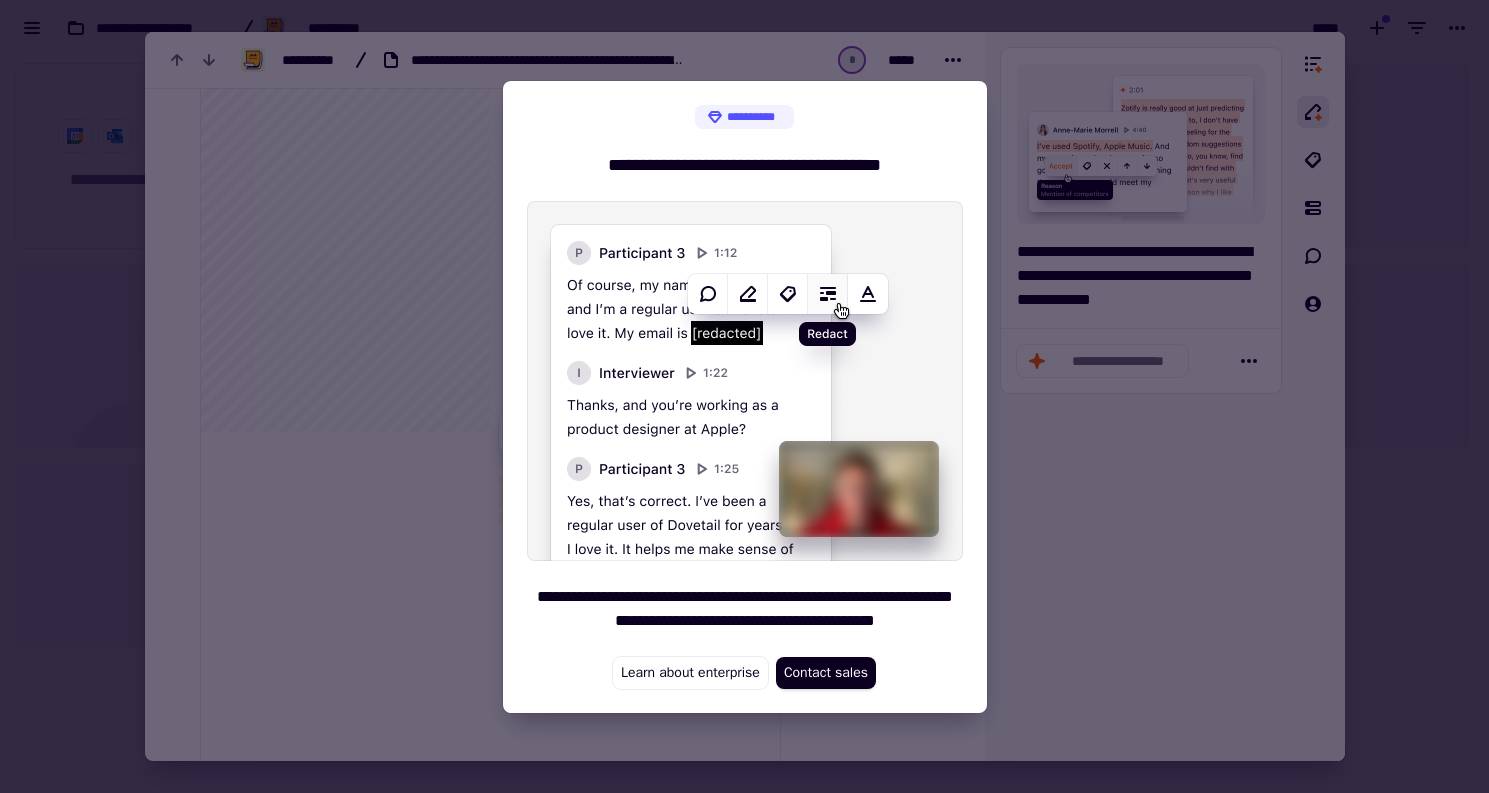 click at bounding box center [744, 396] 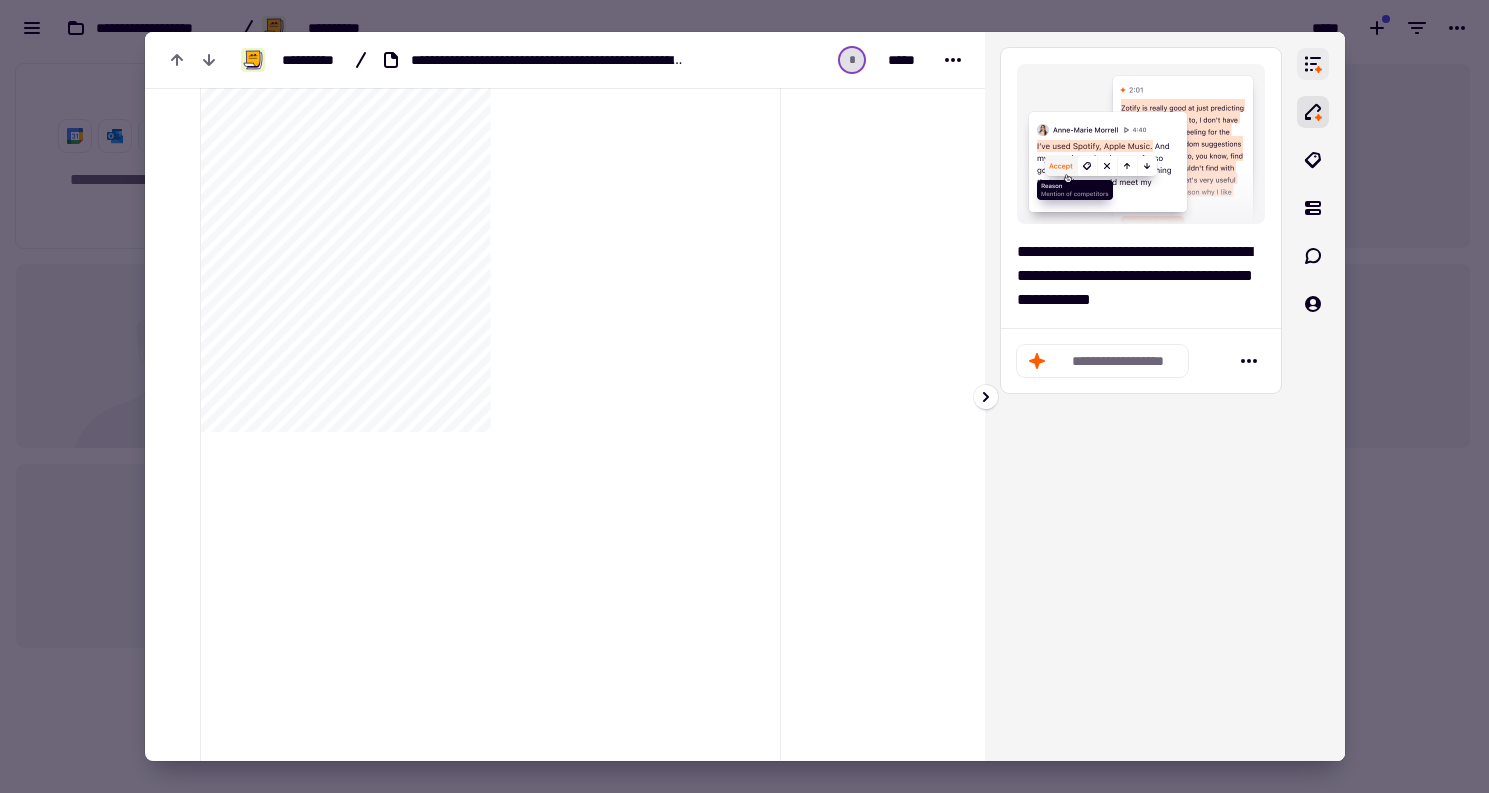click 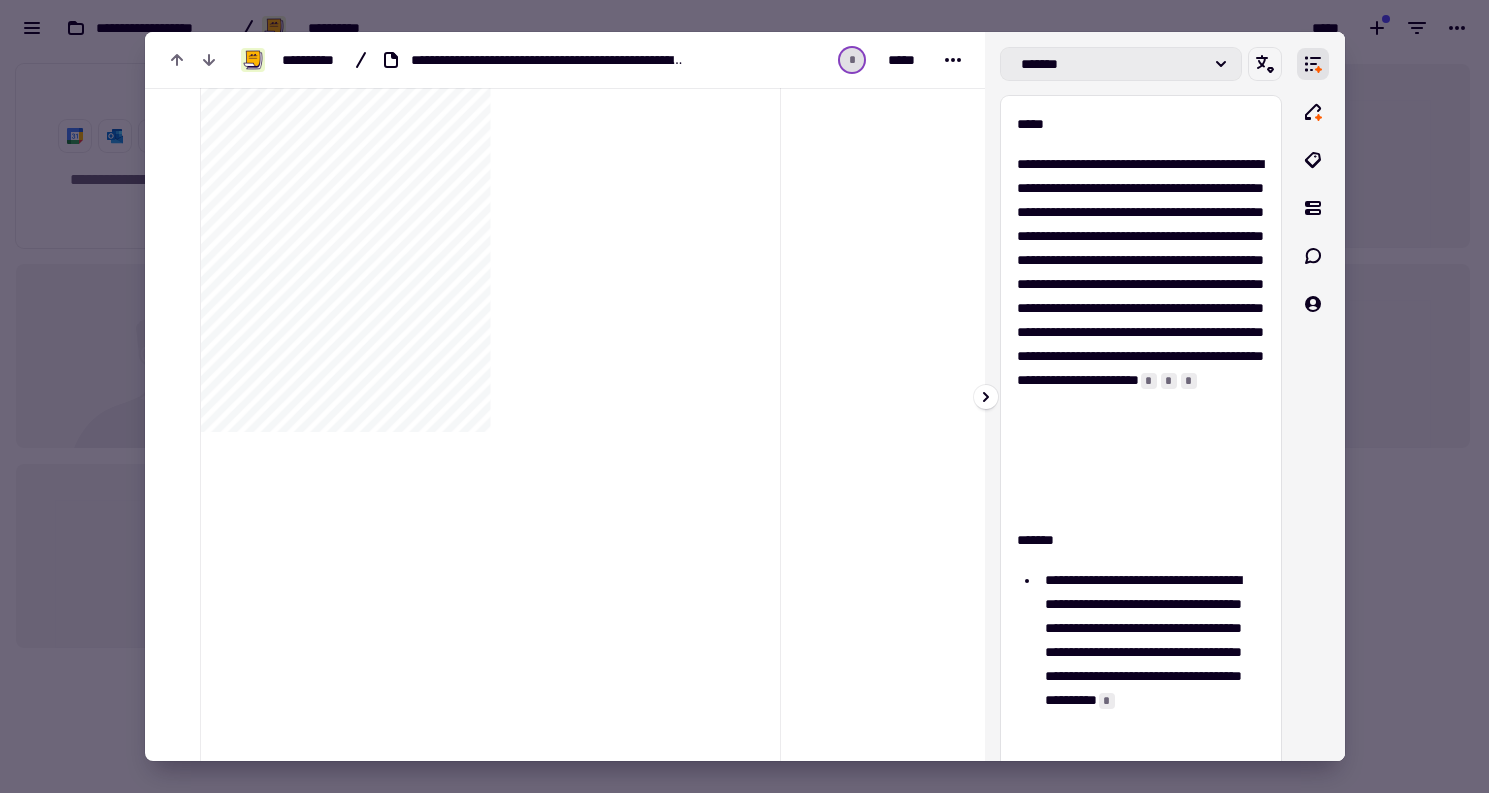 click on "*******" 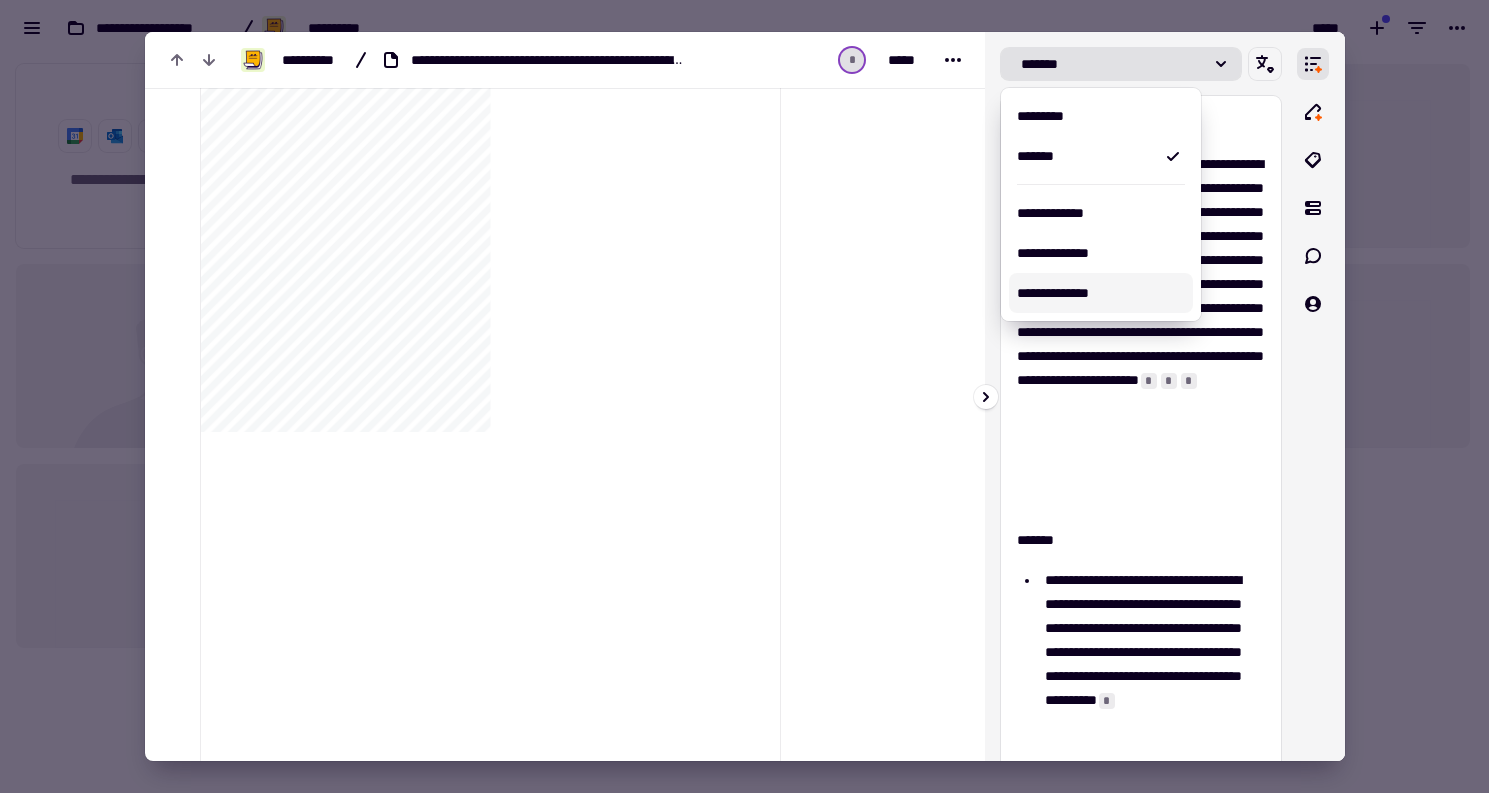 click on "**********" at bounding box center [1101, 293] 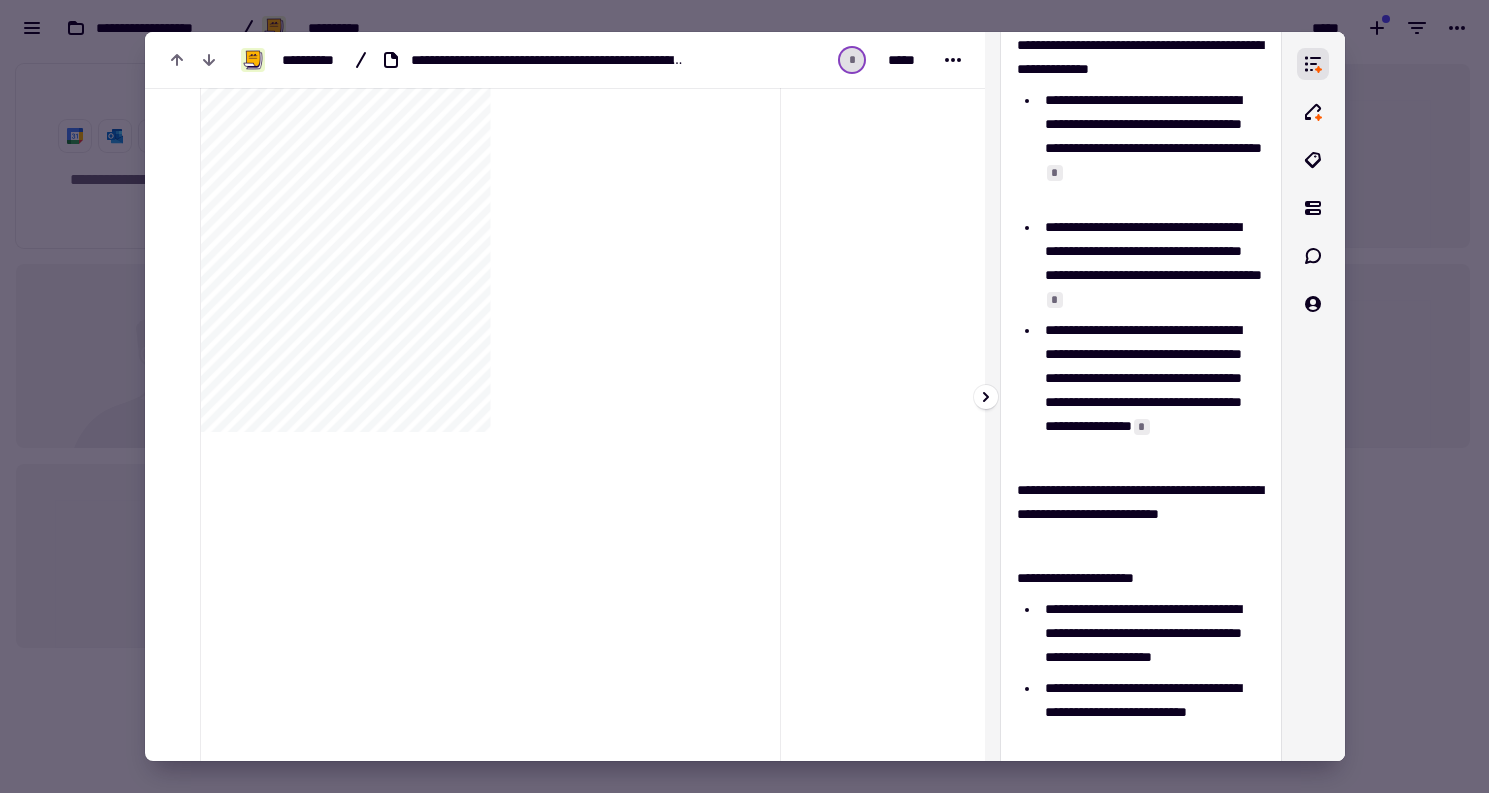 scroll, scrollTop: 985, scrollLeft: 0, axis: vertical 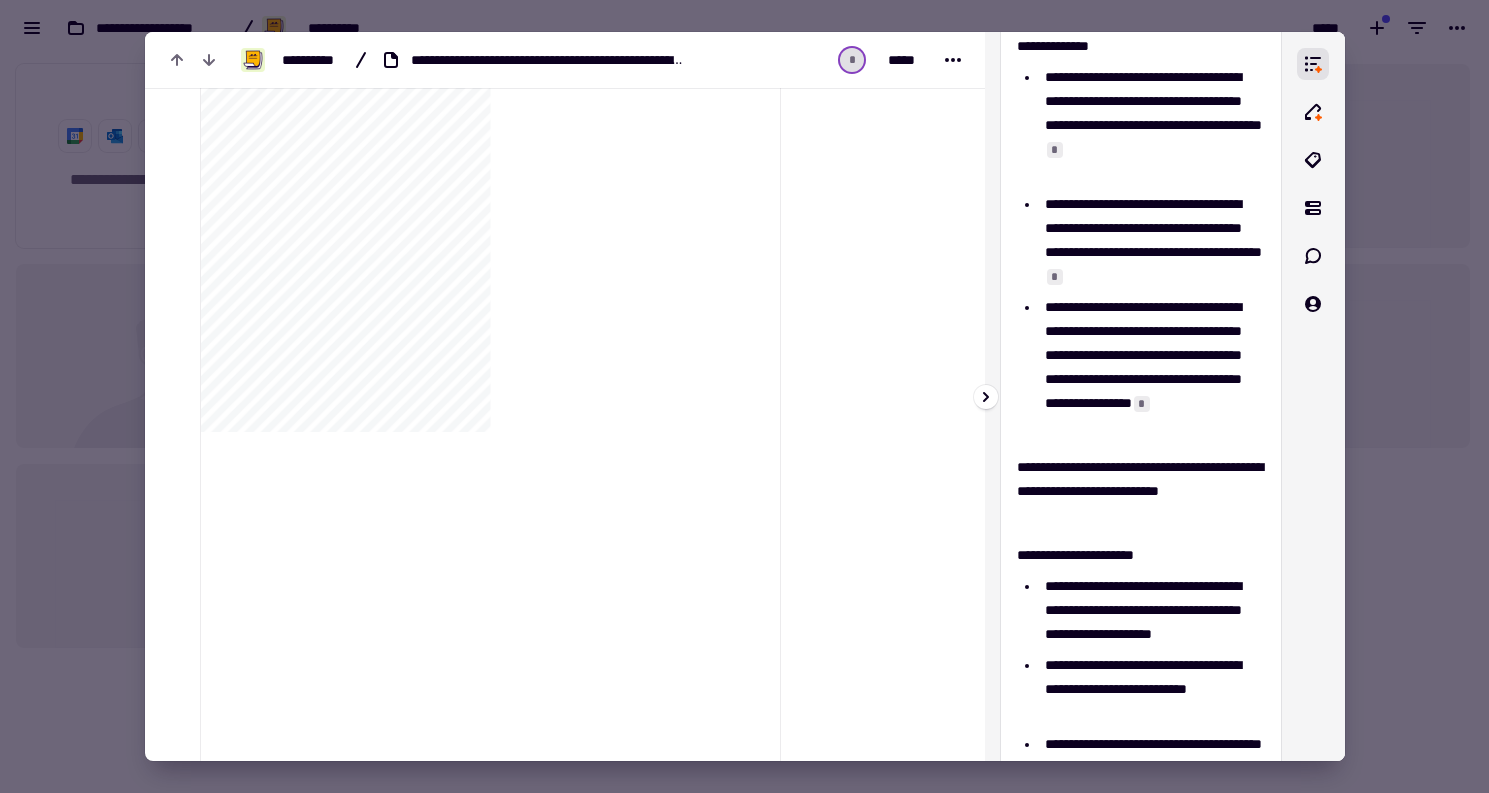 click on "*" at bounding box center (1142, 404) 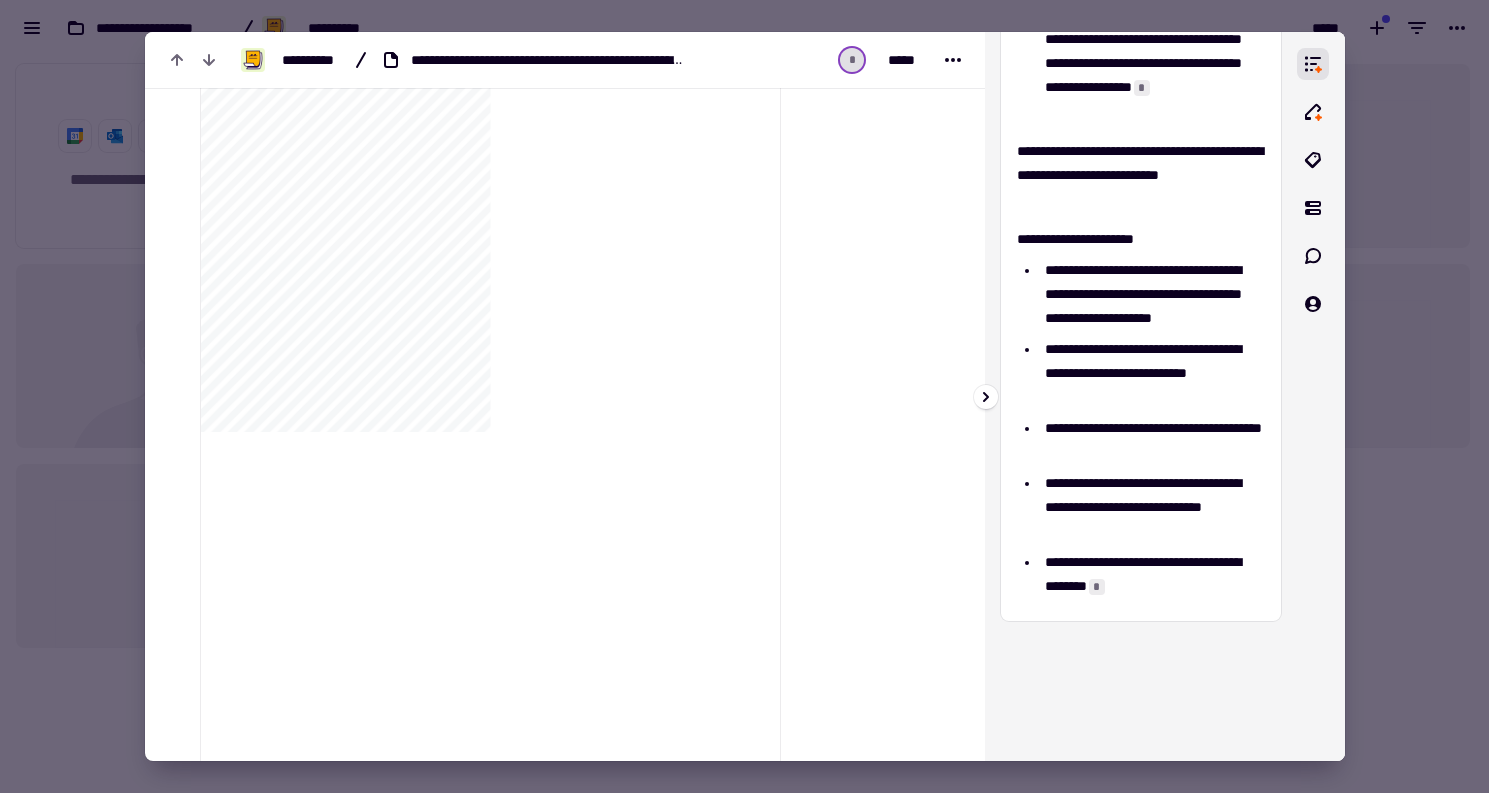 scroll, scrollTop: 1303, scrollLeft: 0, axis: vertical 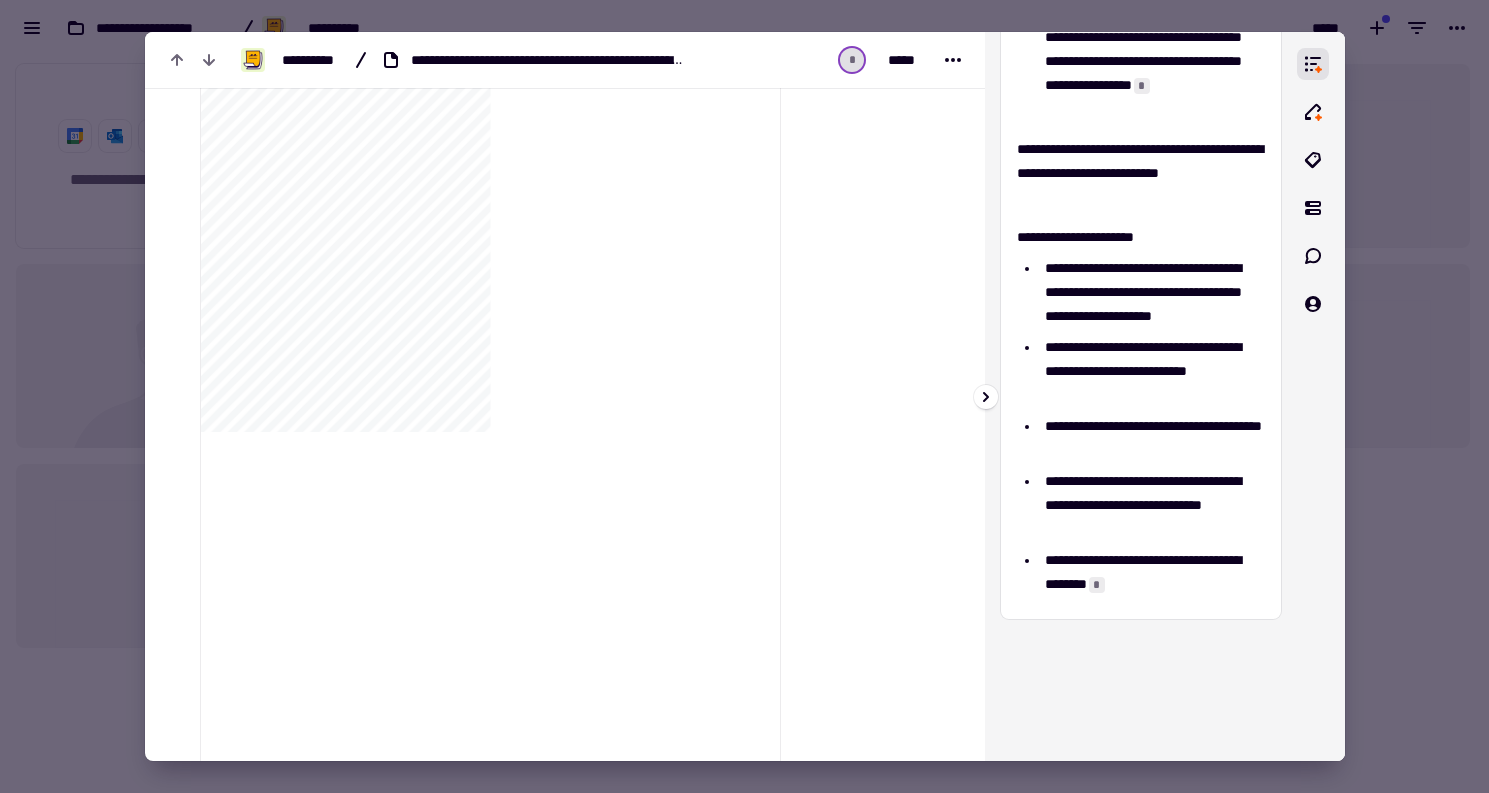 click on "*" at bounding box center [1097, 585] 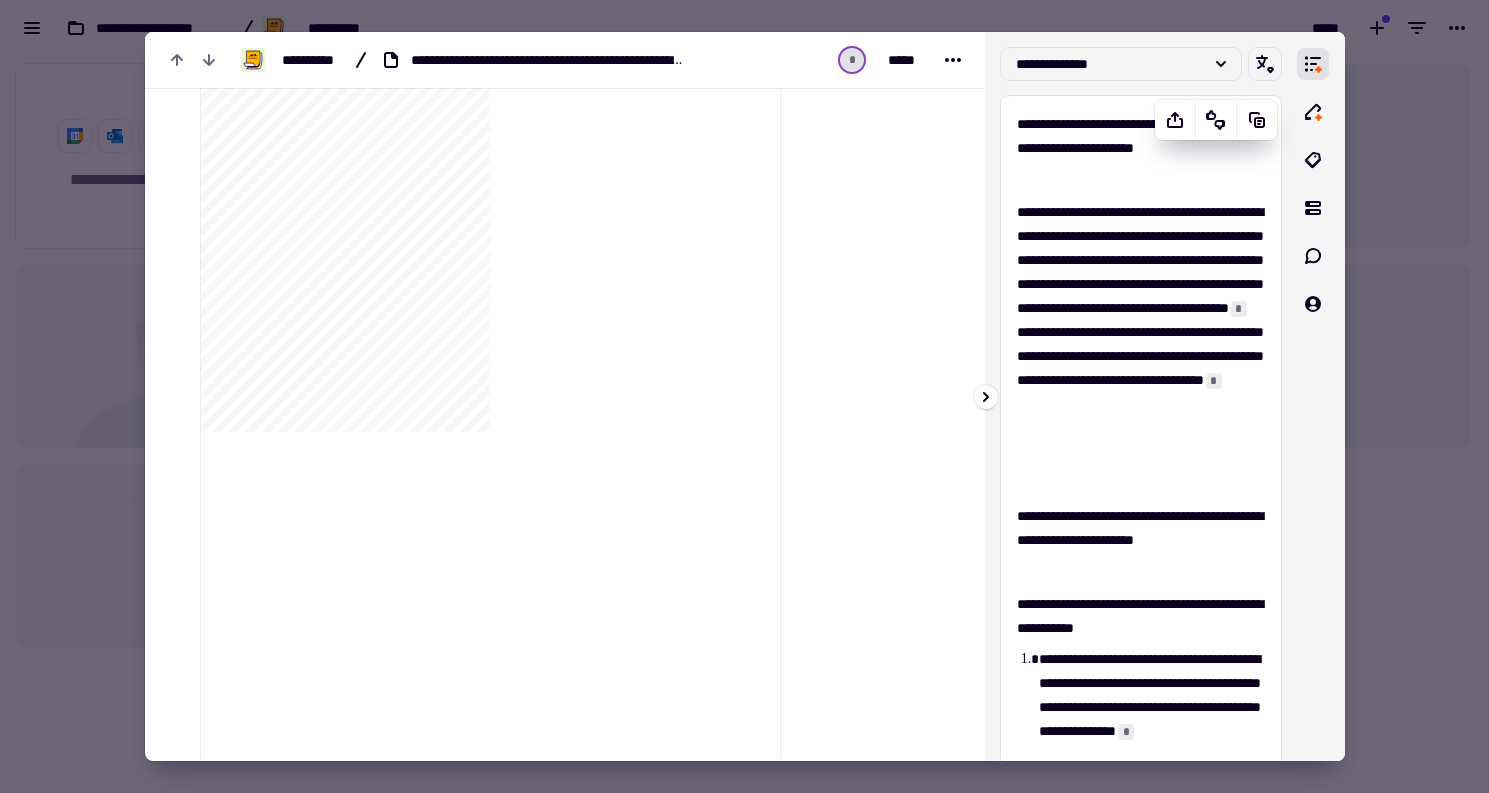 scroll, scrollTop: 0, scrollLeft: 0, axis: both 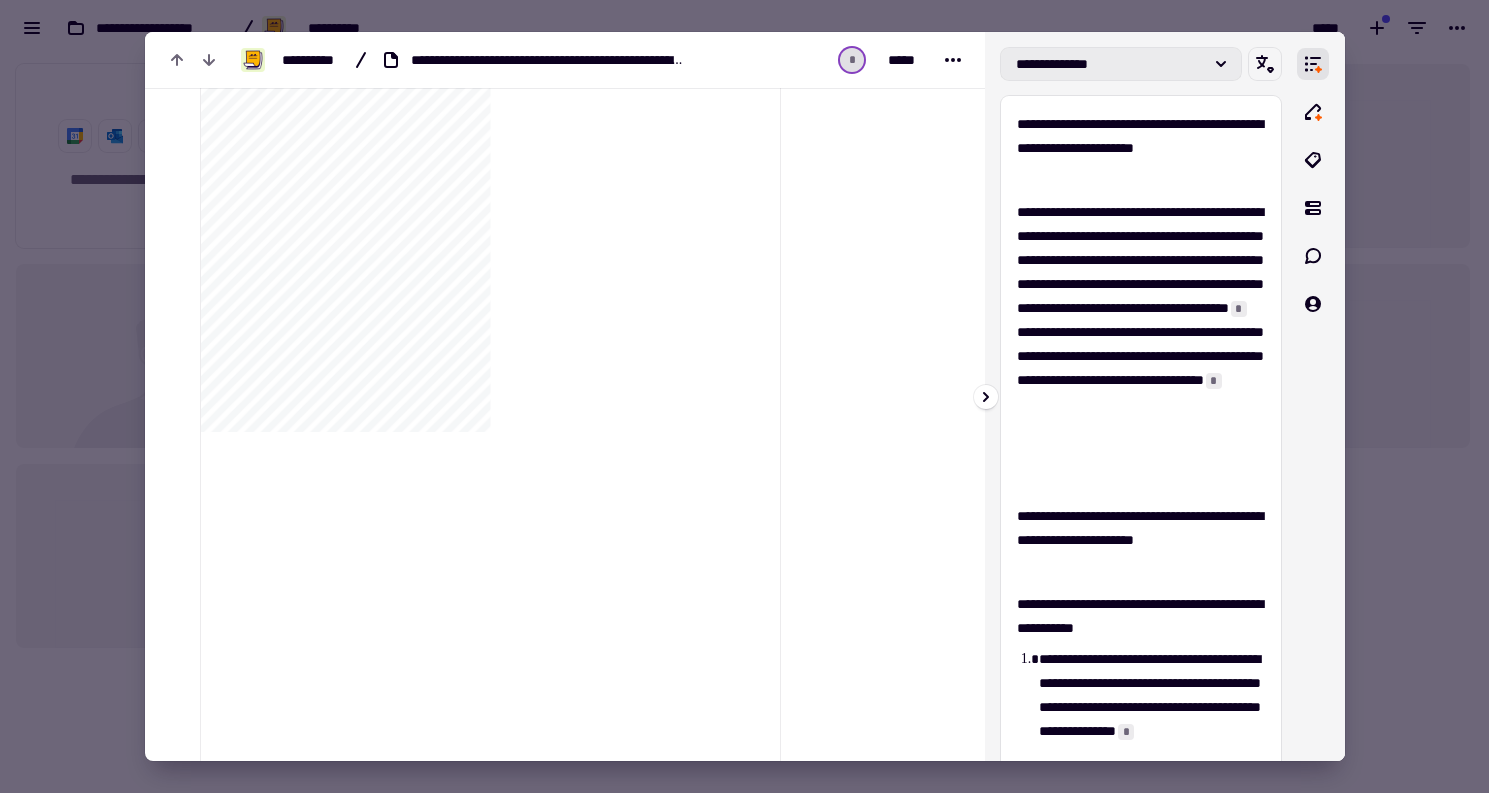 click on "**********" 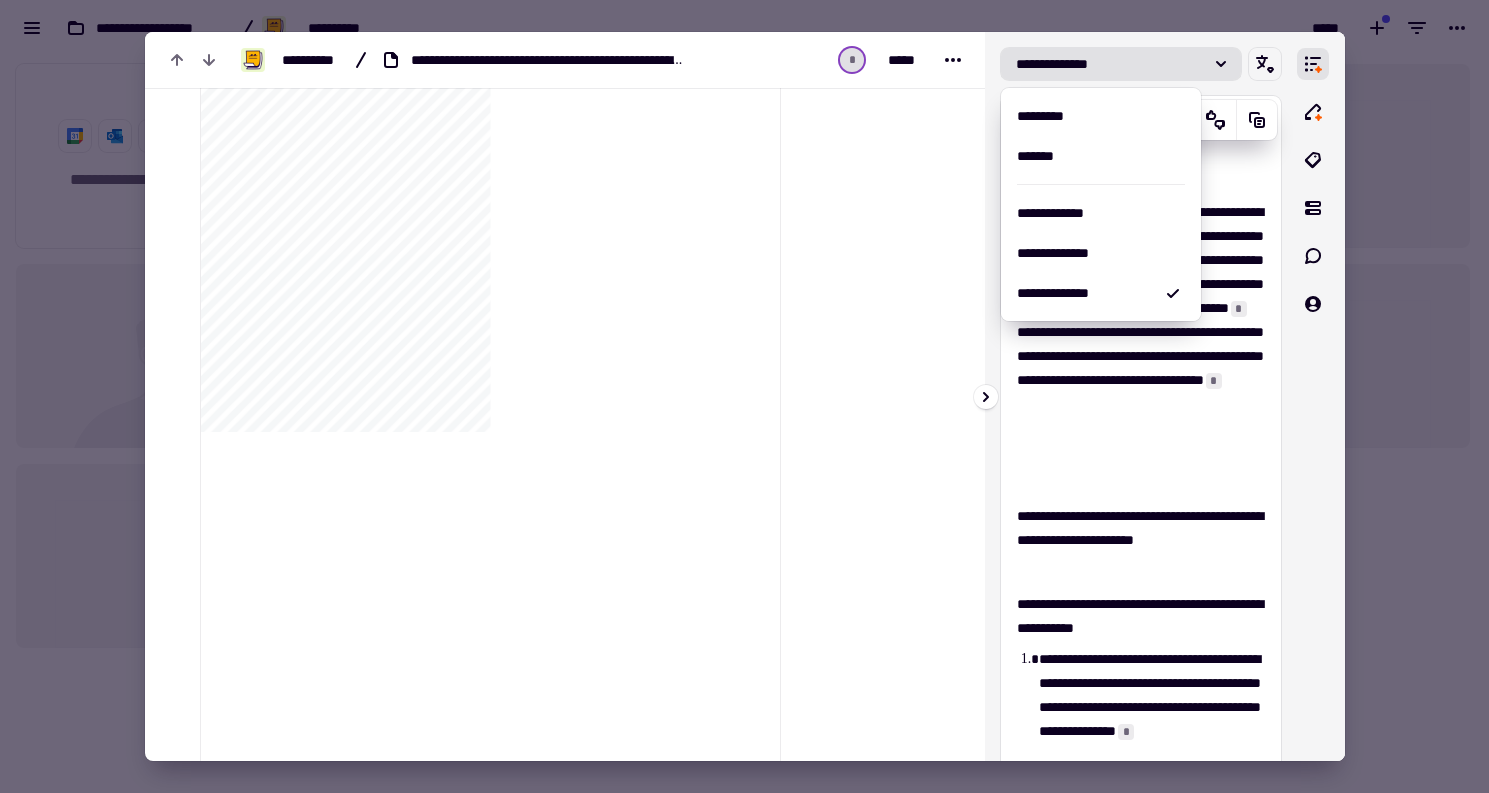 click on "**********" at bounding box center [1141, 540] 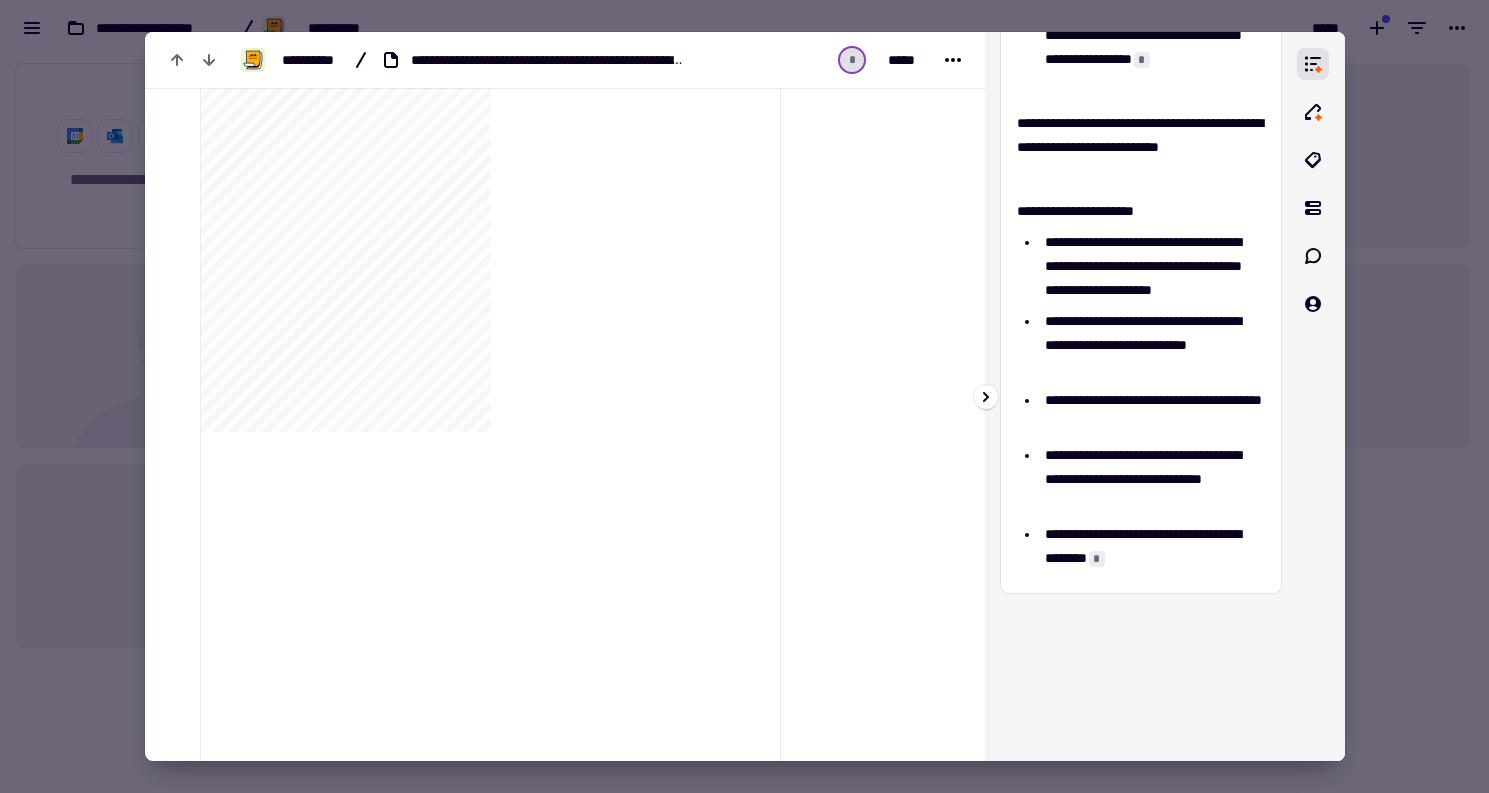 scroll, scrollTop: 1327, scrollLeft: 0, axis: vertical 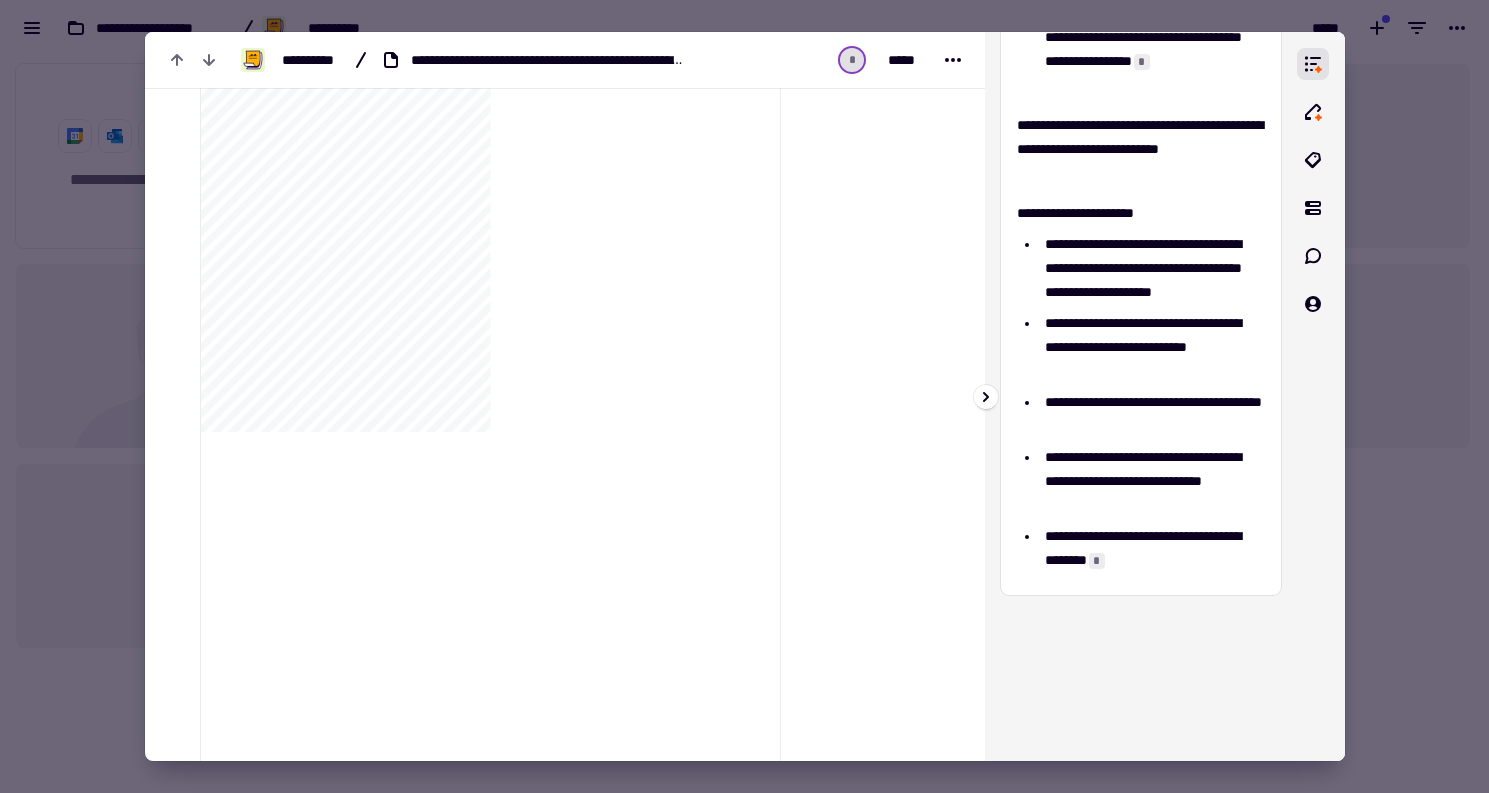 click on "**********" at bounding box center [1151, 548] 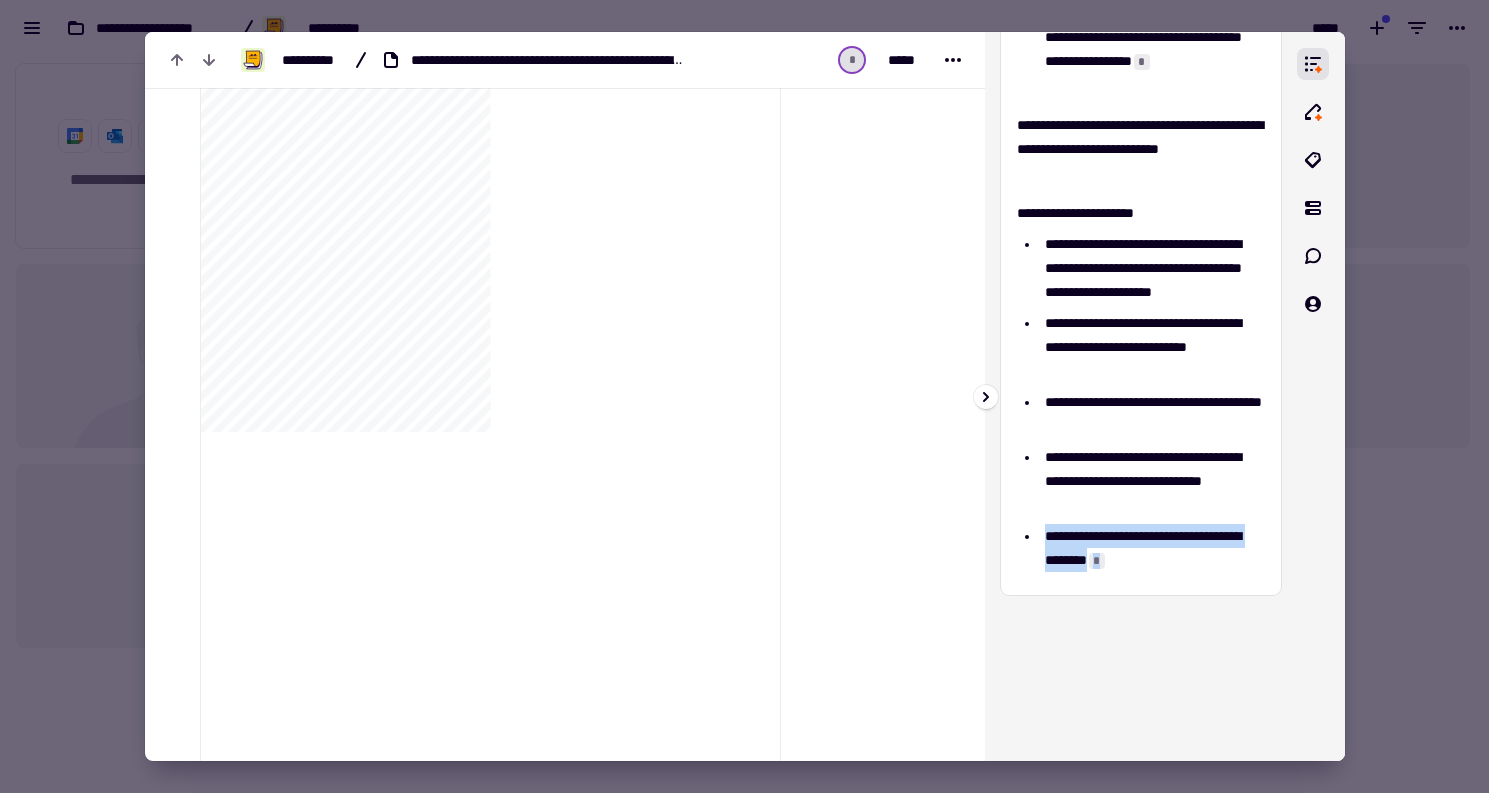 click on "*" at bounding box center (1097, 561) 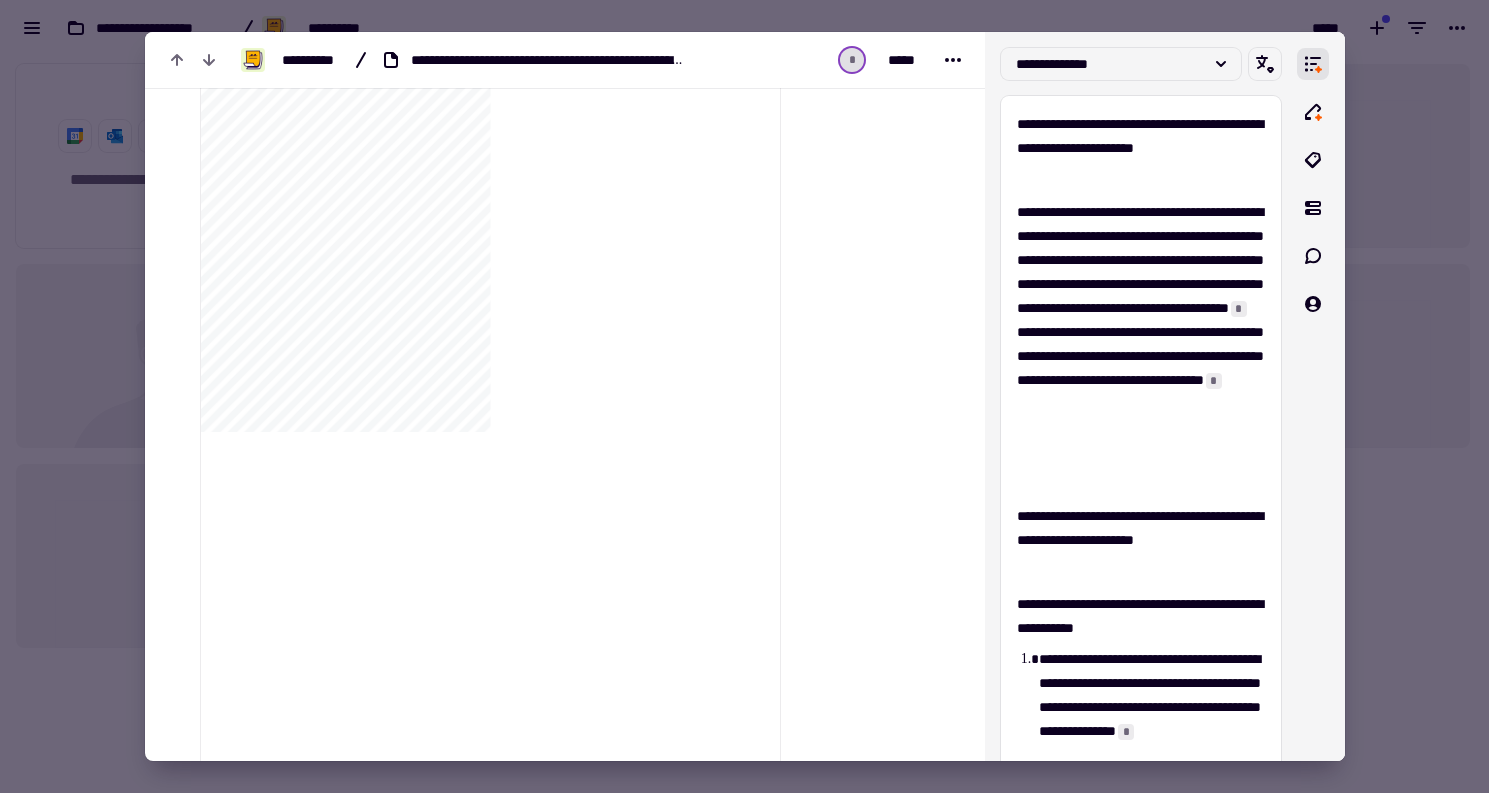 scroll, scrollTop: 0, scrollLeft: 0, axis: both 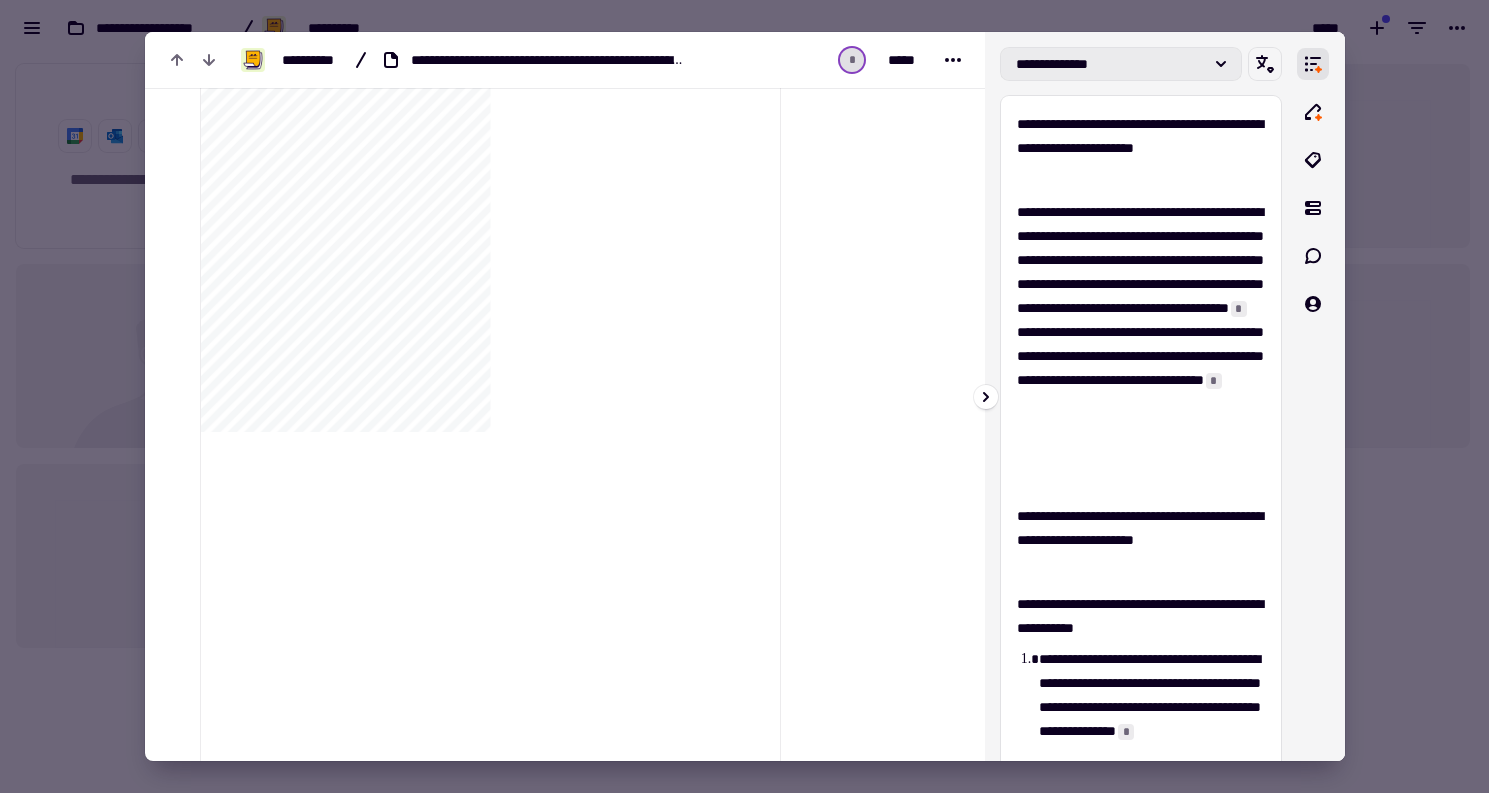click on "**********" 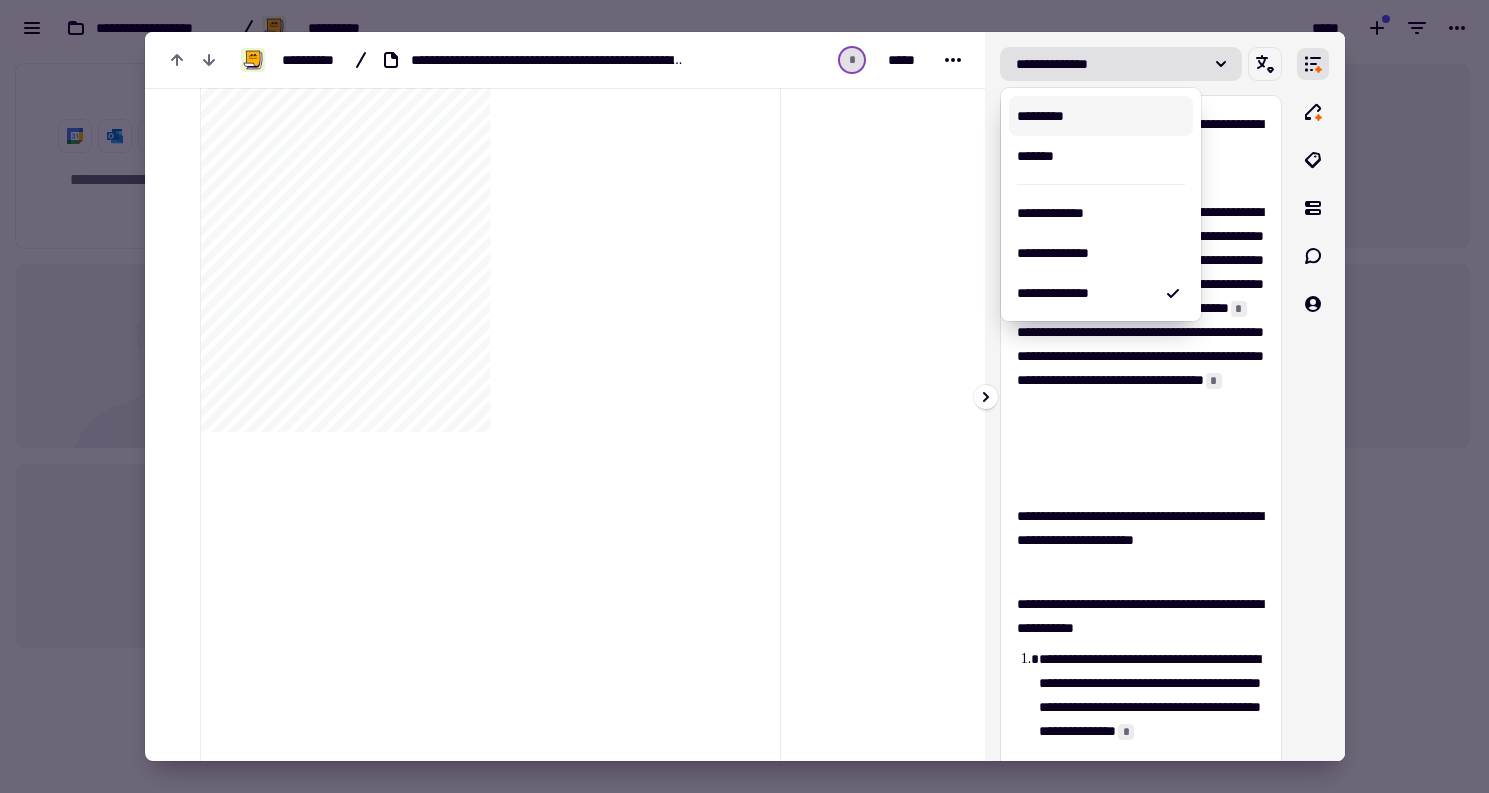 click on "*********" at bounding box center [1101, 116] 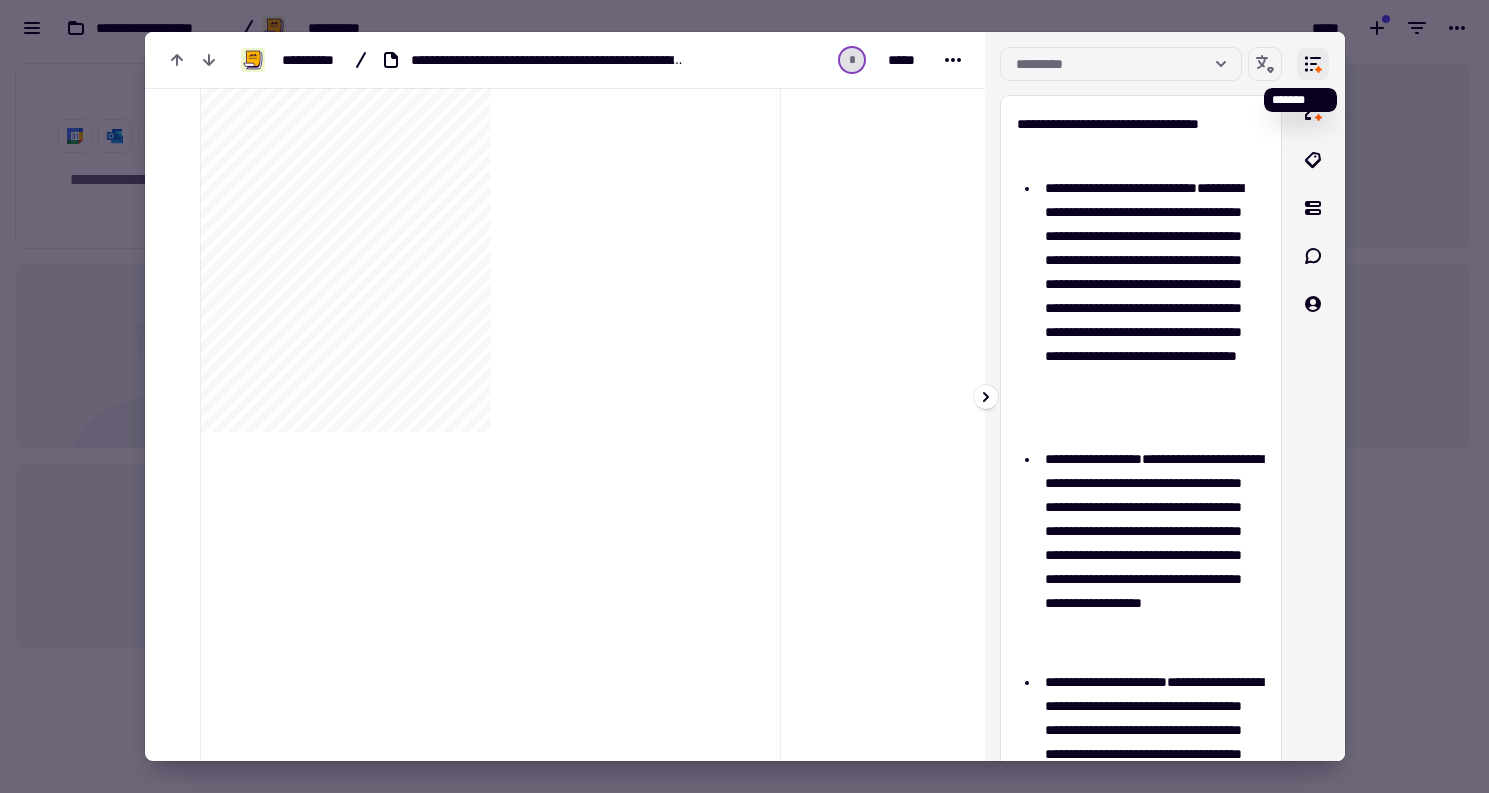 click 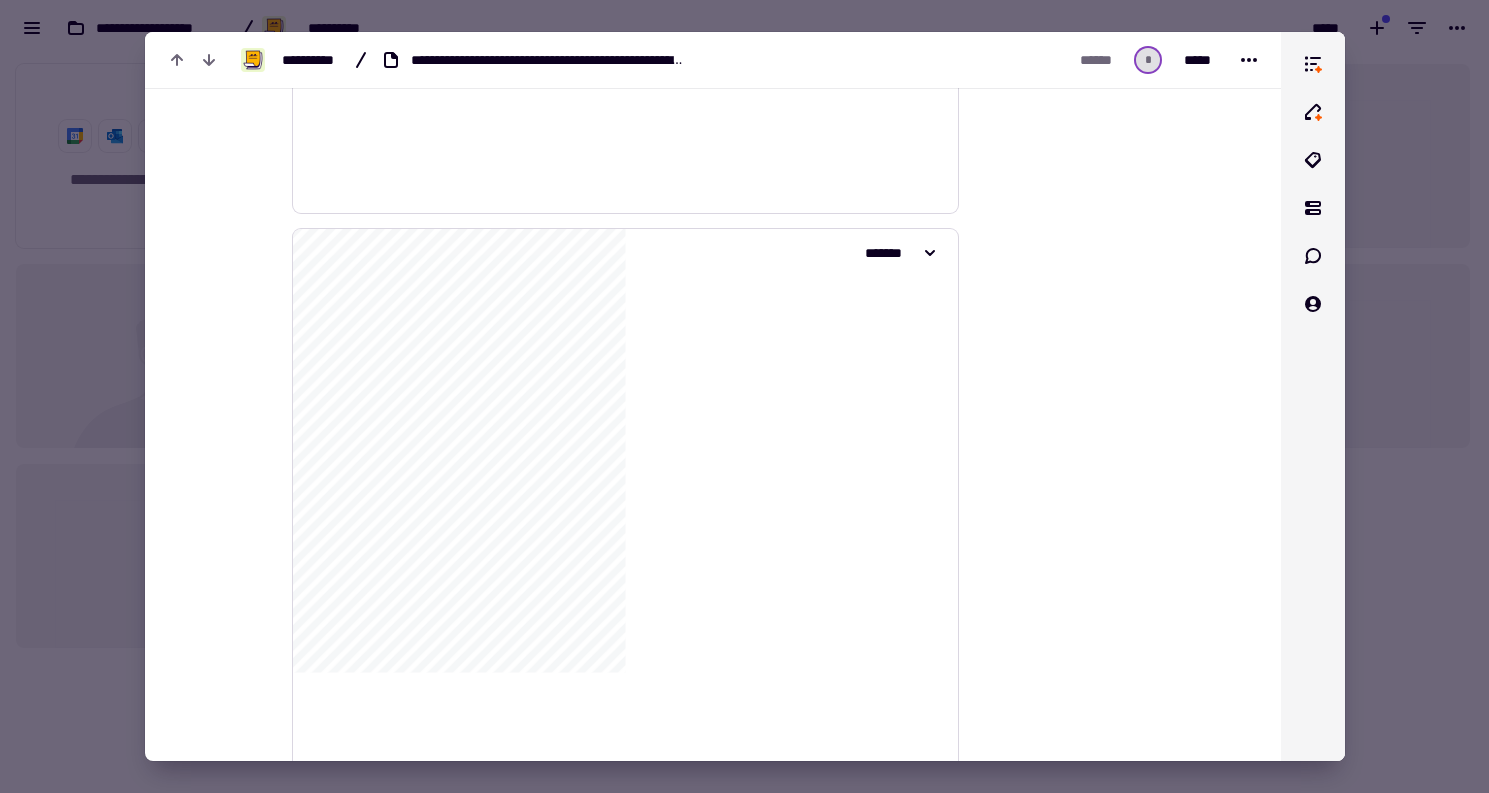 scroll, scrollTop: 11343, scrollLeft: 0, axis: vertical 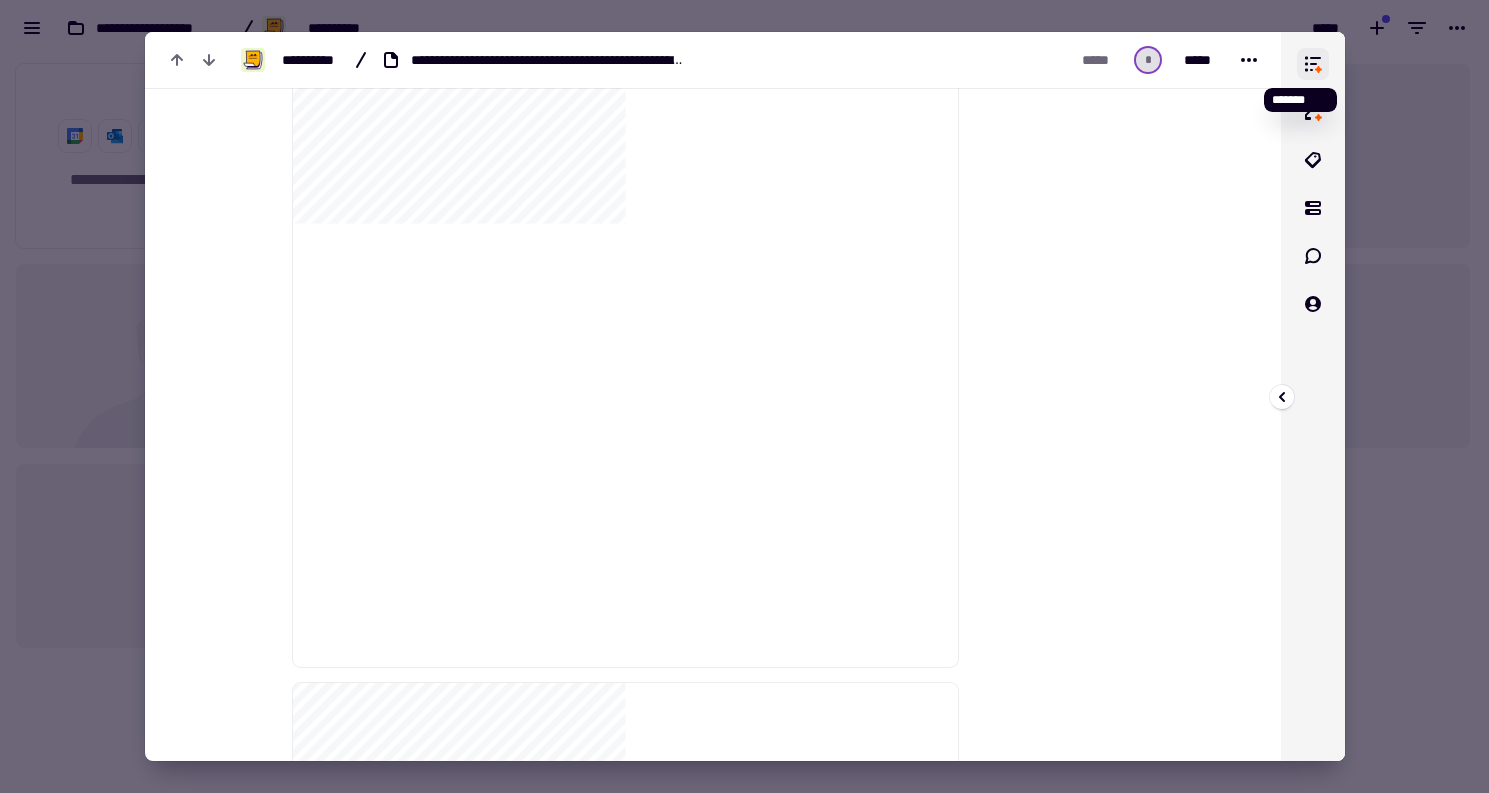 click 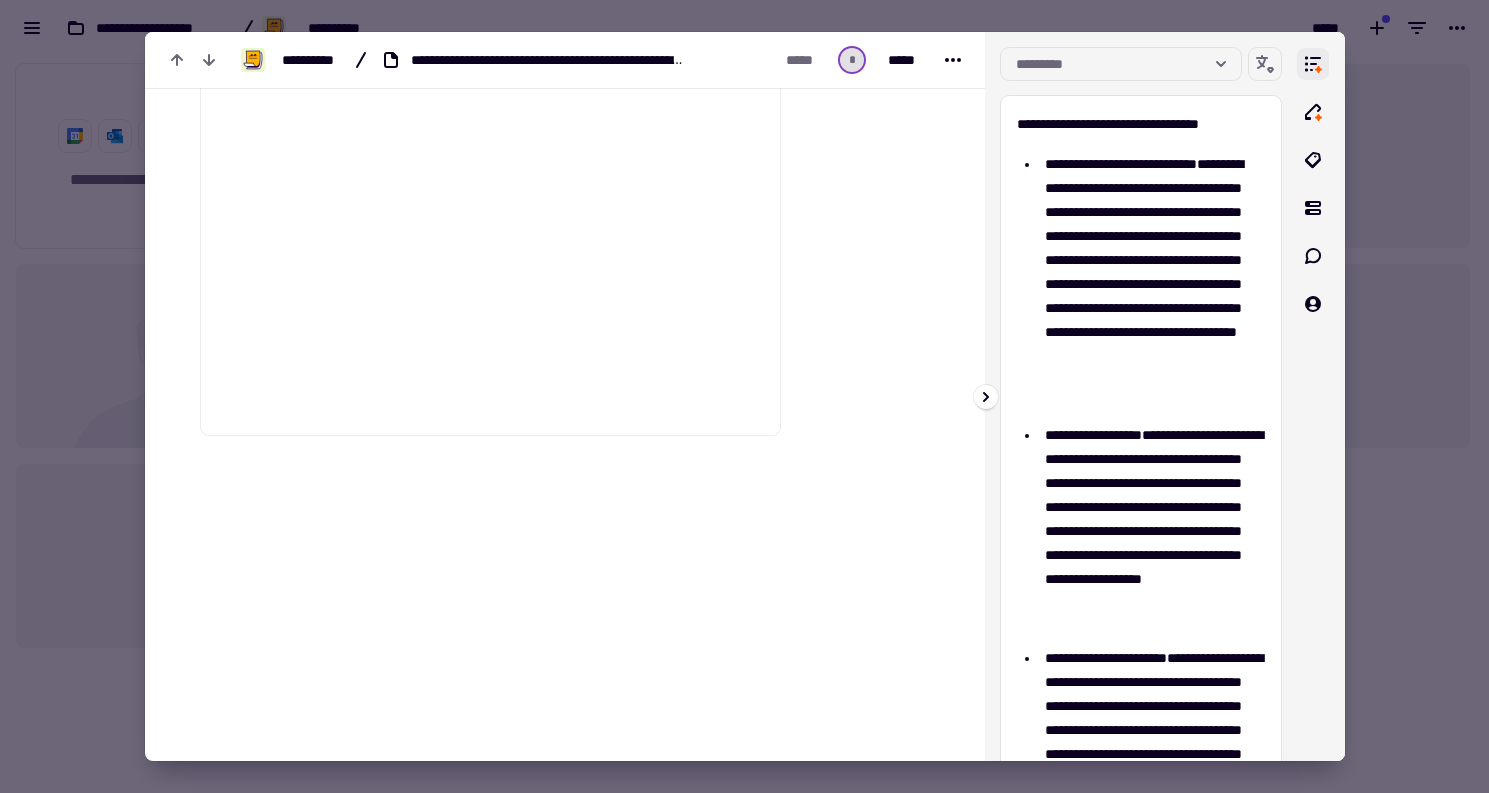 scroll, scrollTop: 10872, scrollLeft: 0, axis: vertical 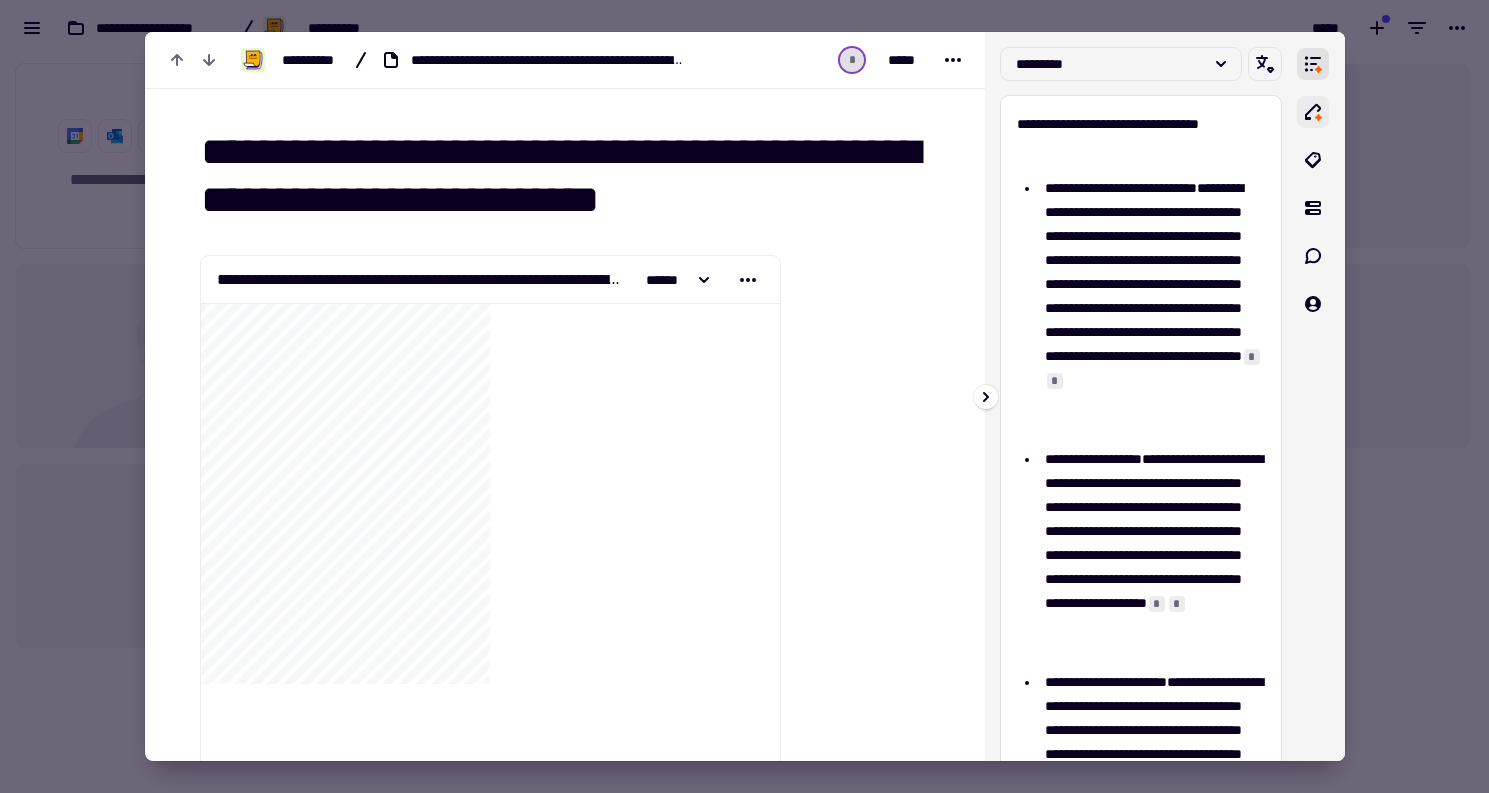click 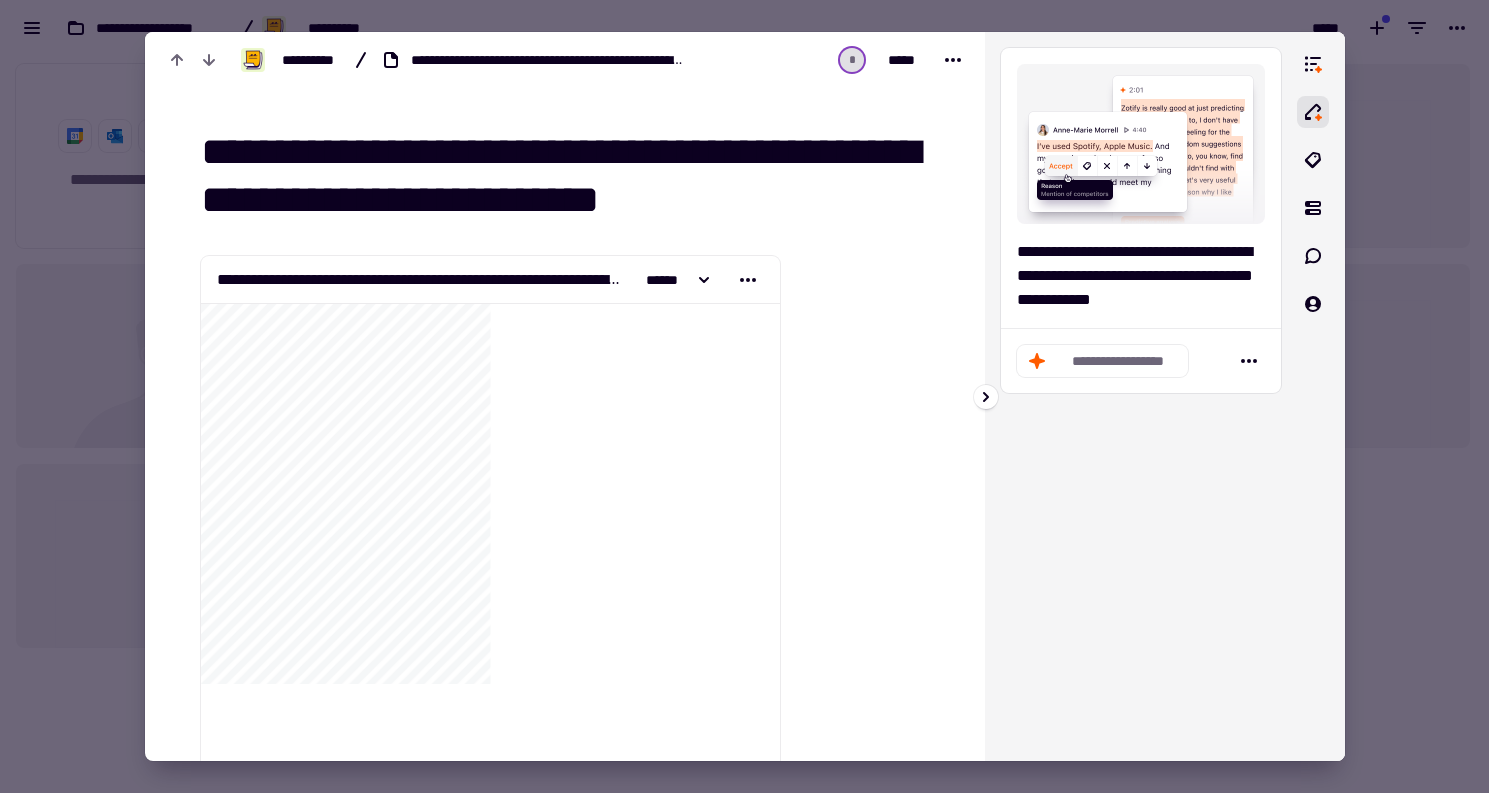 click on "**********" 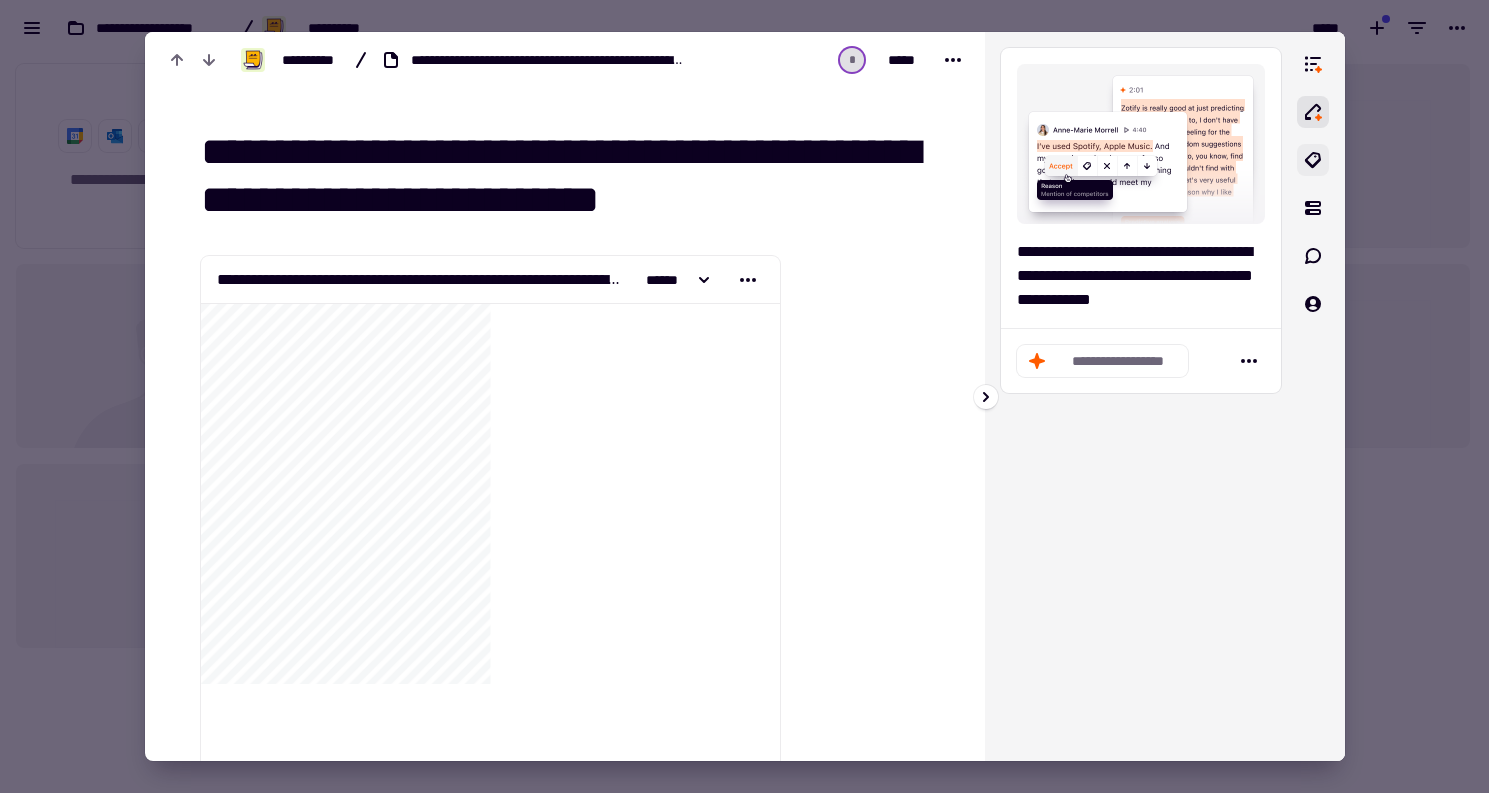 click 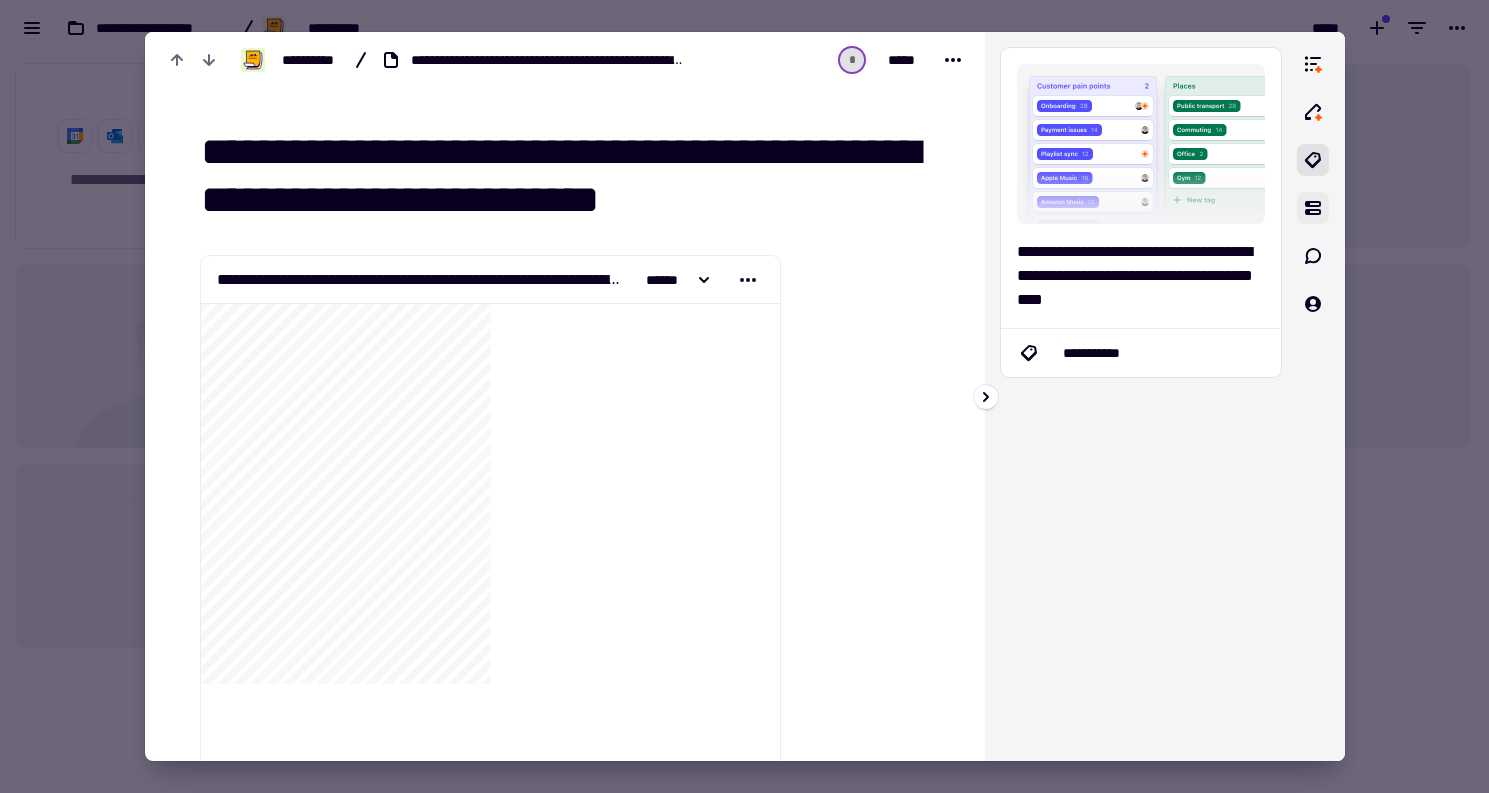click 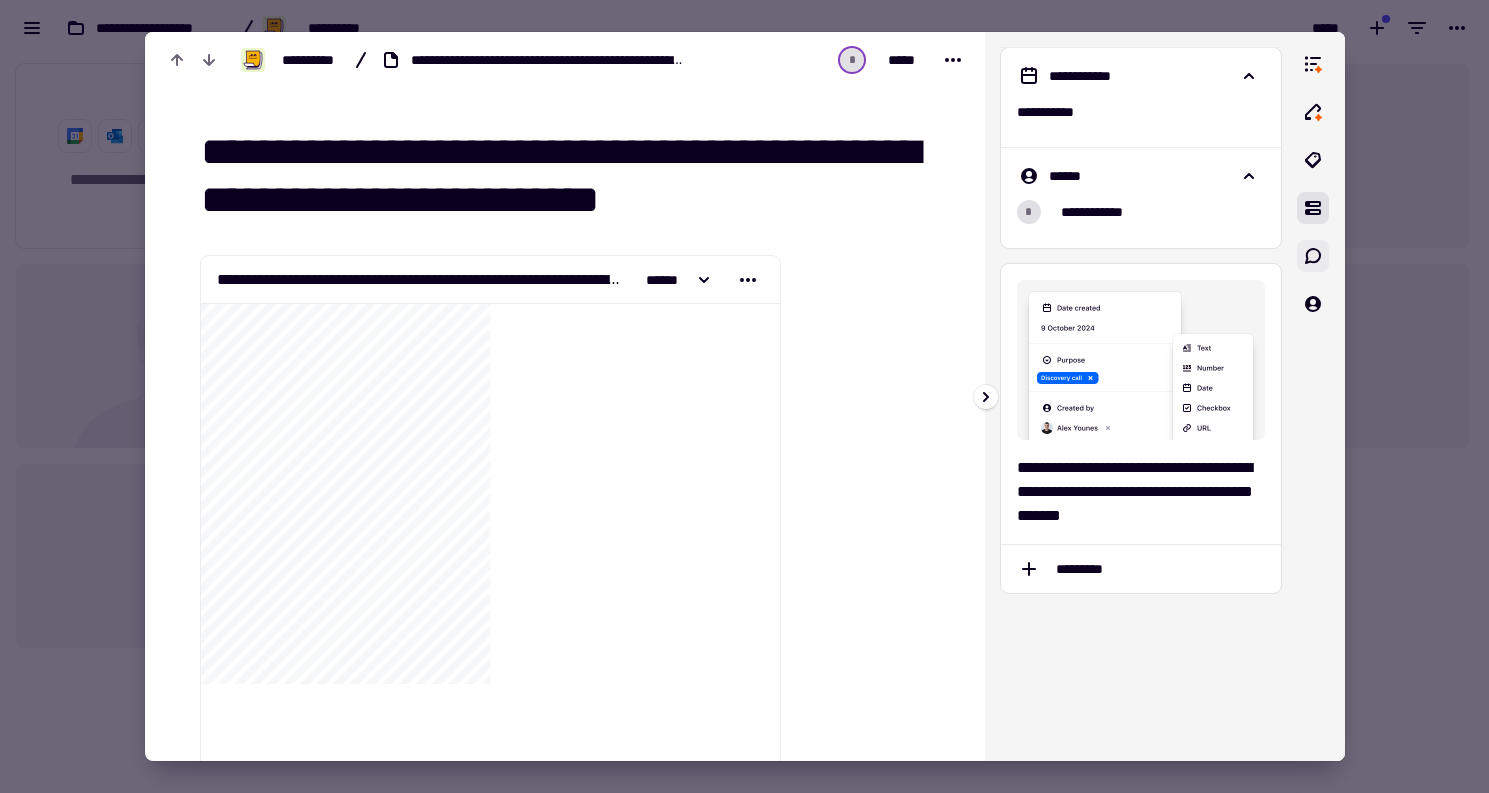 click 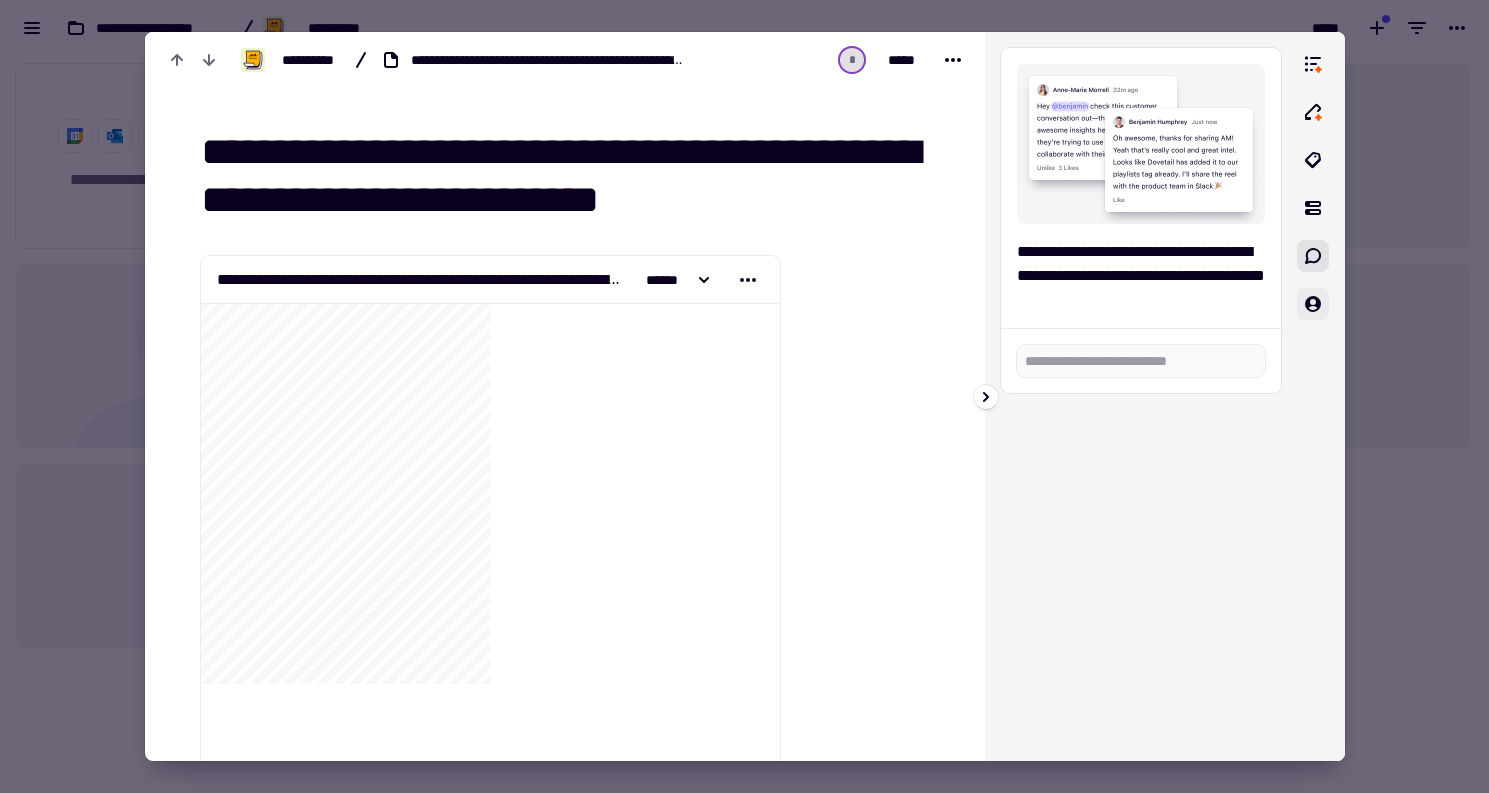 click 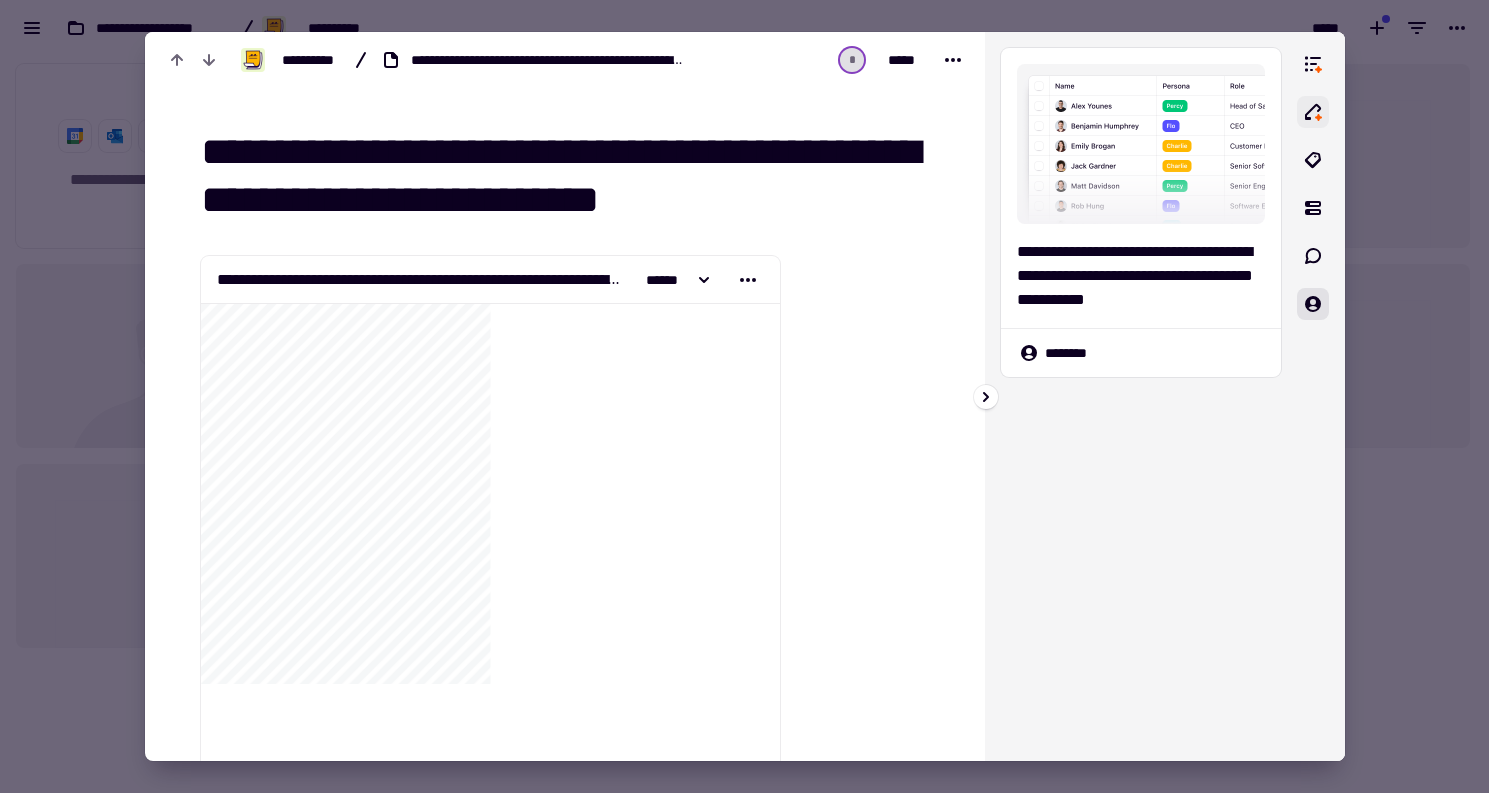 click 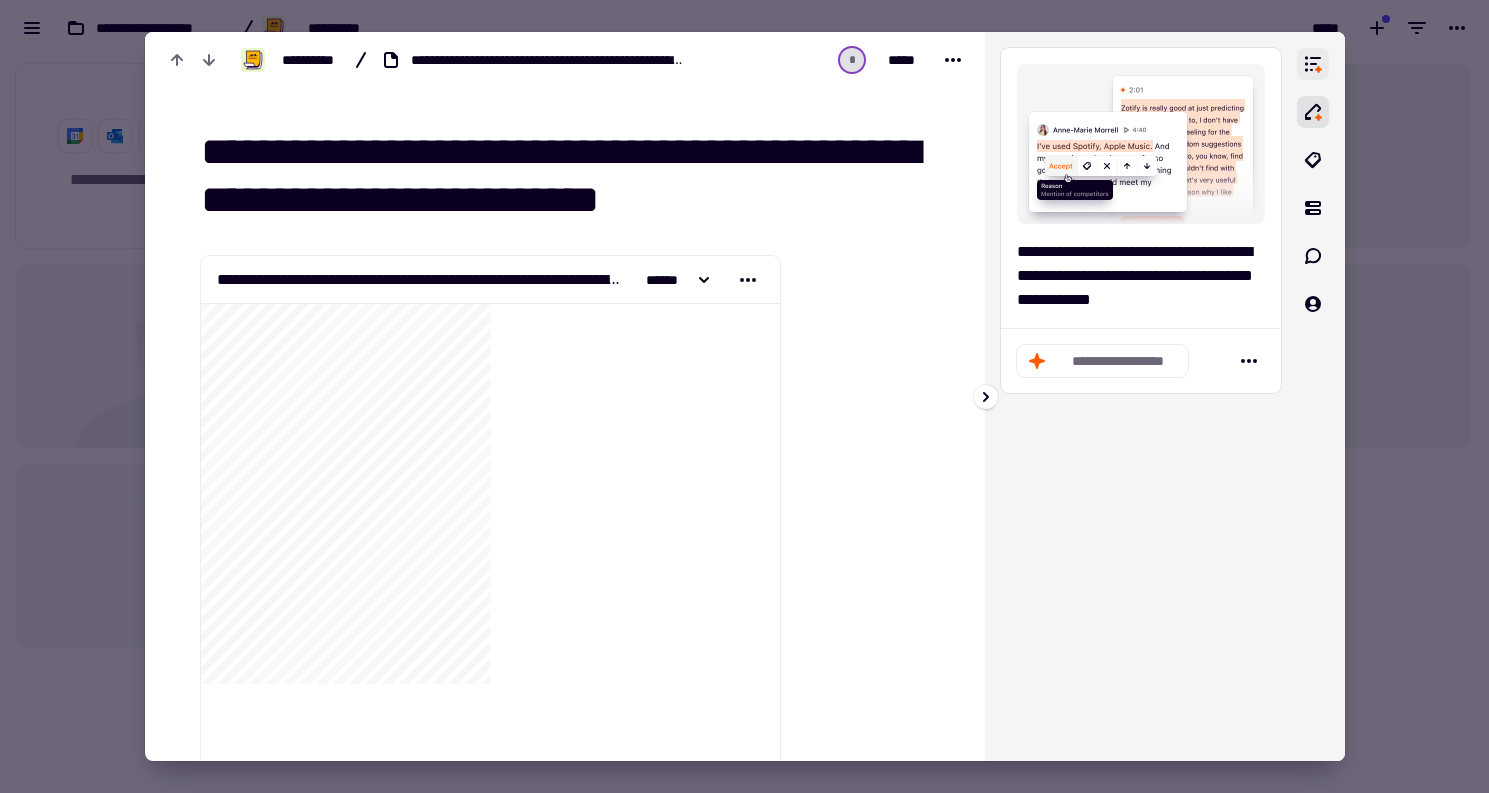 click 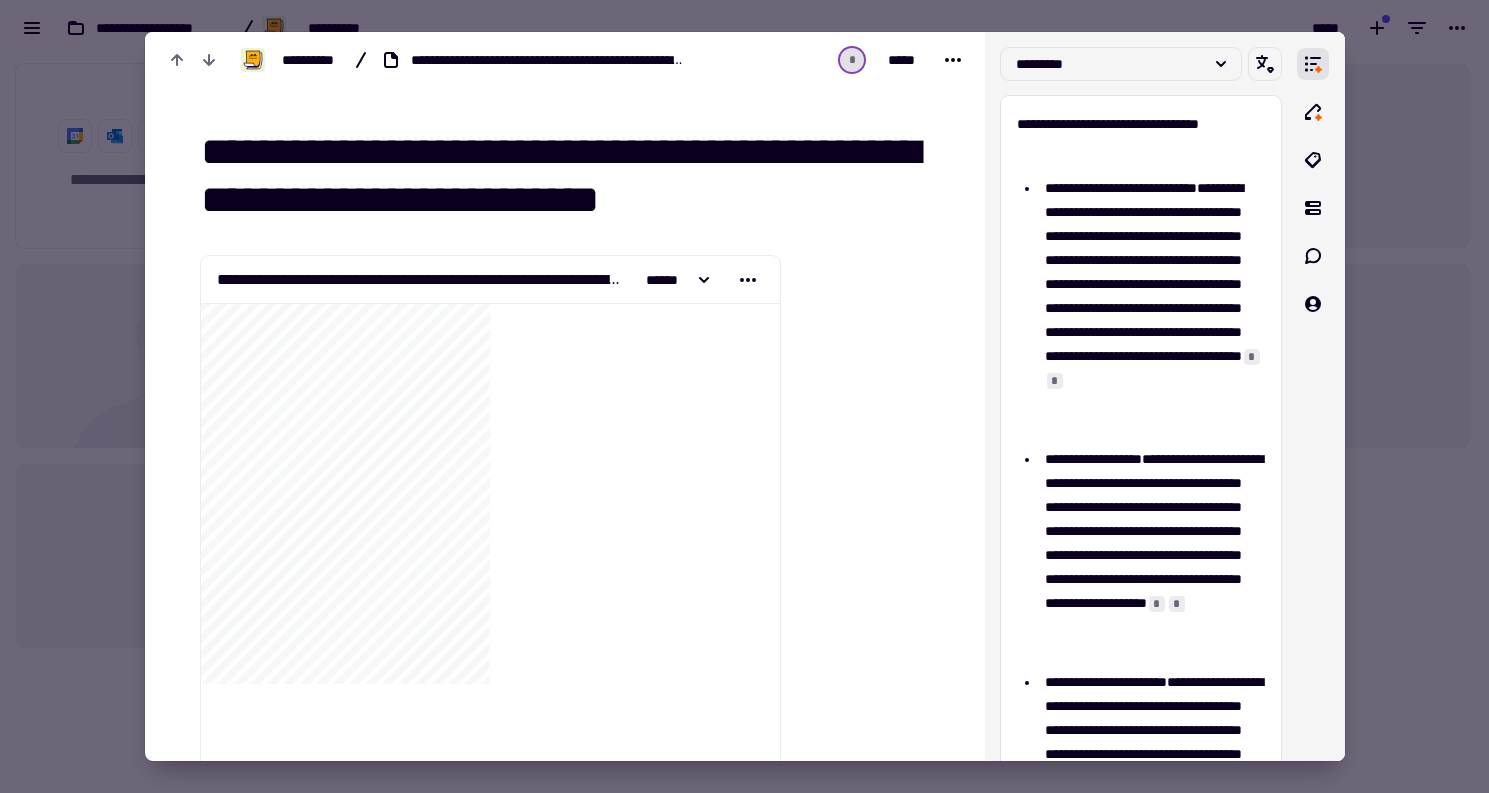 click at bounding box center [744, 396] 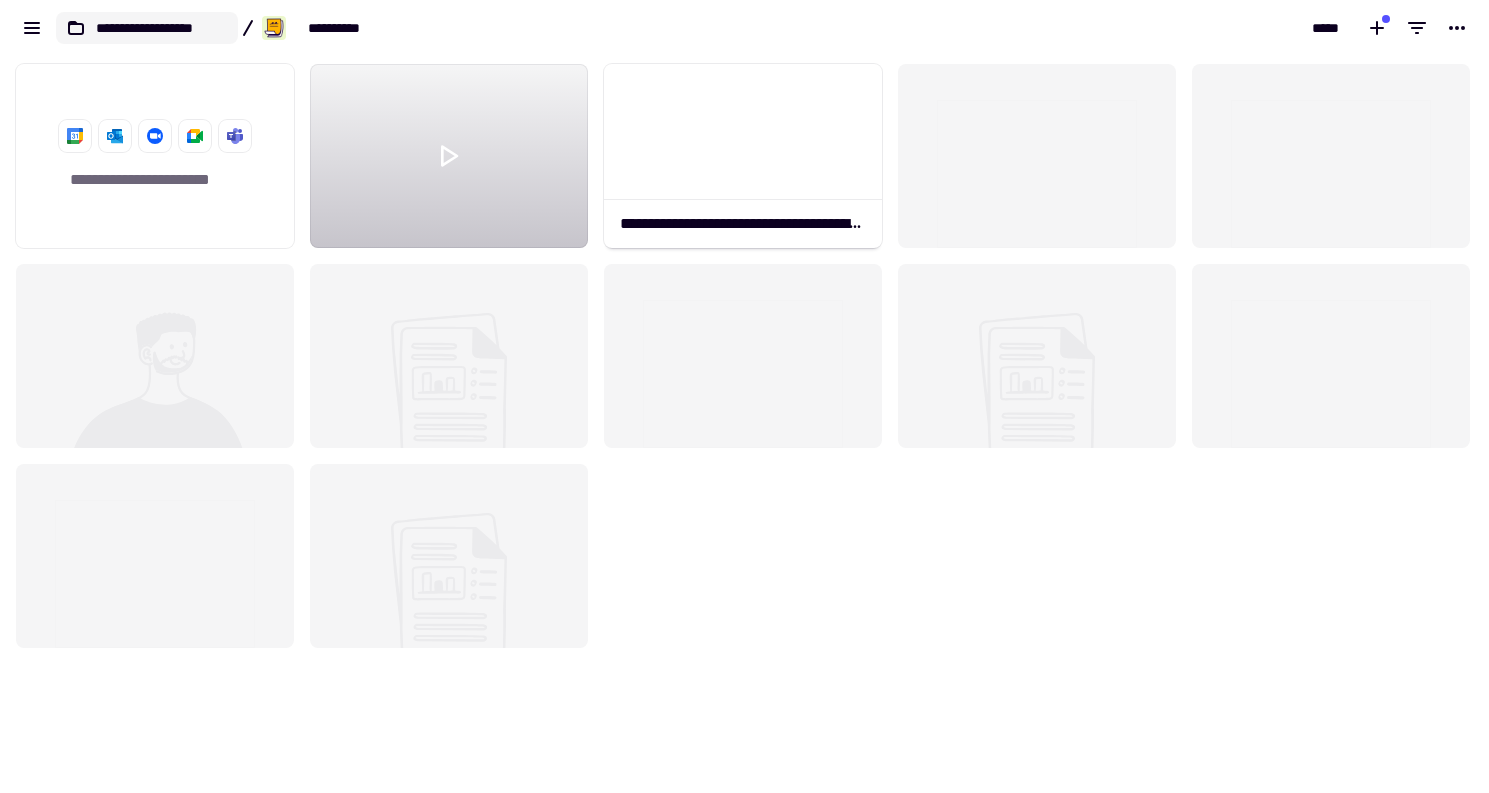 click on "**********" 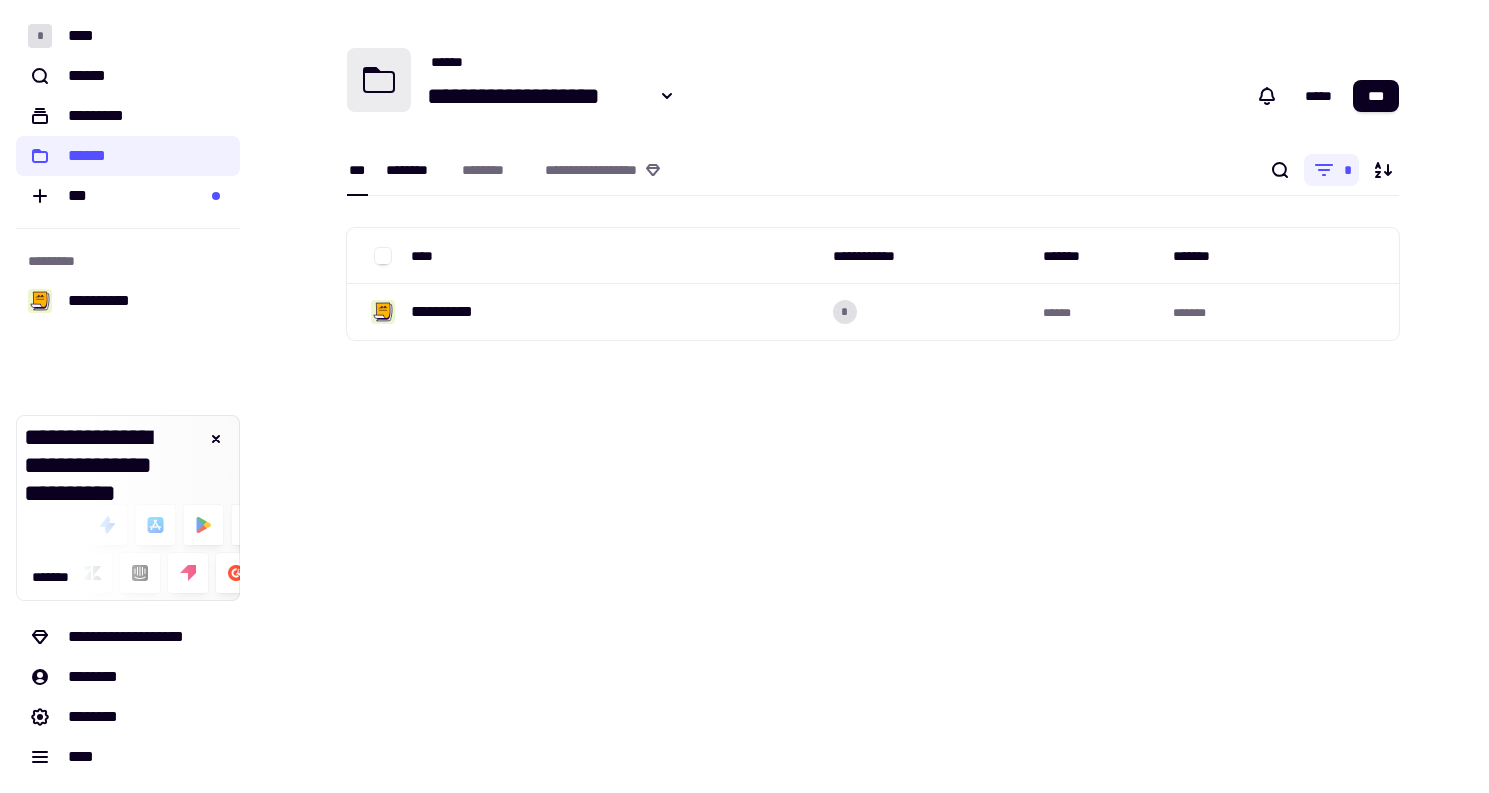 click on "********" at bounding box center (414, 170) 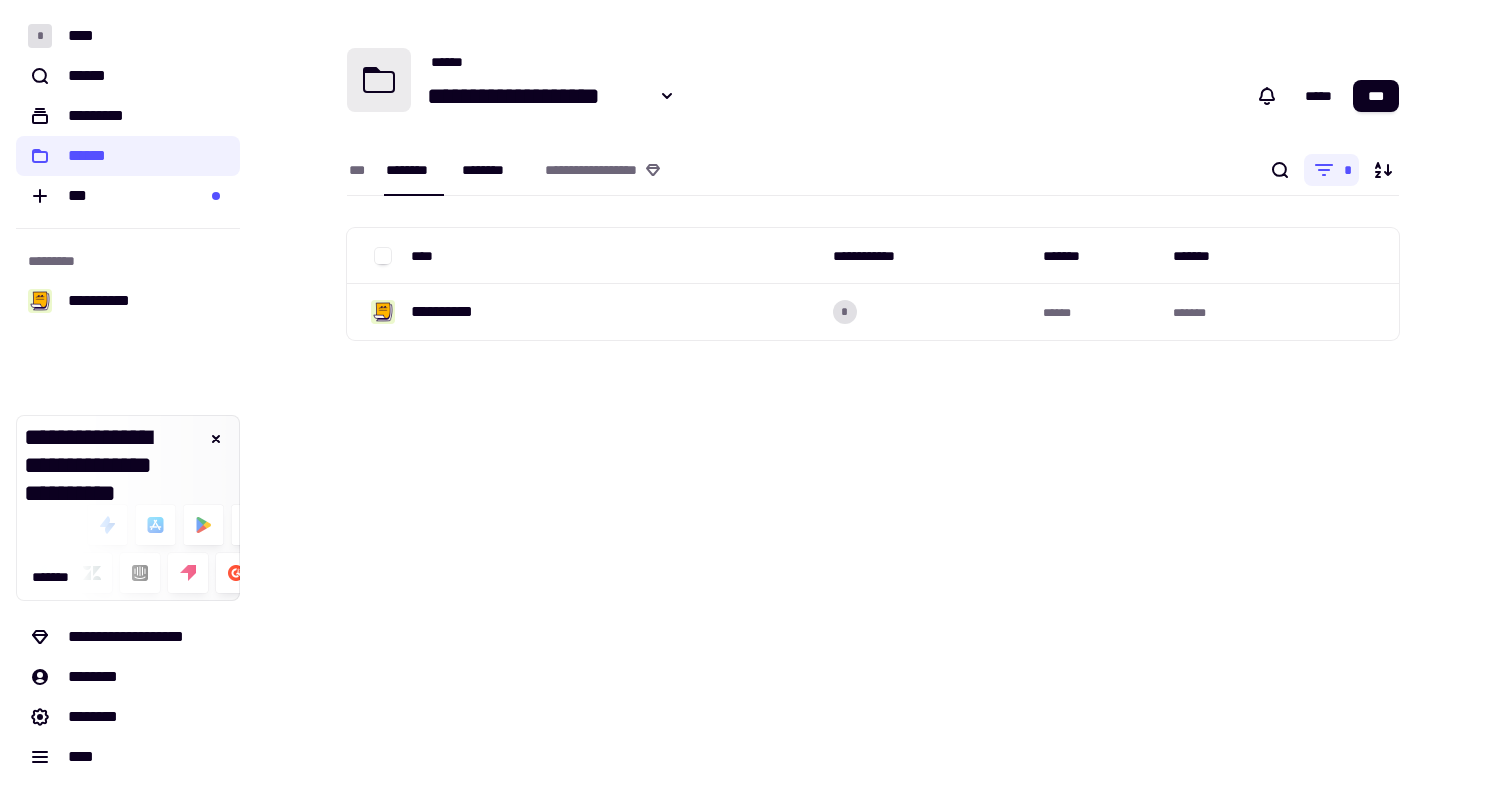 click on "********" at bounding box center [493, 170] 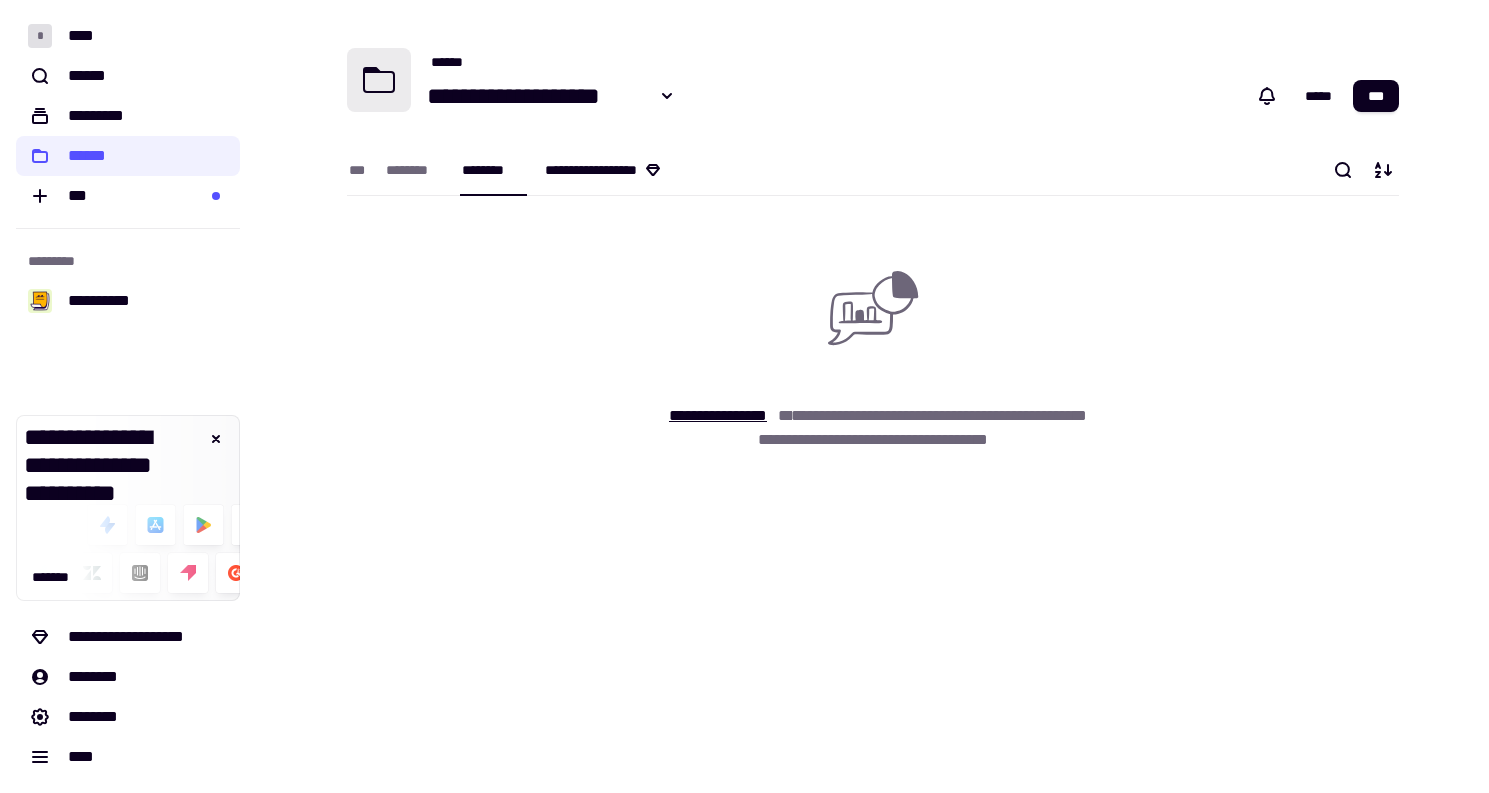 click on "**********" at bounding box center [621, 170] 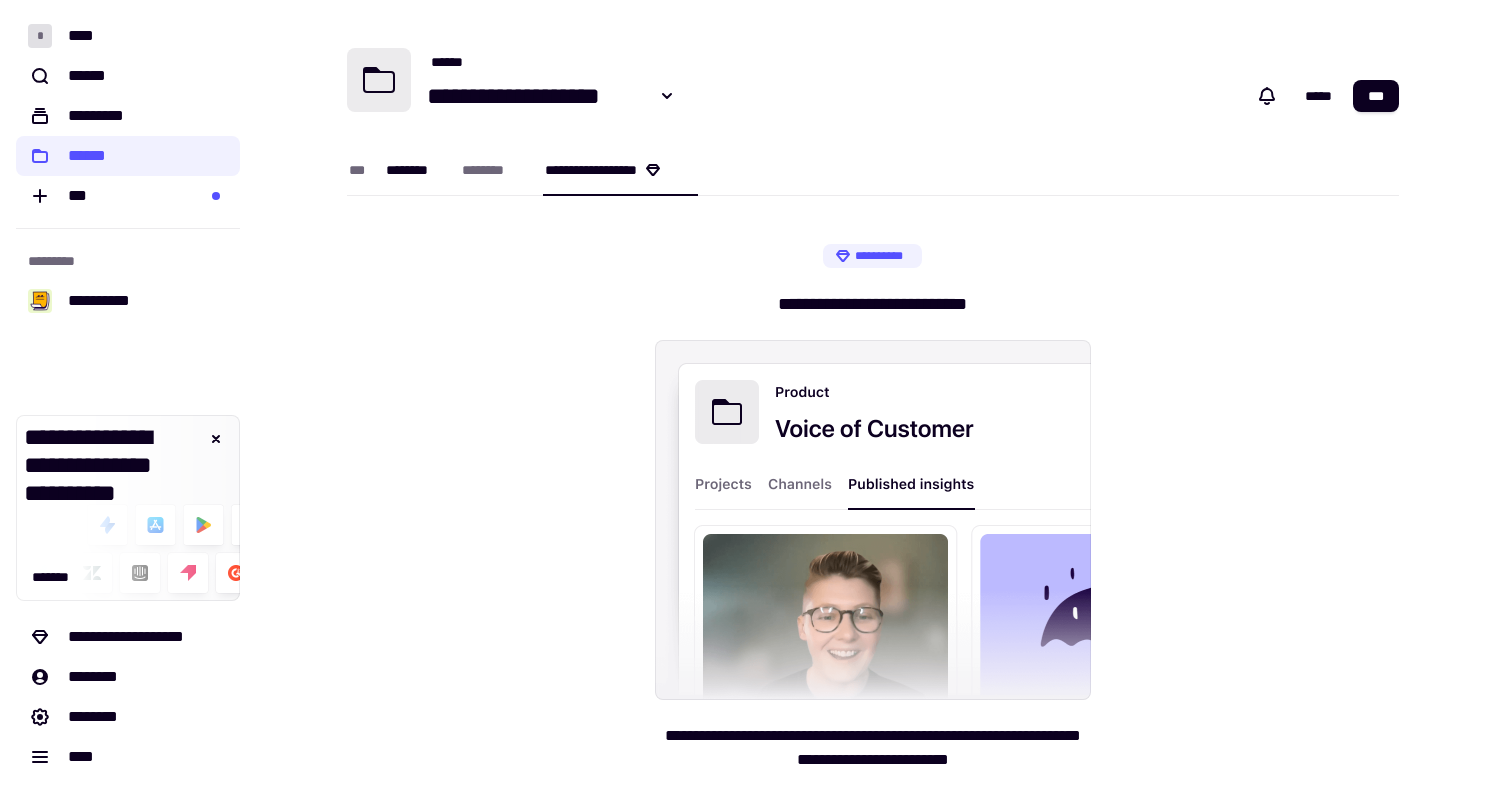 click on "********" at bounding box center (414, 170) 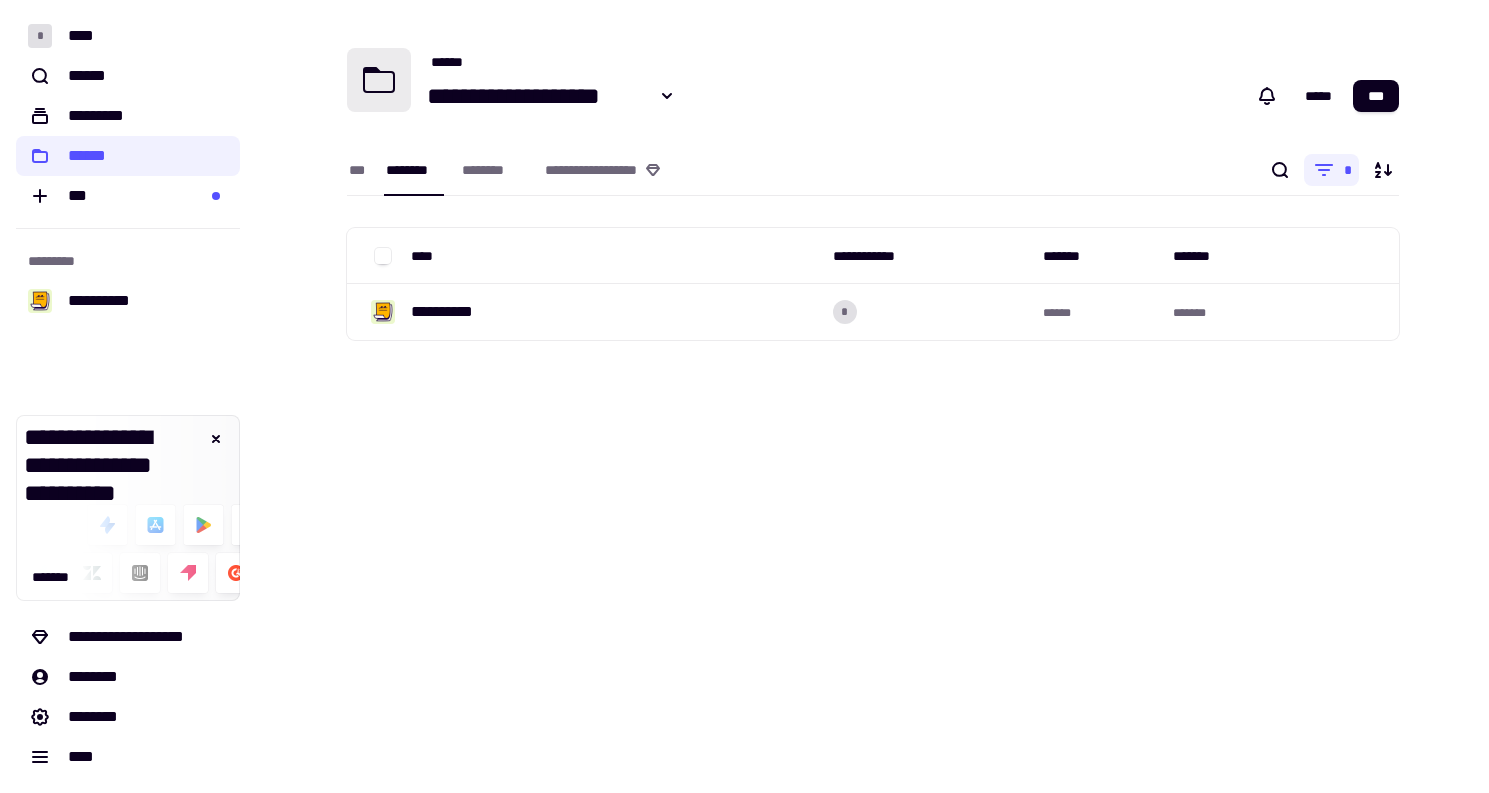 click on "**********" at bounding box center (873, 98) 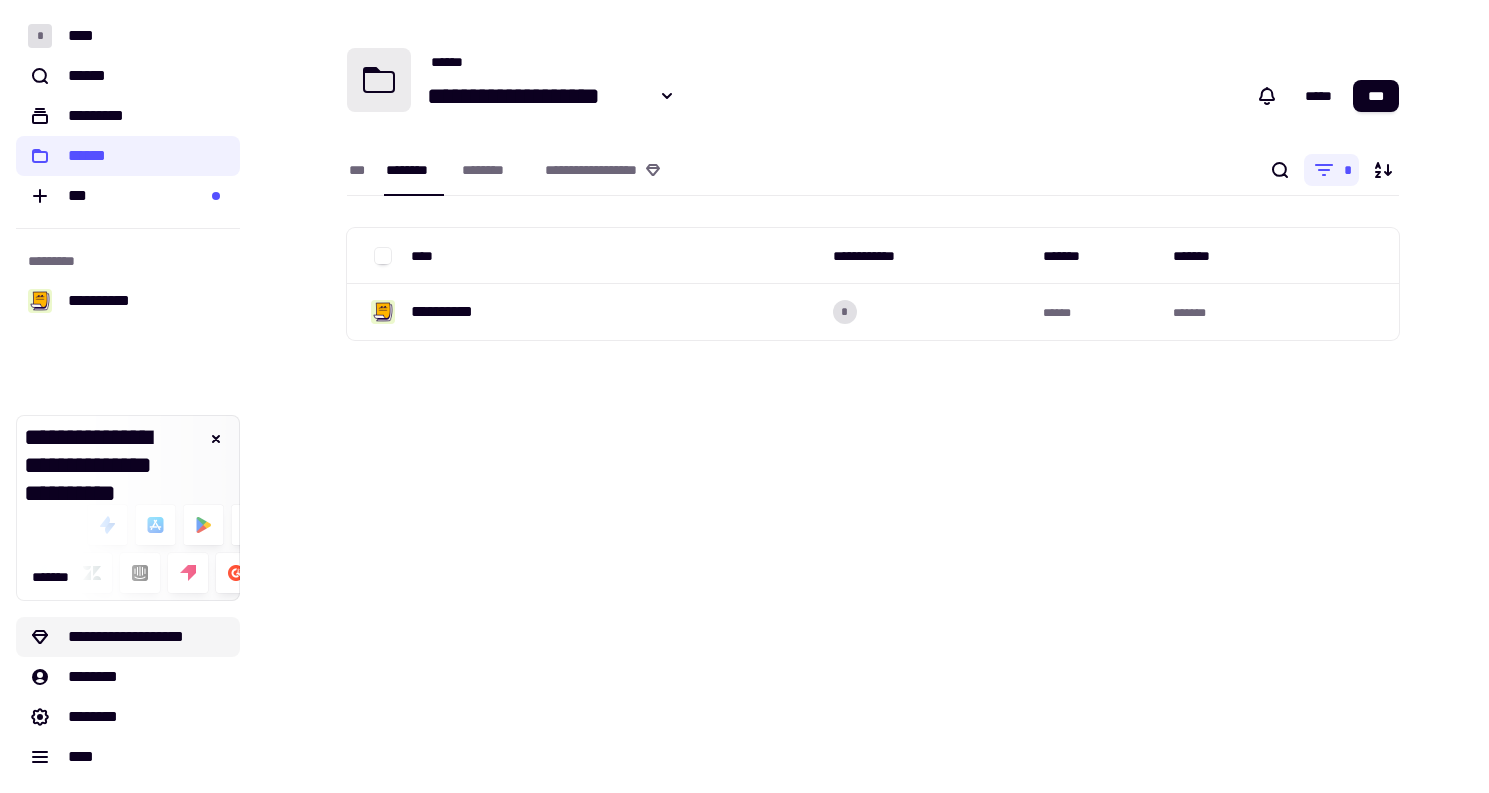 click on "**********" 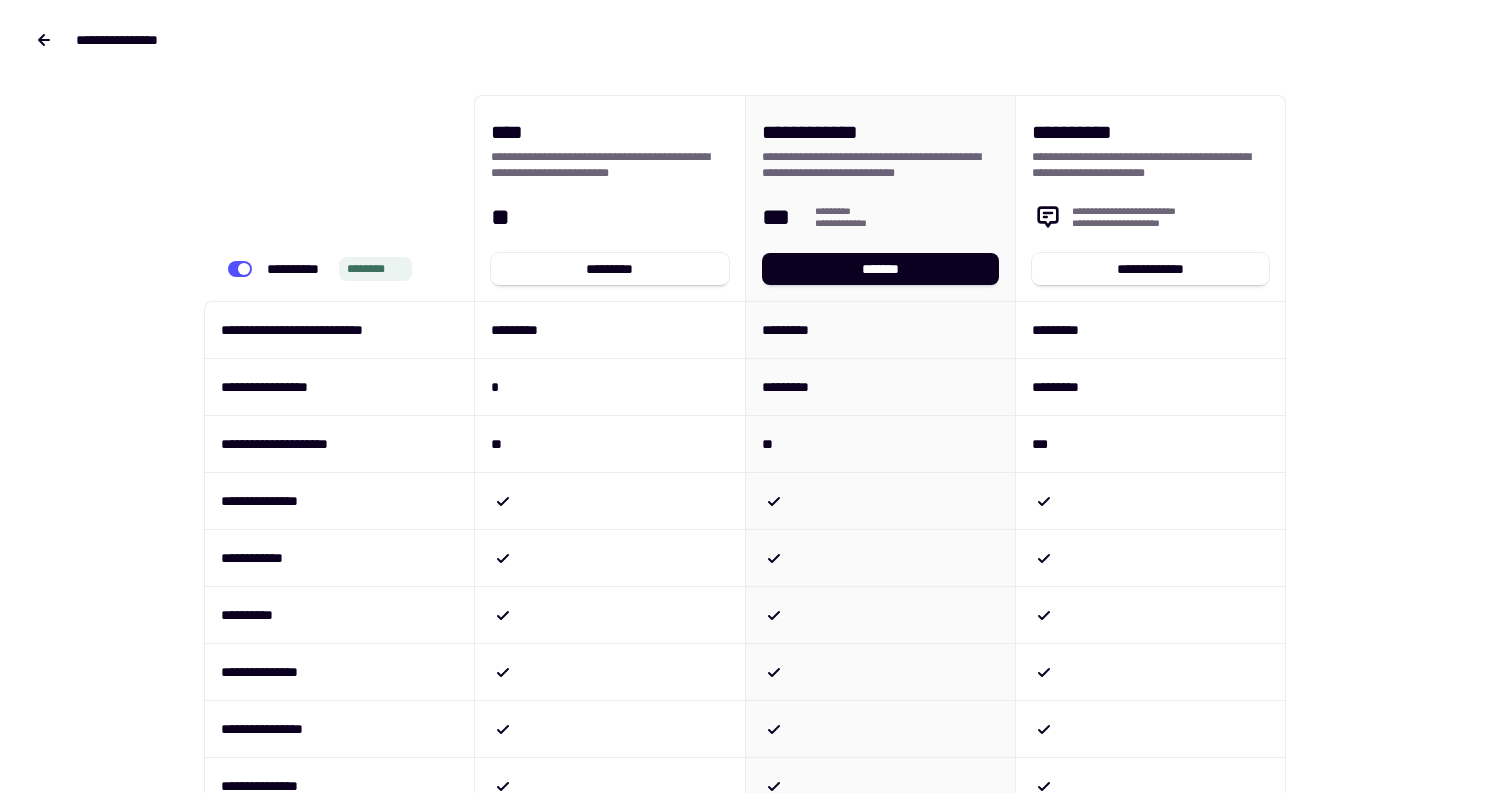 scroll, scrollTop: 0, scrollLeft: 0, axis: both 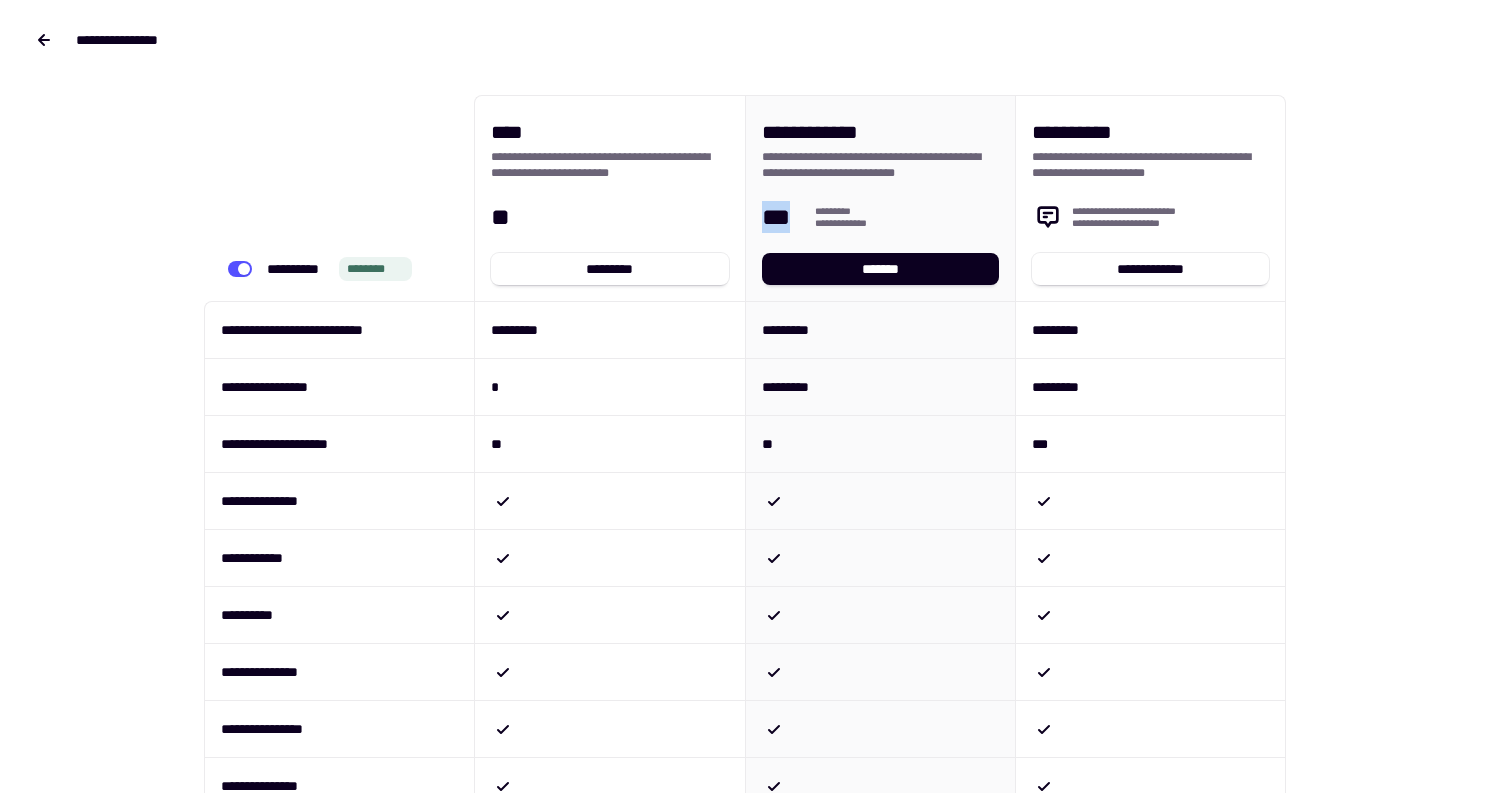 drag, startPoint x: 805, startPoint y: 214, endPoint x: 760, endPoint y: 214, distance: 45 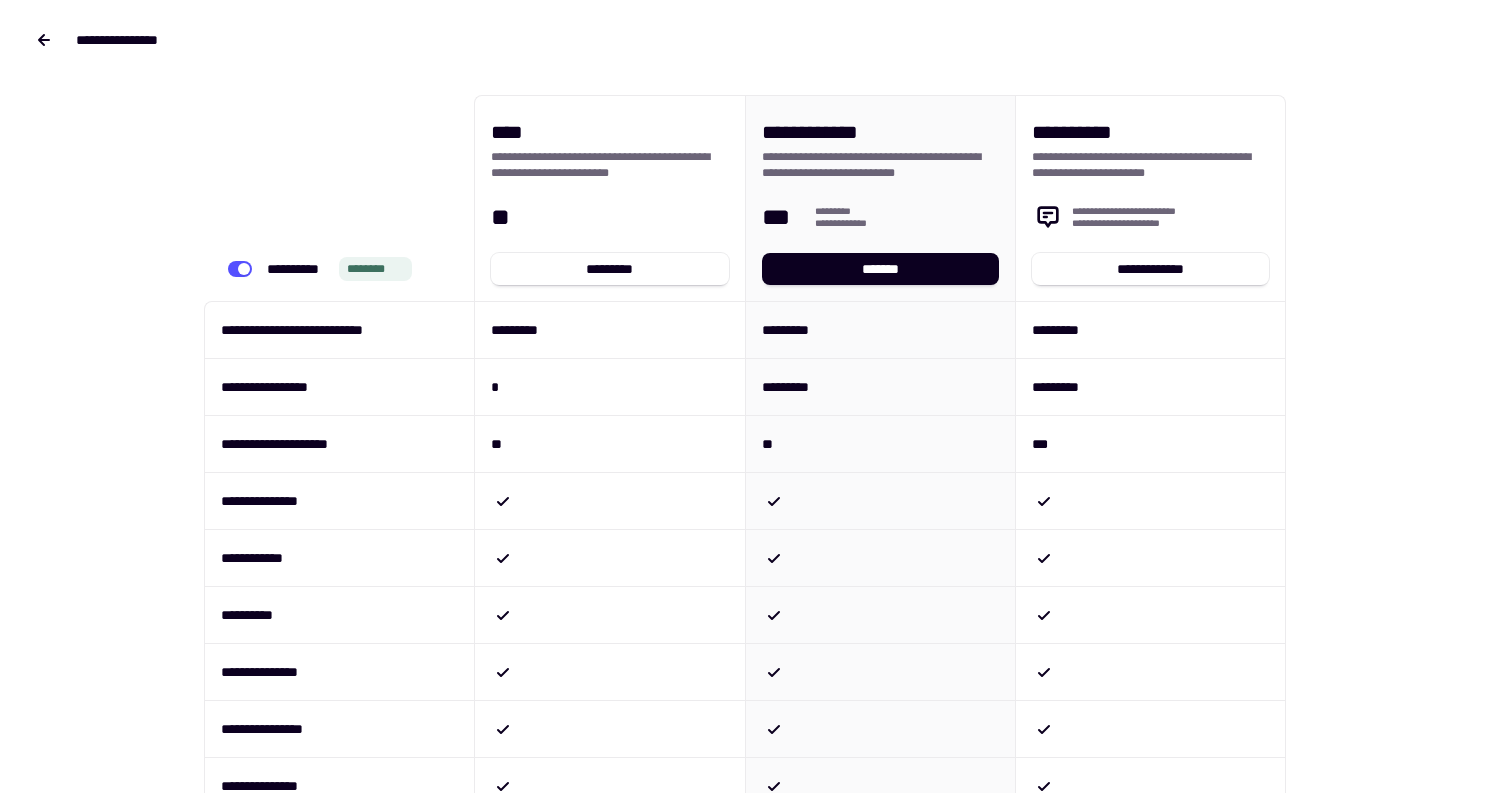 click on "*" at bounding box center (609, 386) 